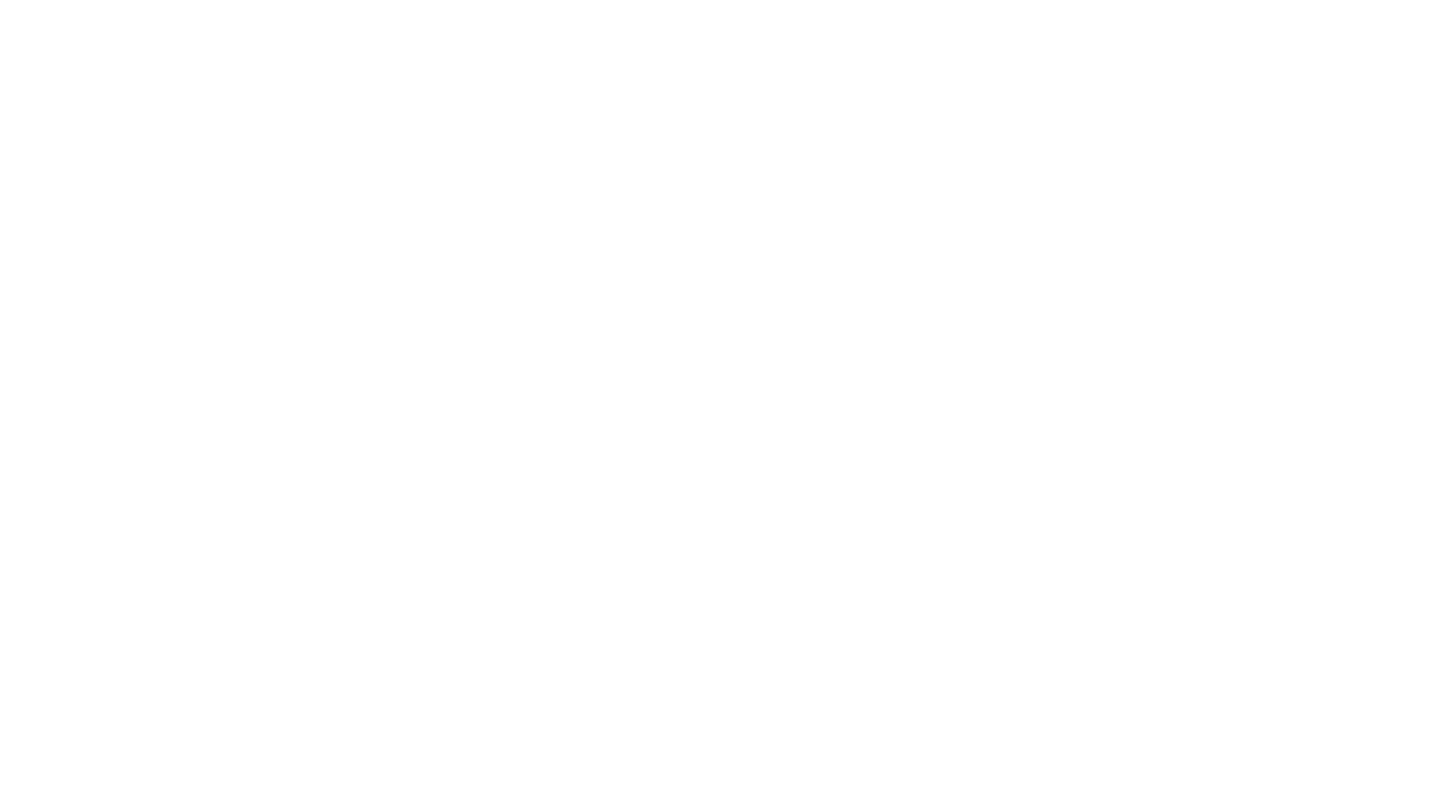 scroll, scrollTop: 0, scrollLeft: 0, axis: both 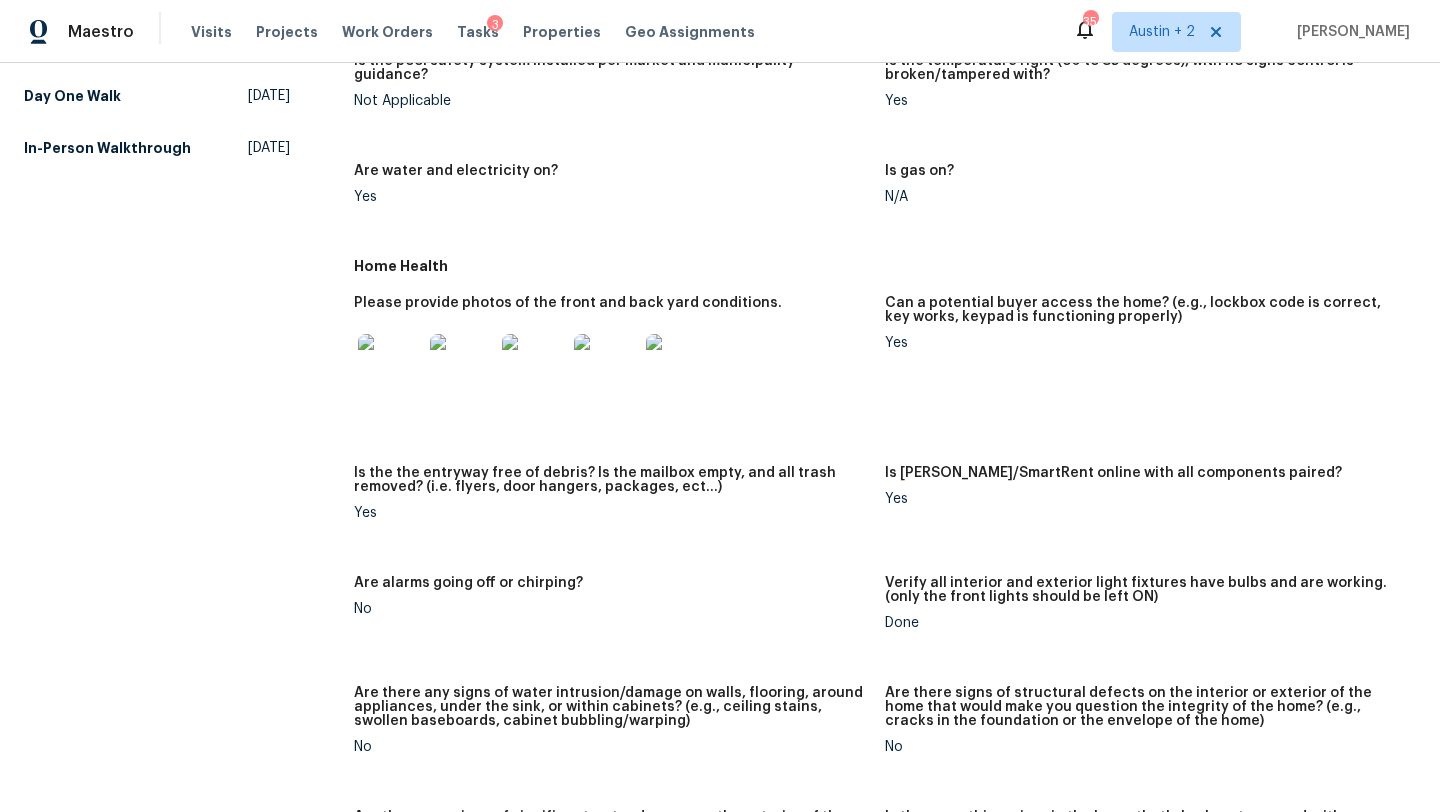 click at bounding box center (390, 366) 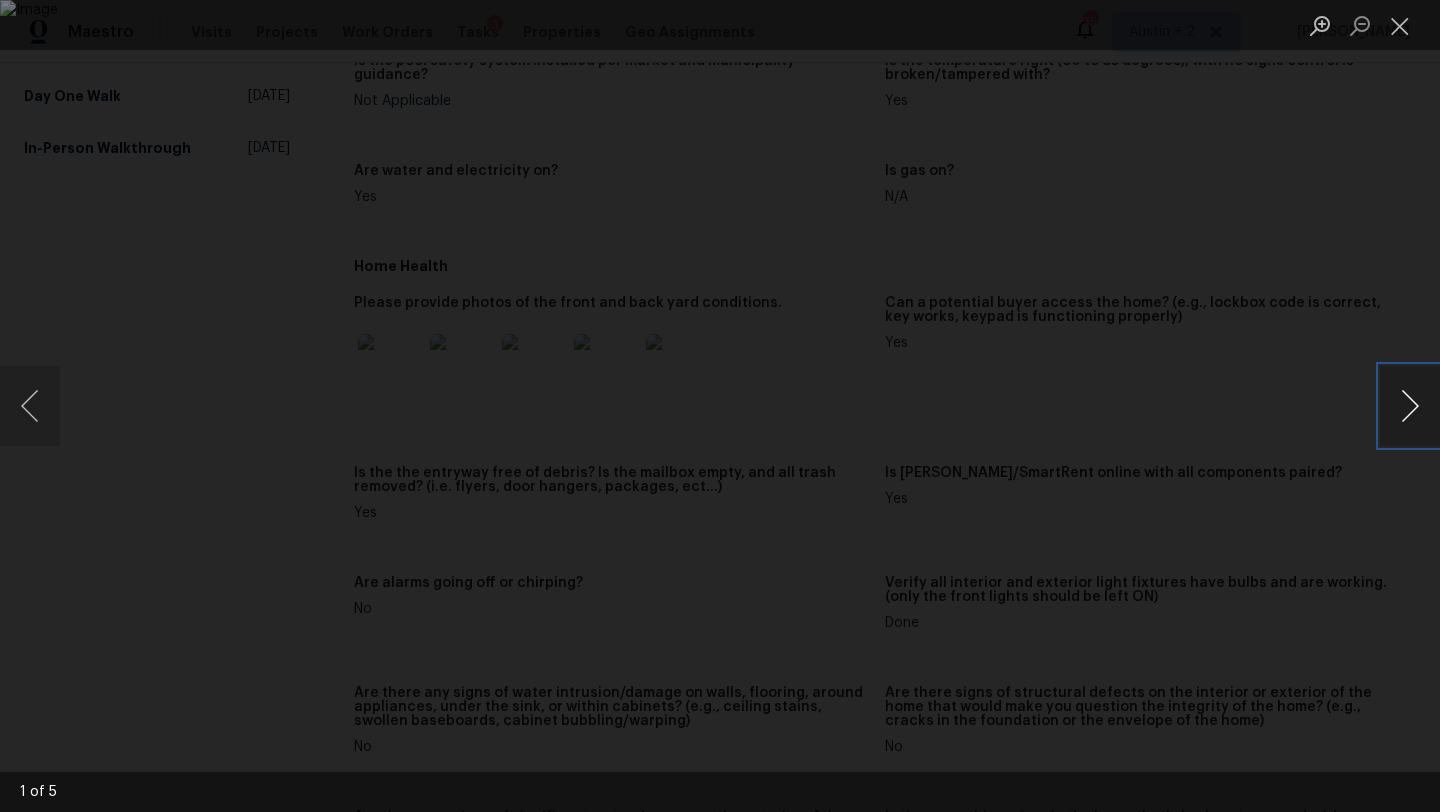click at bounding box center (1410, 406) 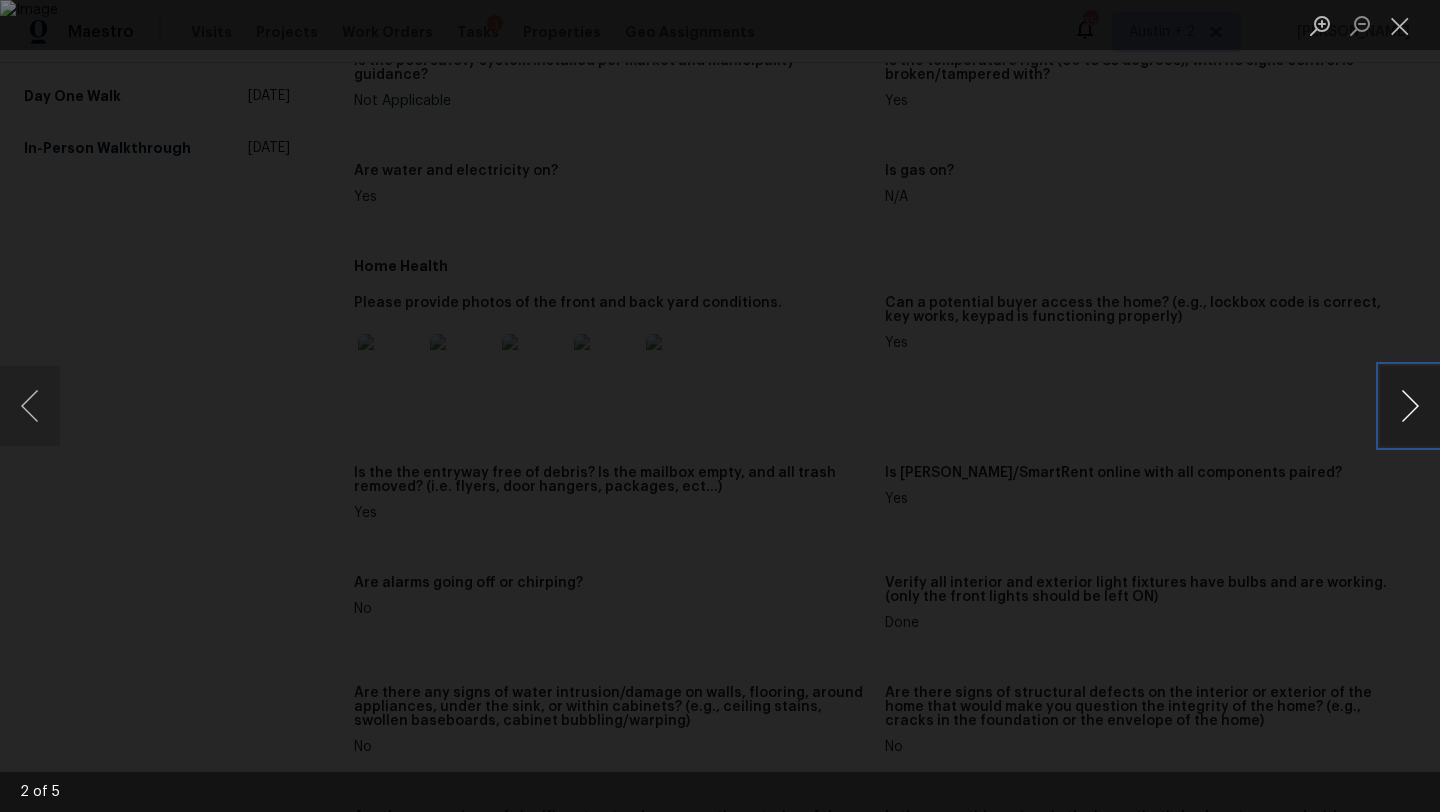 click at bounding box center (1410, 406) 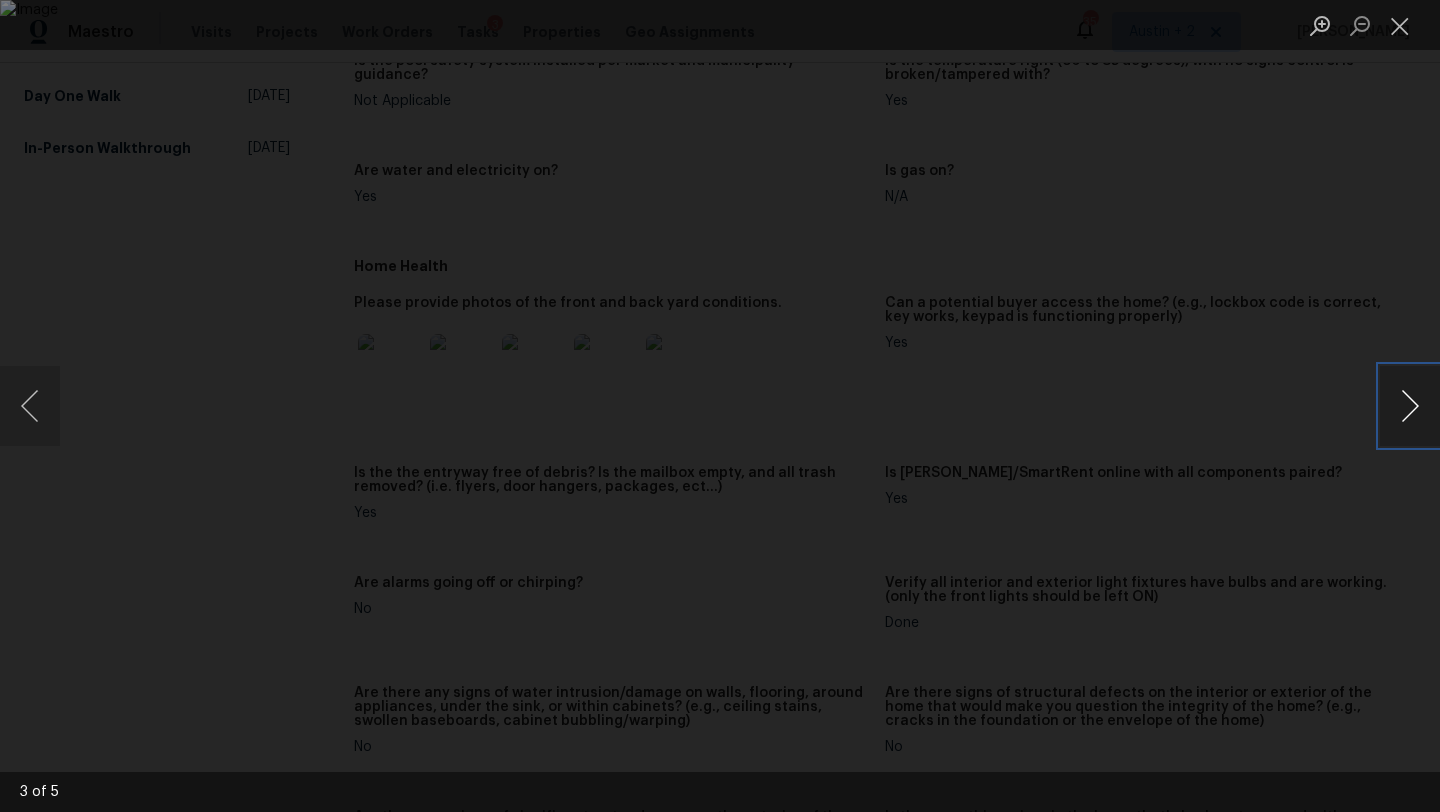 click at bounding box center [1410, 406] 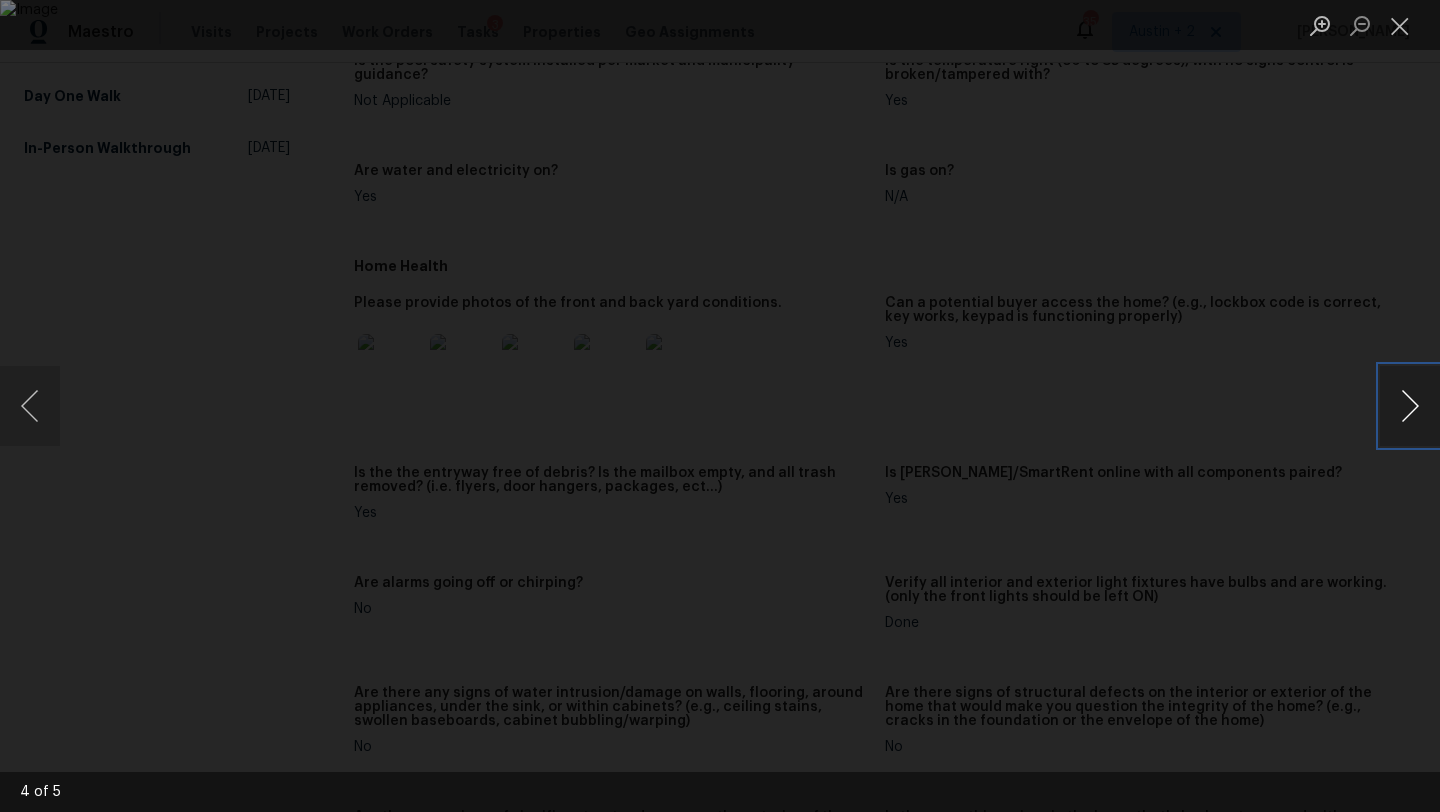 click at bounding box center [1410, 406] 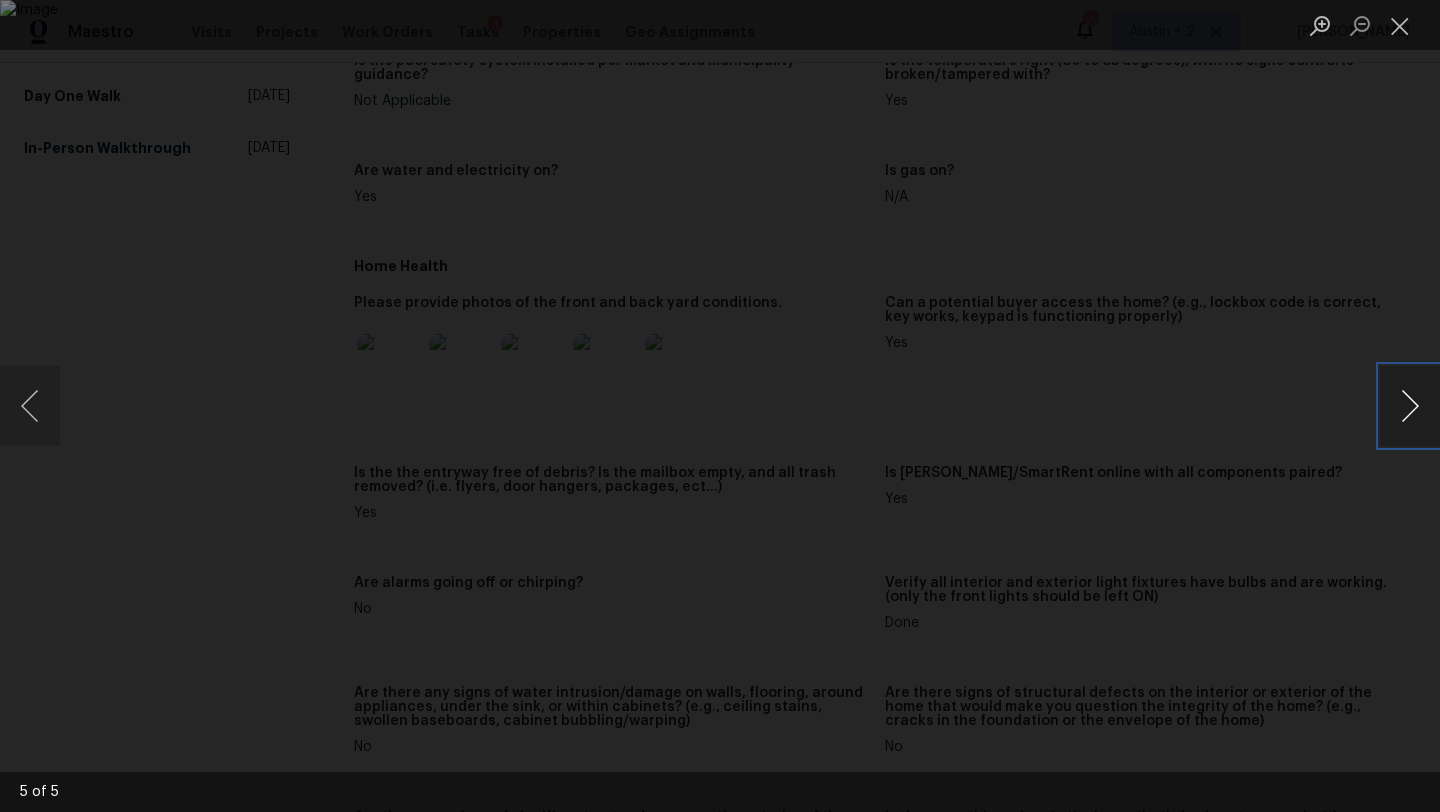 click at bounding box center [1410, 406] 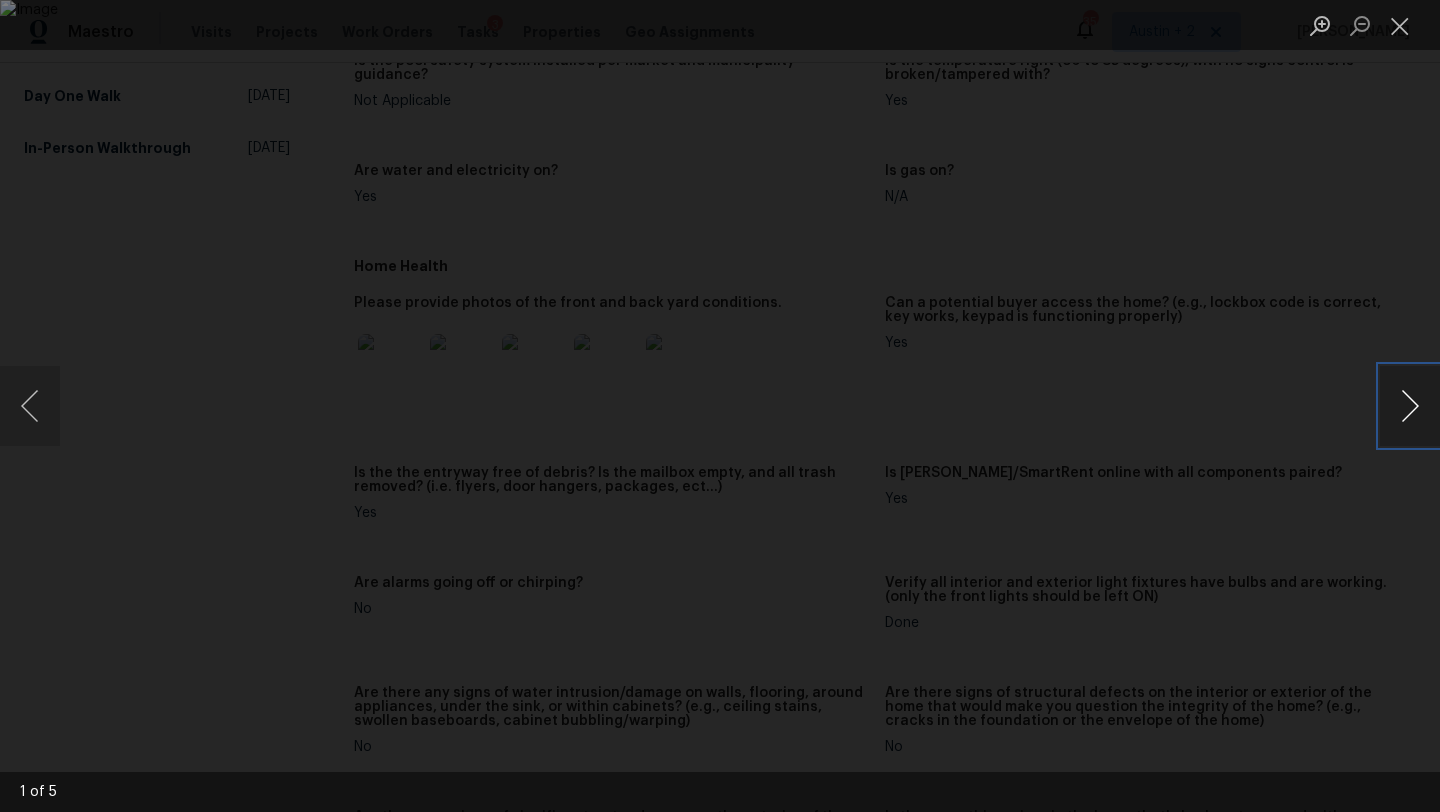 click at bounding box center [1410, 406] 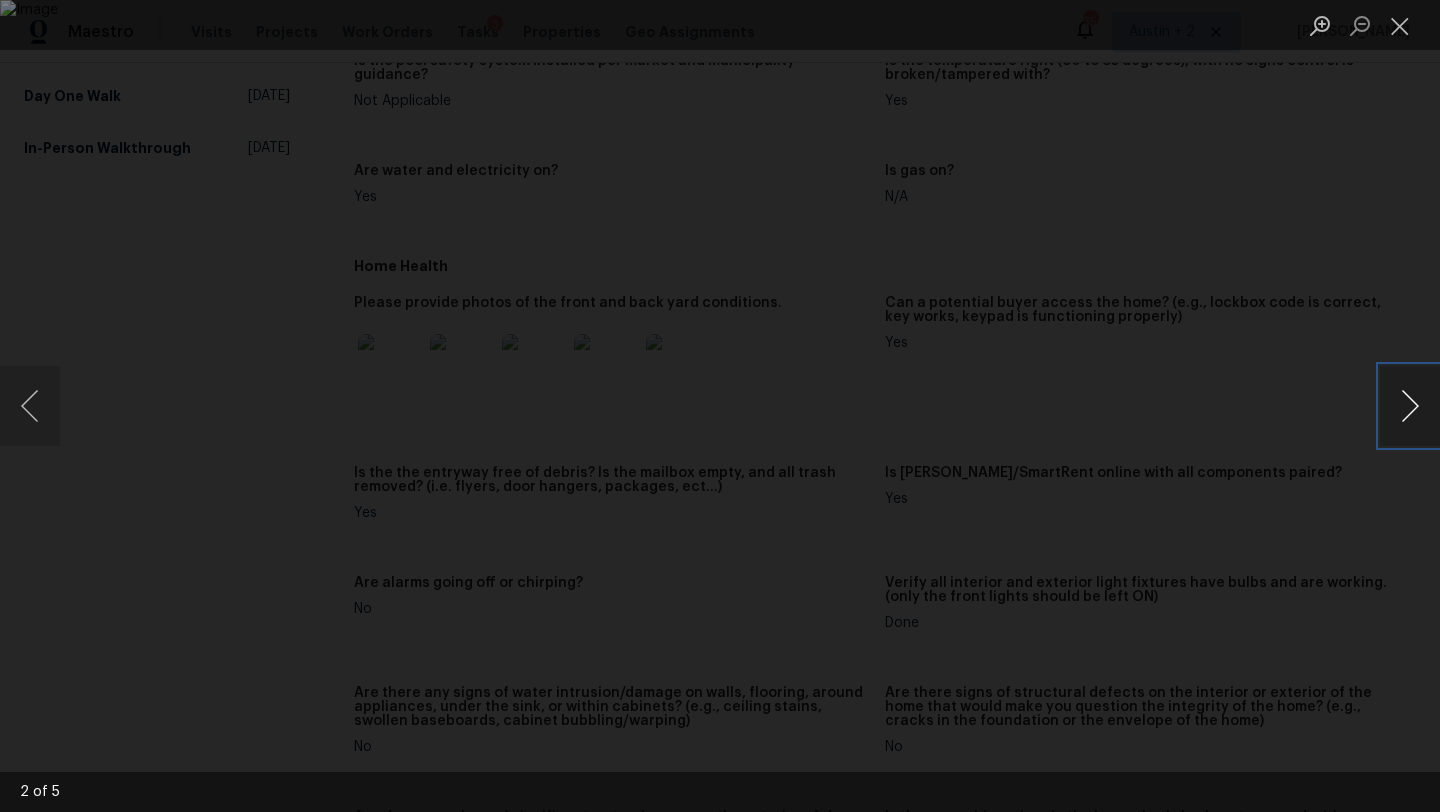 click at bounding box center [1410, 406] 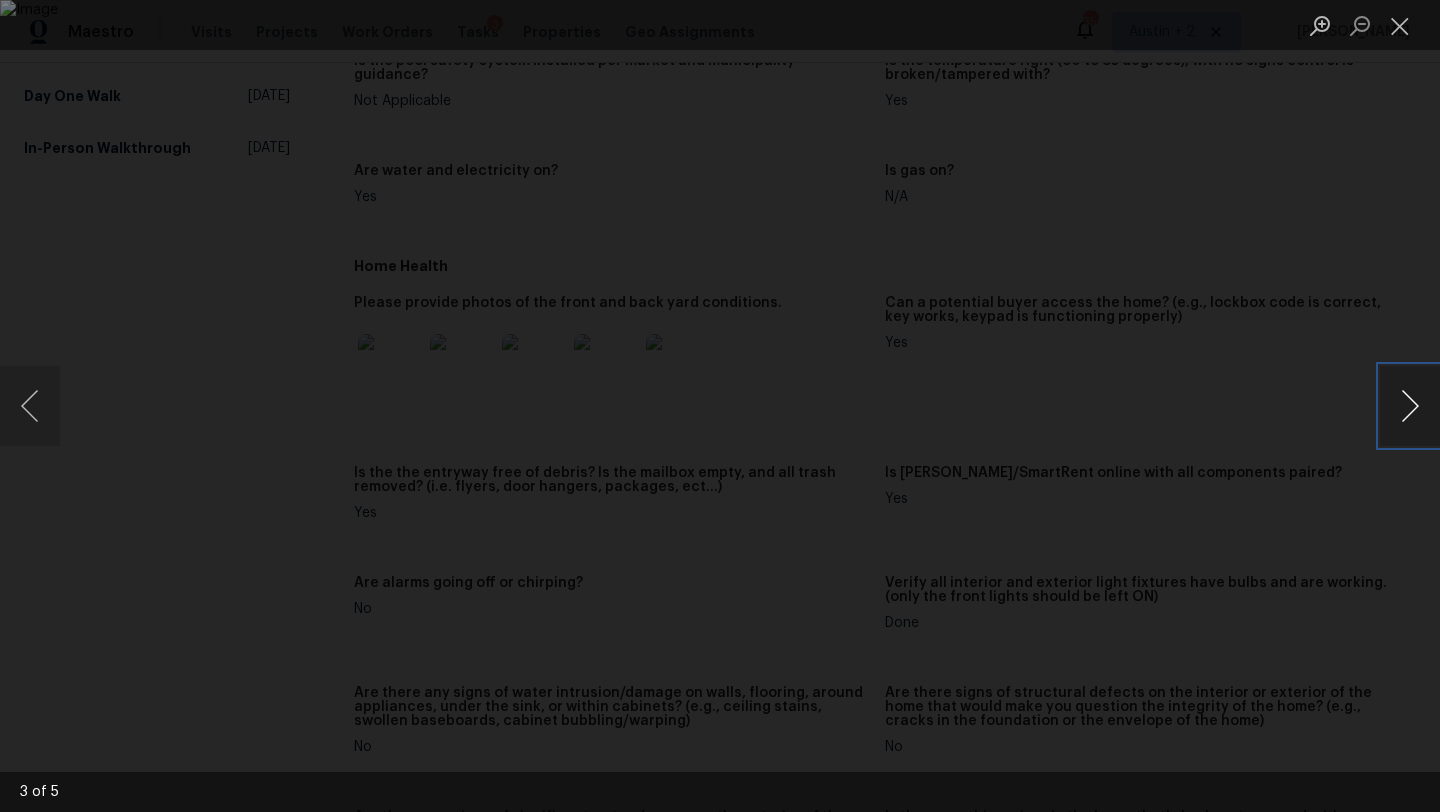 click at bounding box center [1410, 406] 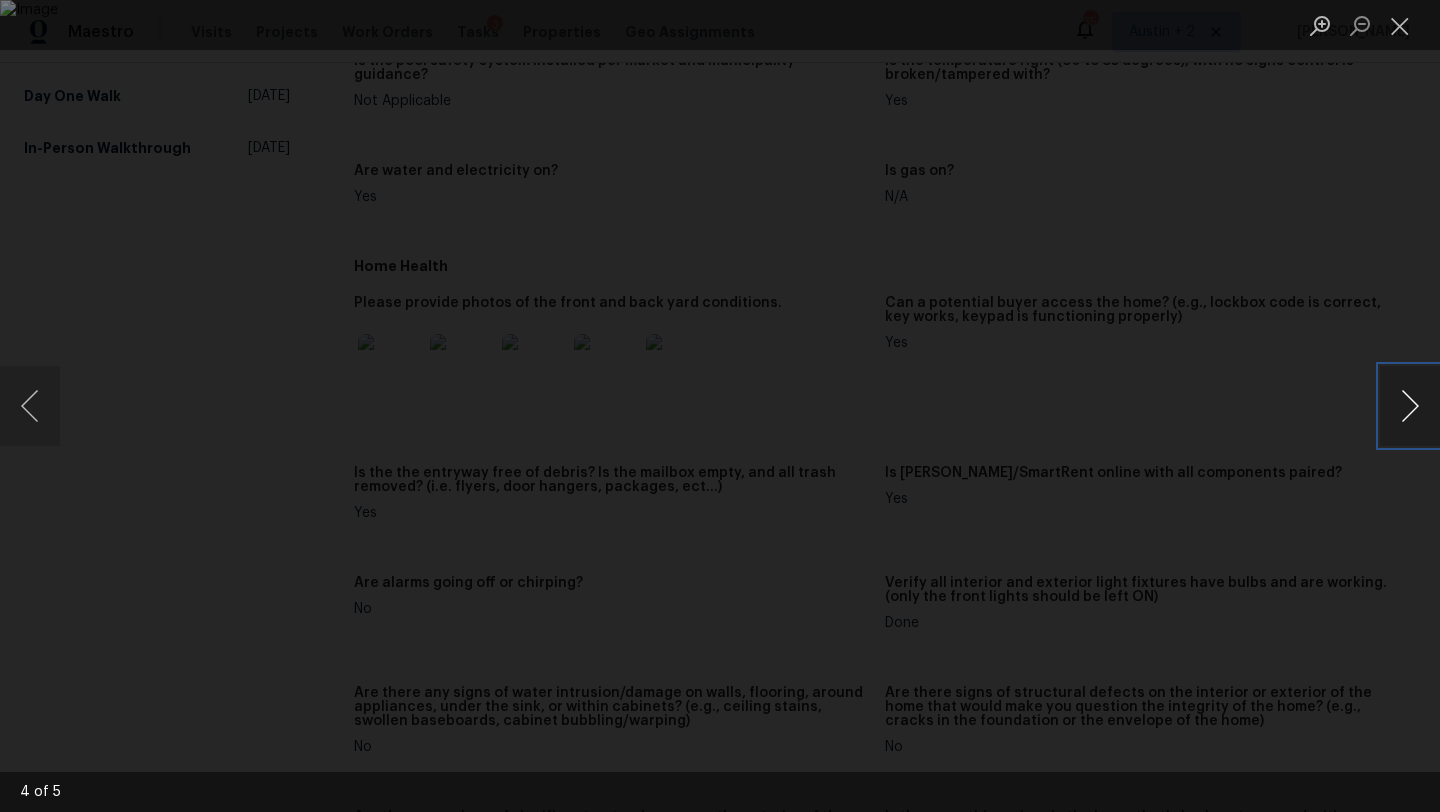 click at bounding box center (1410, 406) 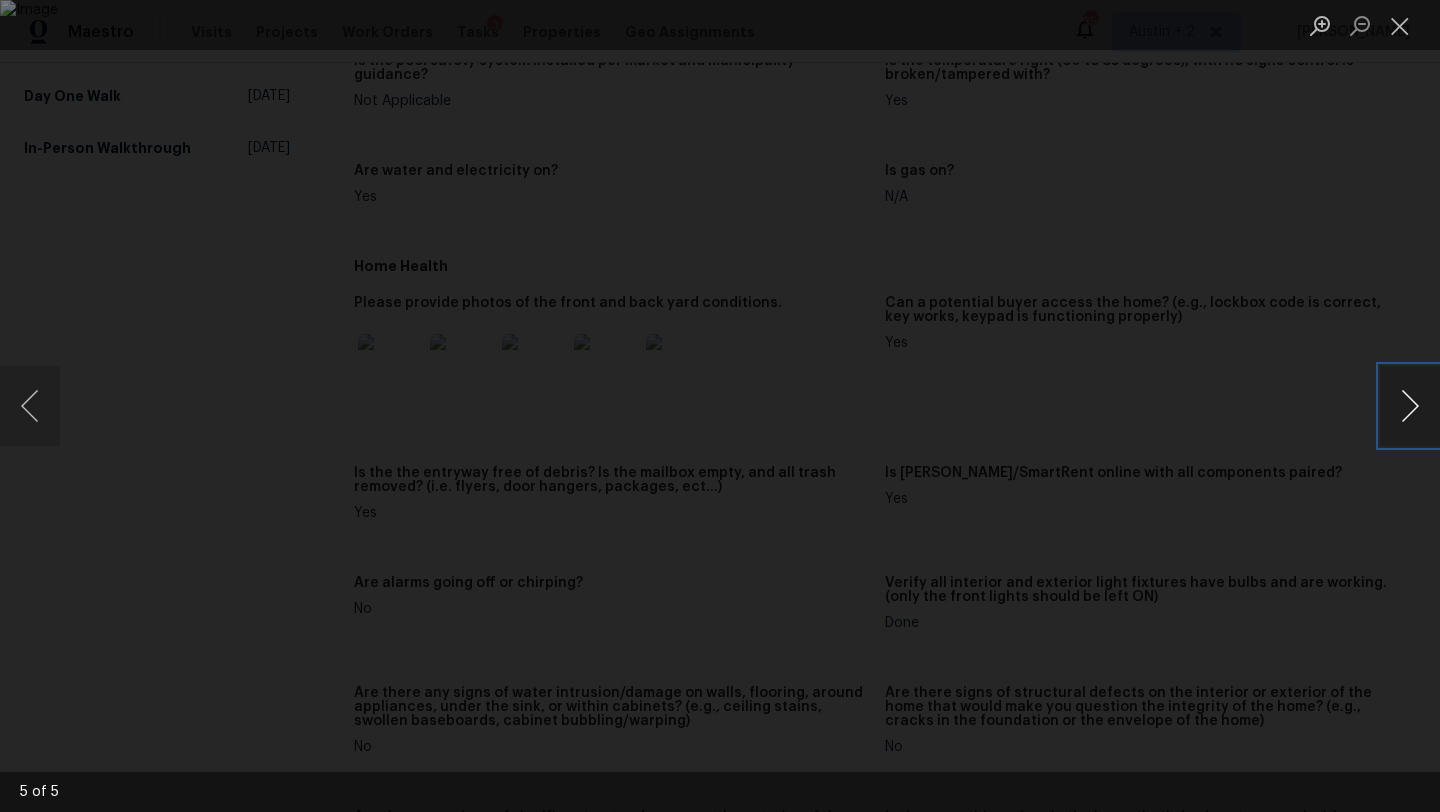 click at bounding box center (1410, 406) 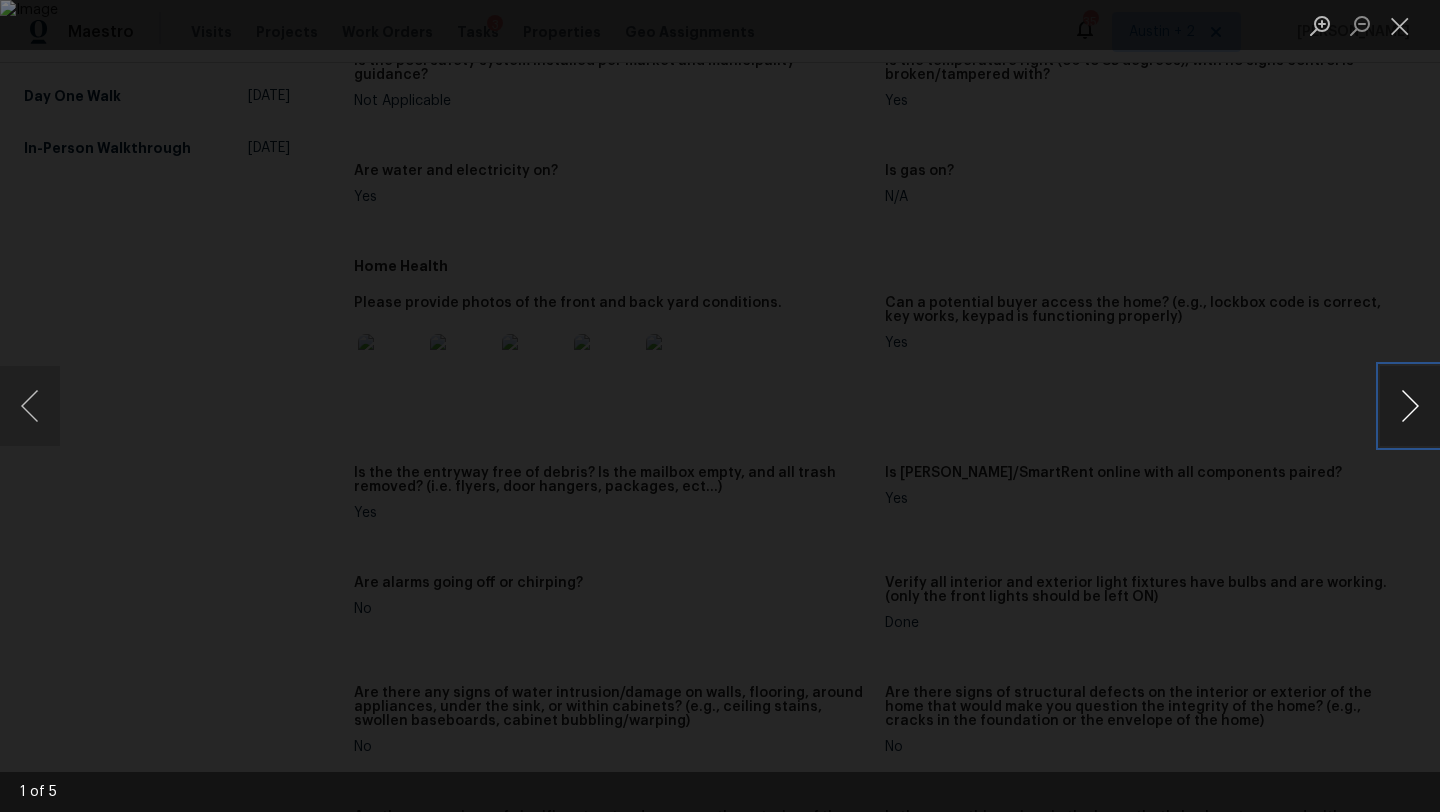 click at bounding box center (1410, 406) 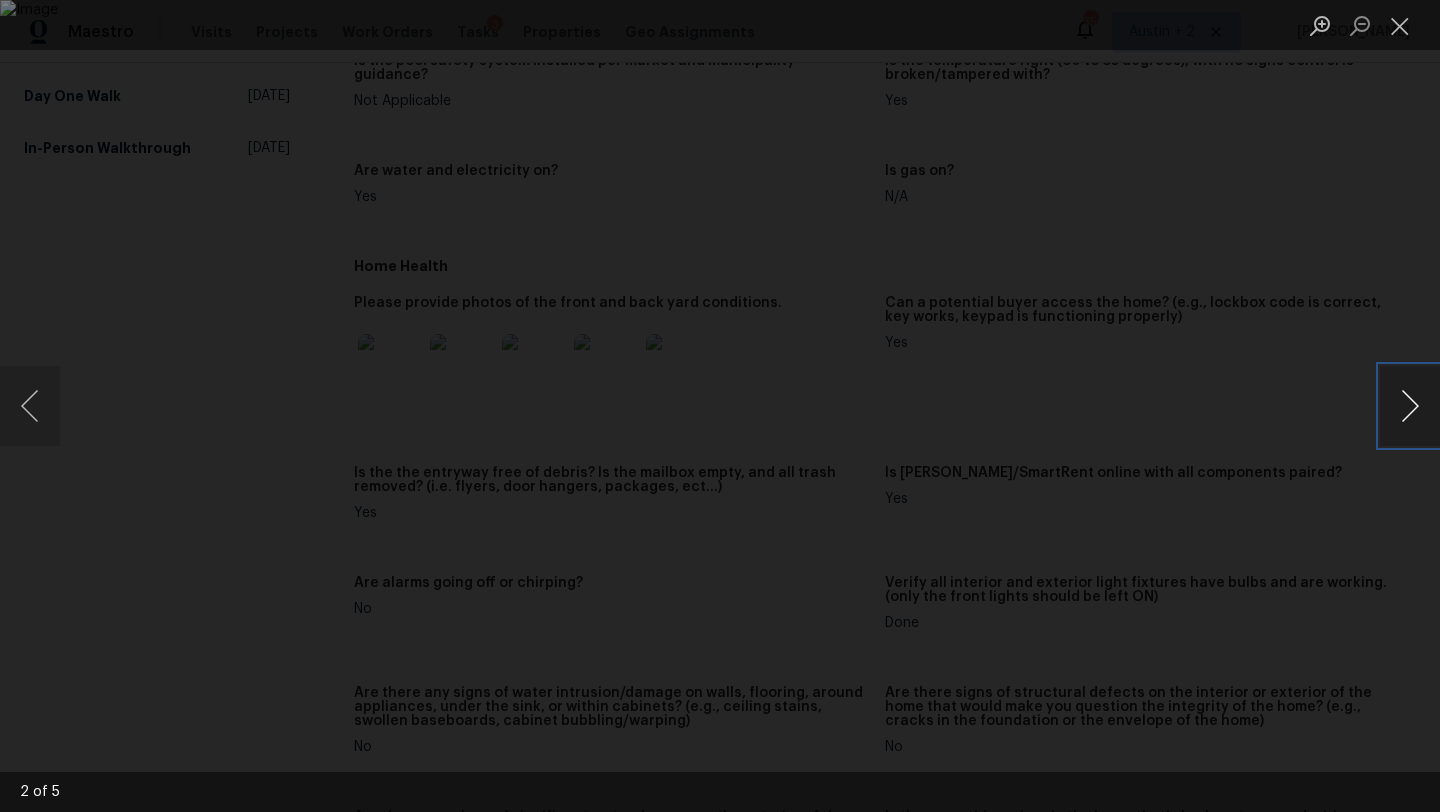 click at bounding box center (1410, 406) 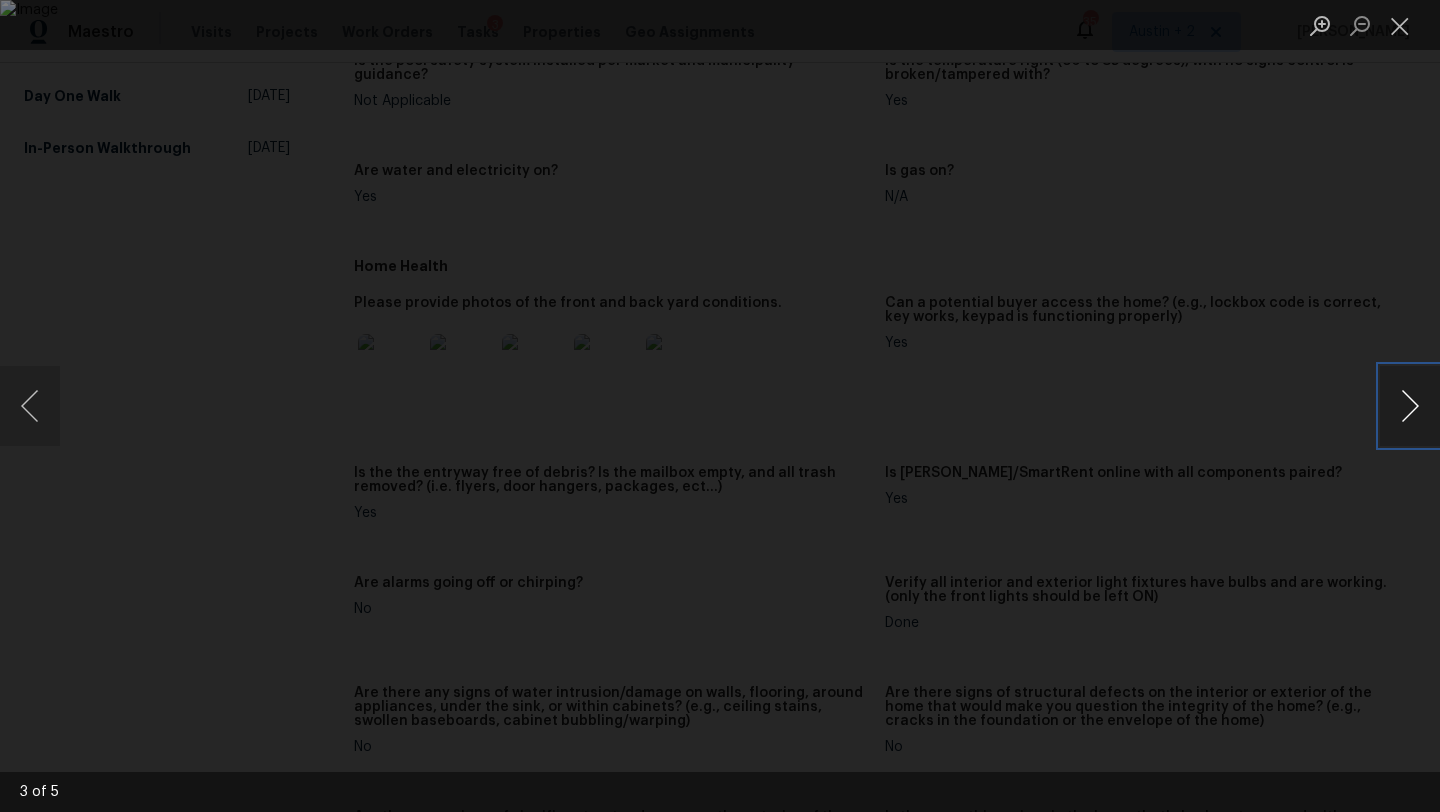 click at bounding box center [1410, 406] 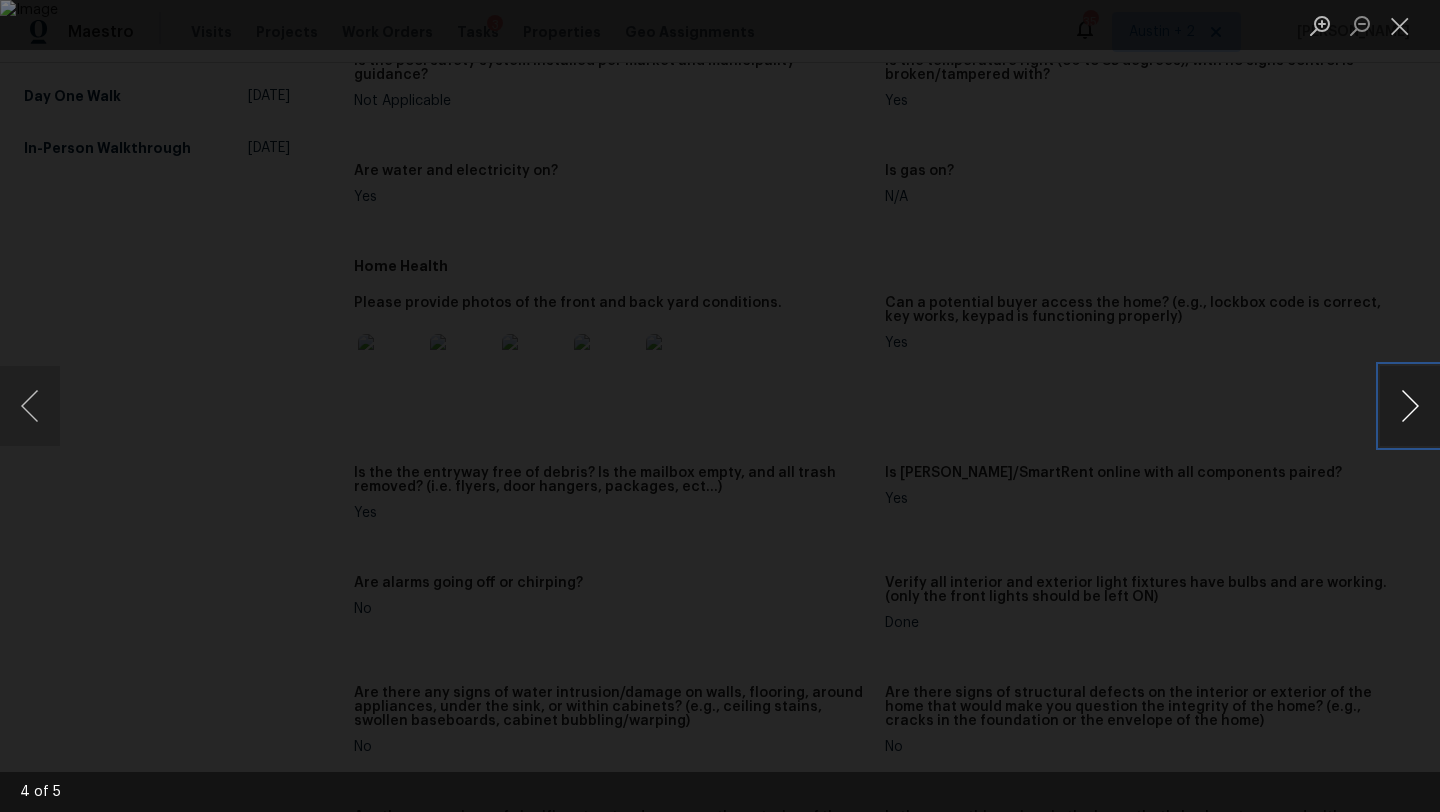 click at bounding box center (1410, 406) 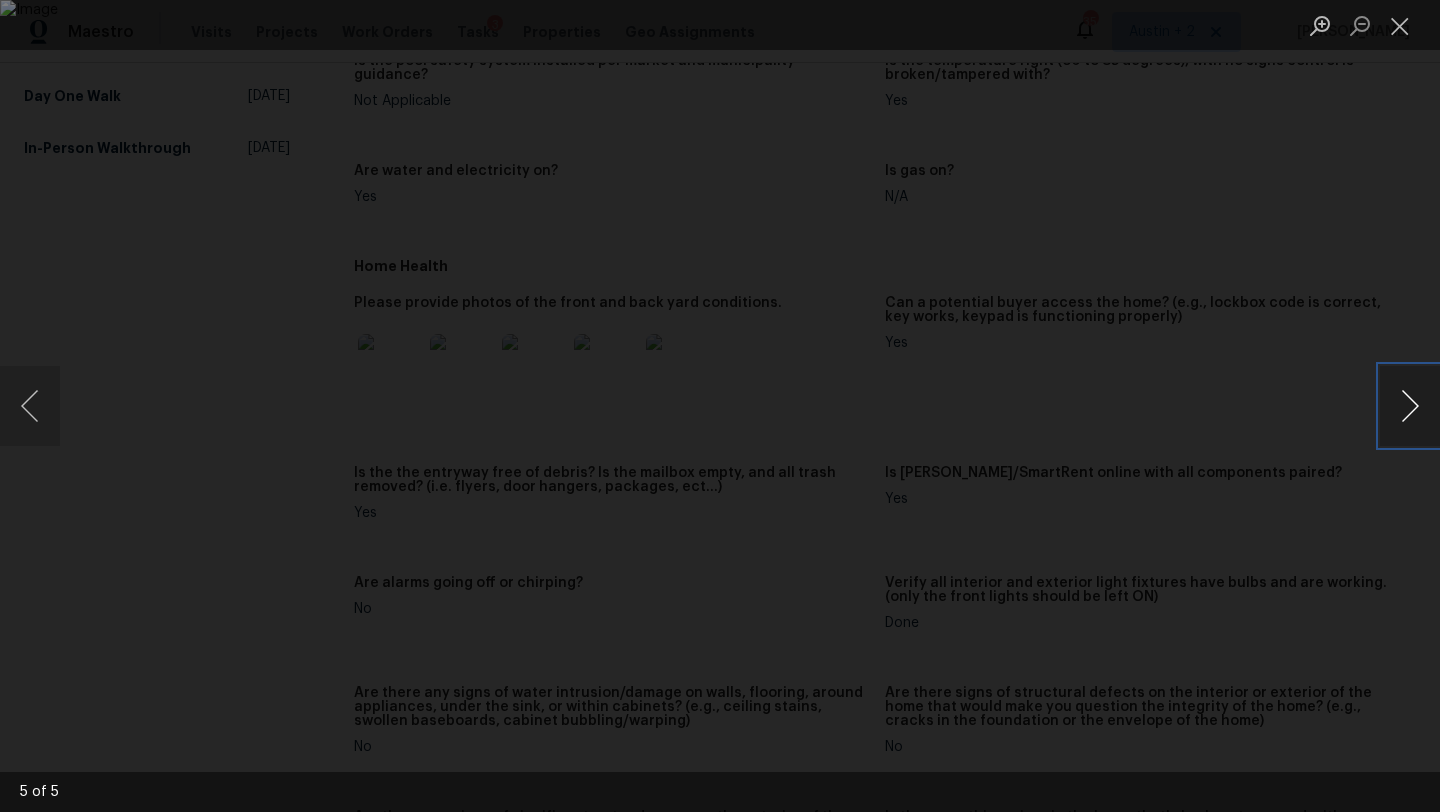 click at bounding box center (1410, 406) 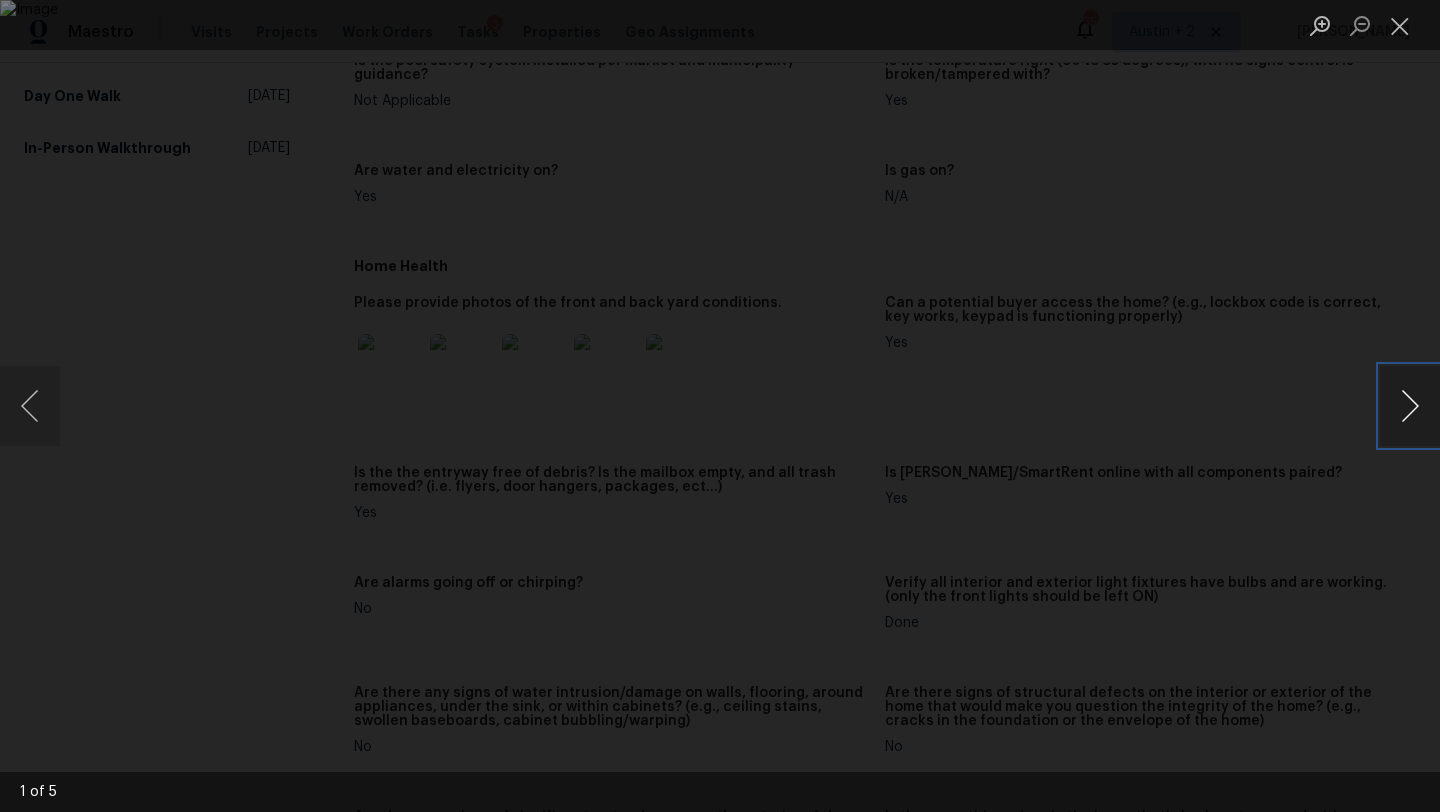 click at bounding box center (1410, 406) 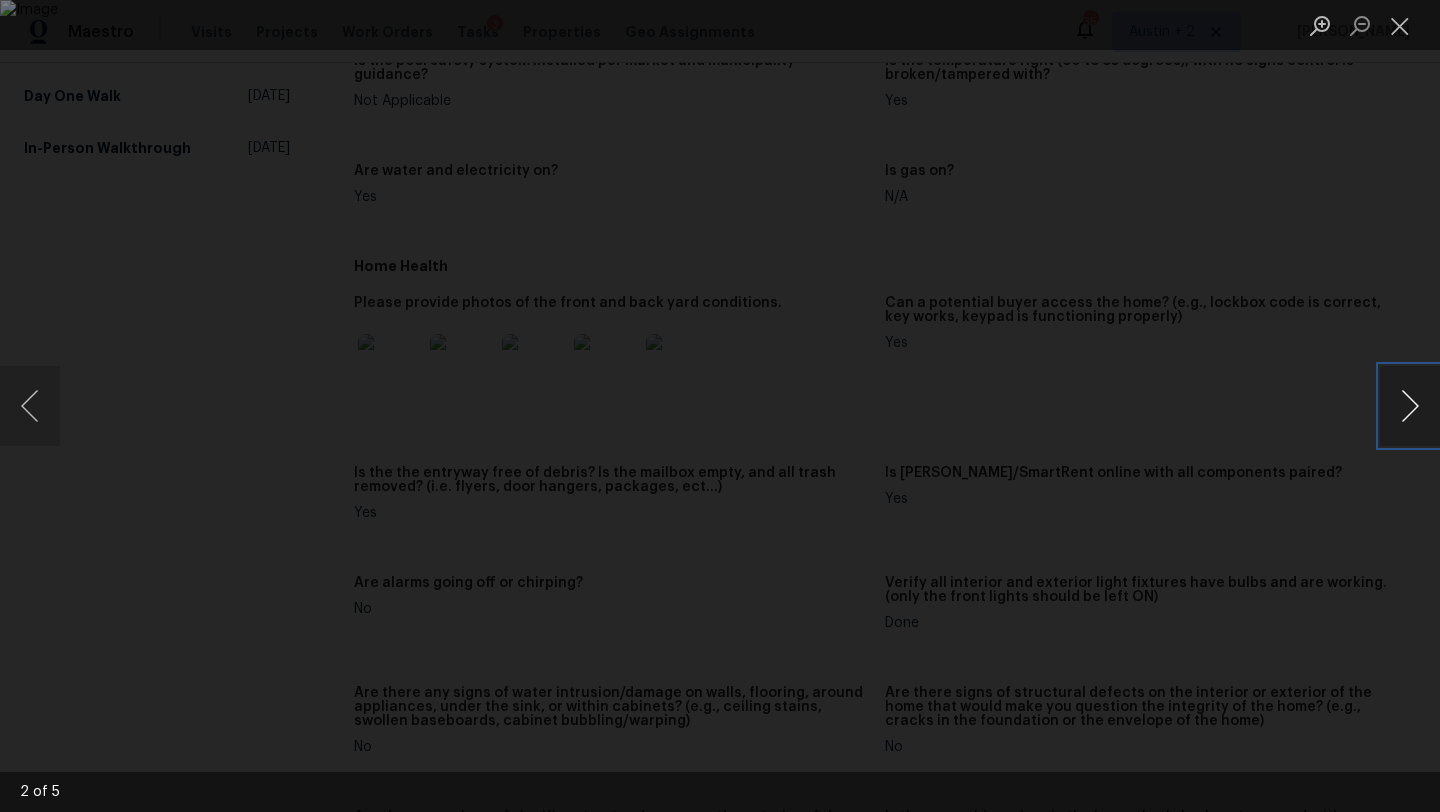 click at bounding box center [1410, 406] 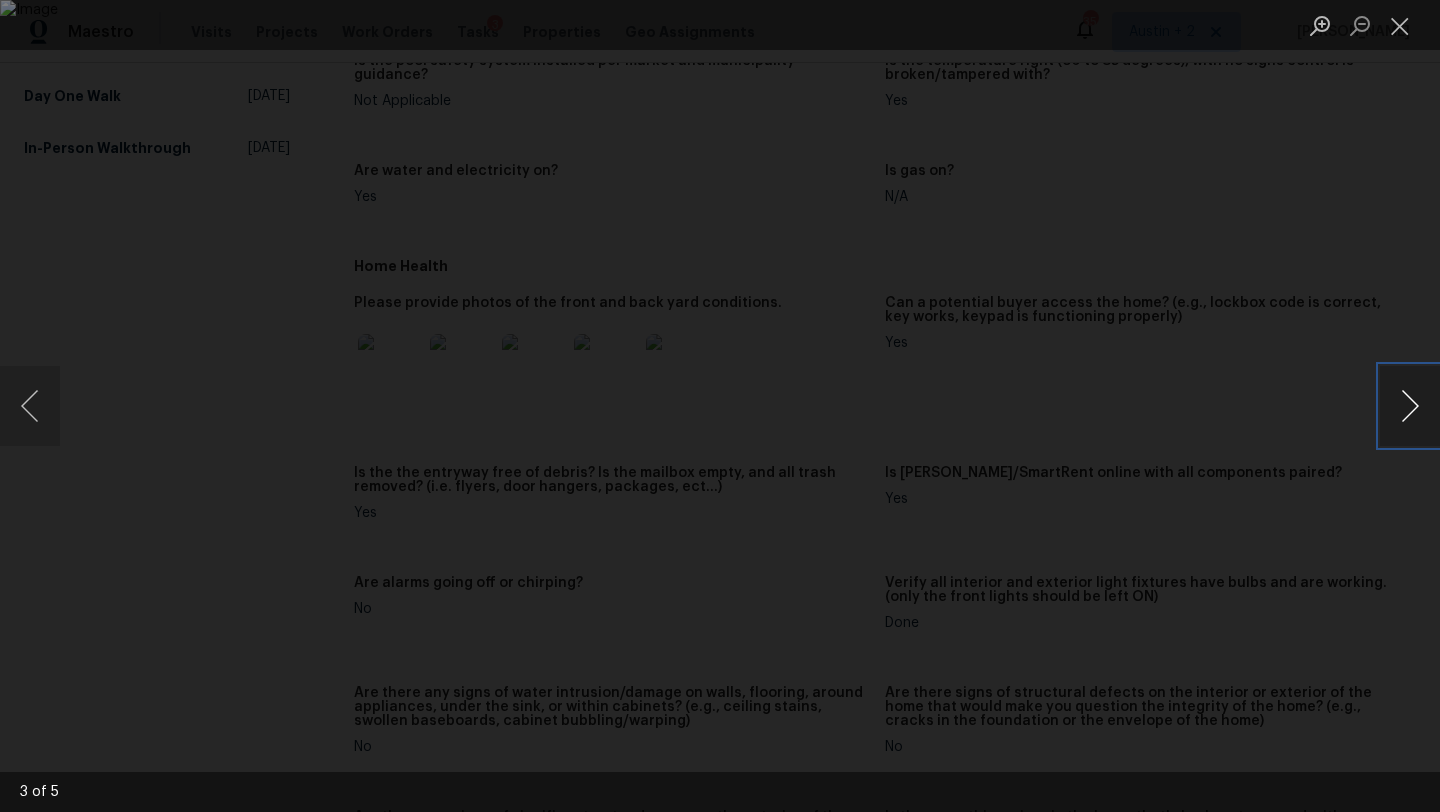 click at bounding box center (1410, 406) 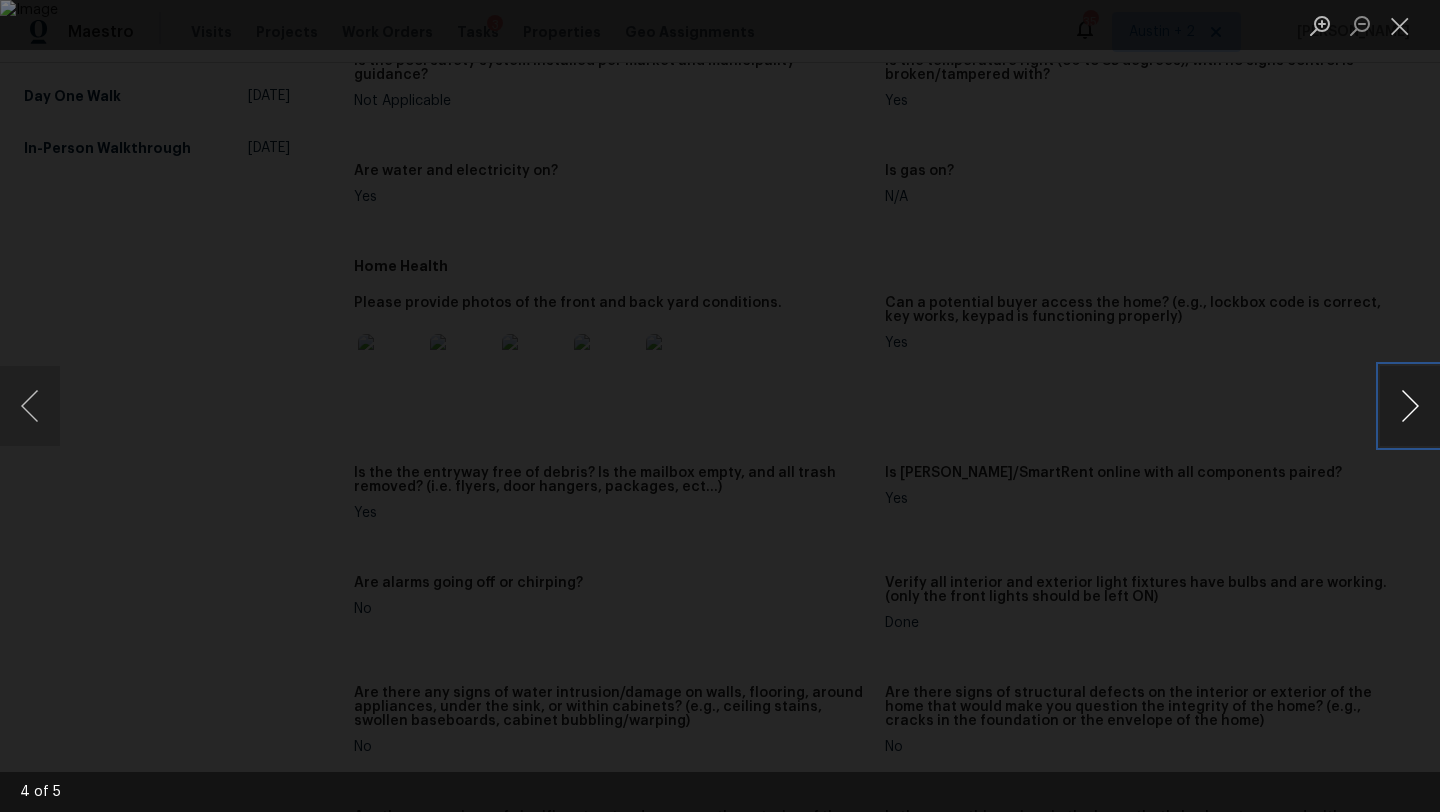 click at bounding box center (1410, 406) 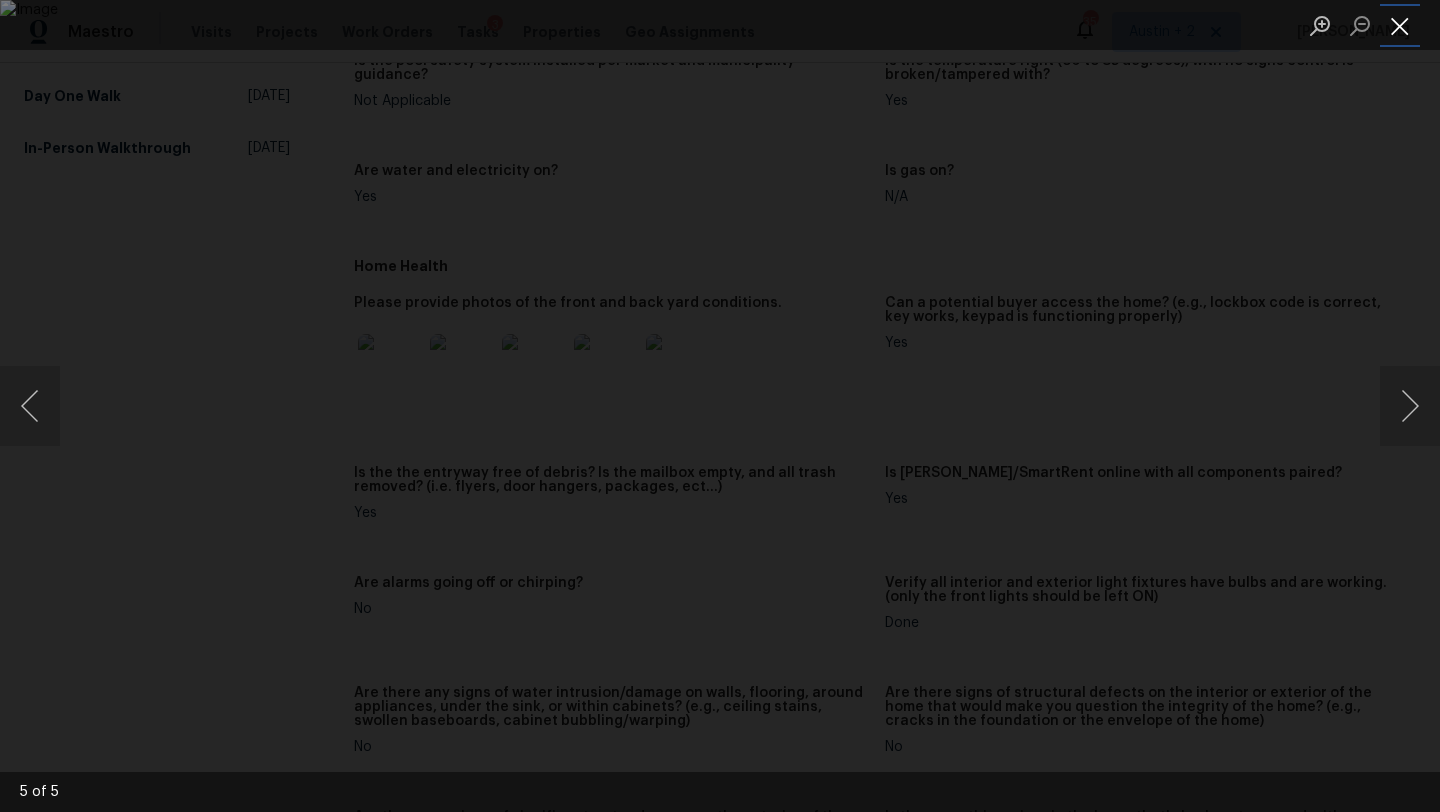 click at bounding box center [1400, 25] 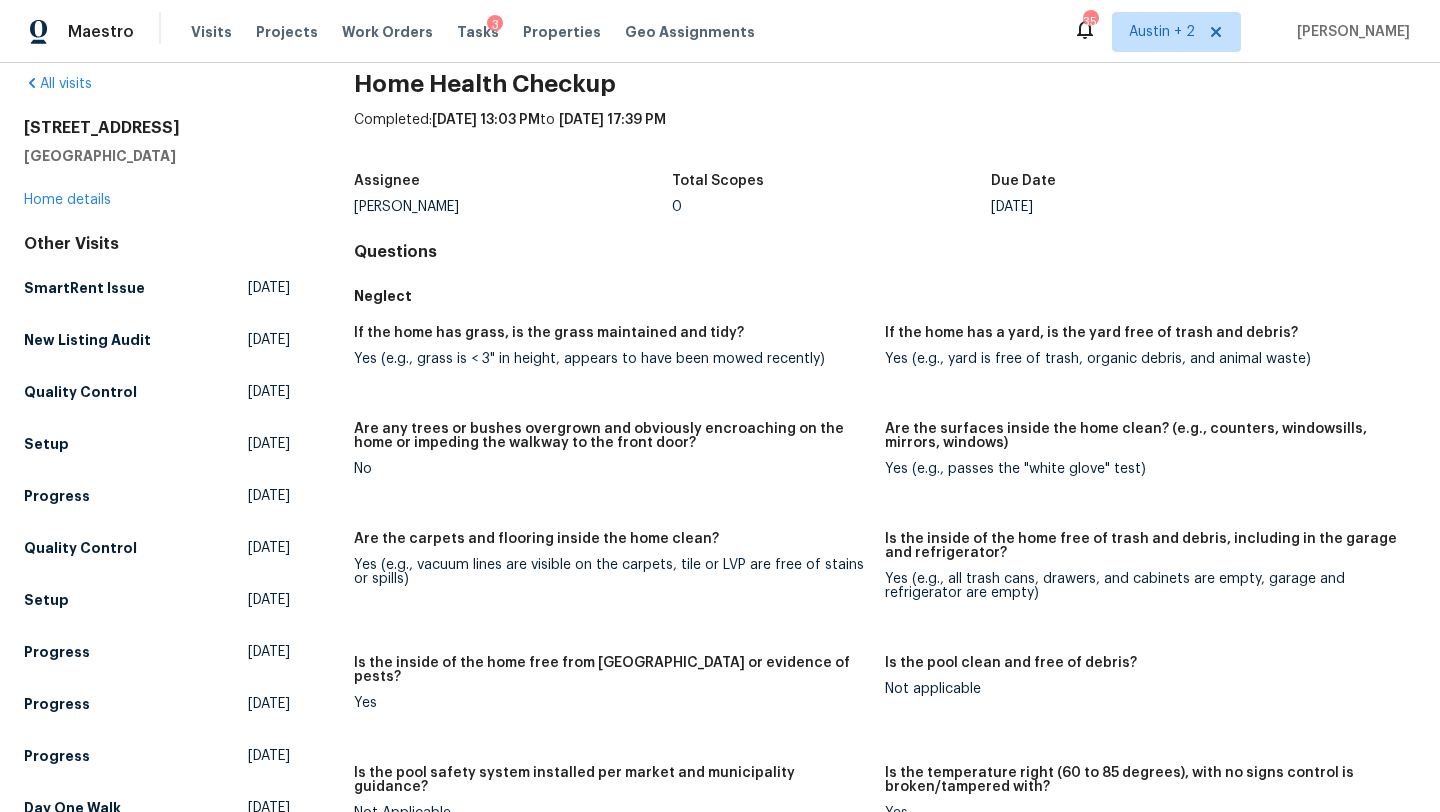 scroll, scrollTop: 0, scrollLeft: 0, axis: both 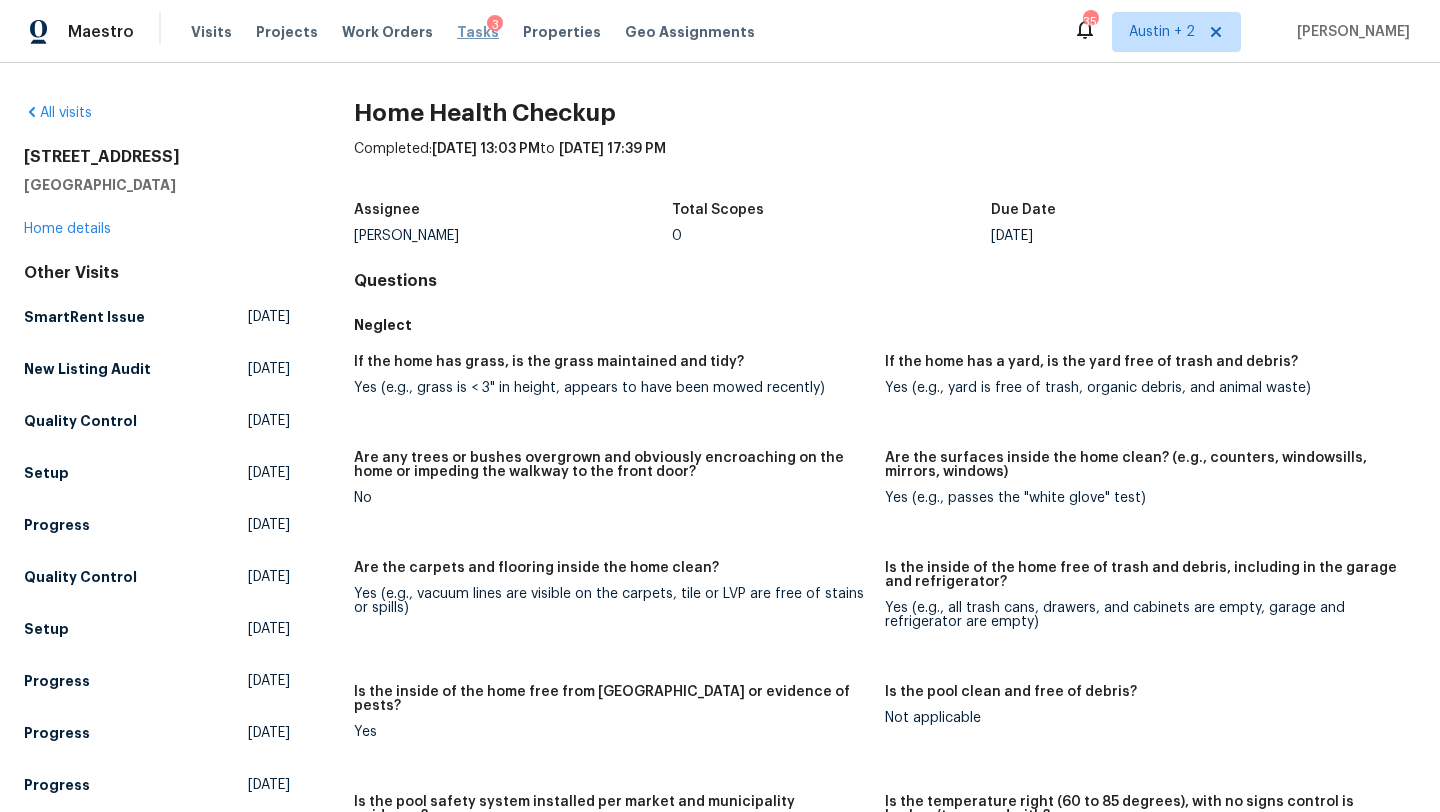 click on "Tasks" at bounding box center [478, 32] 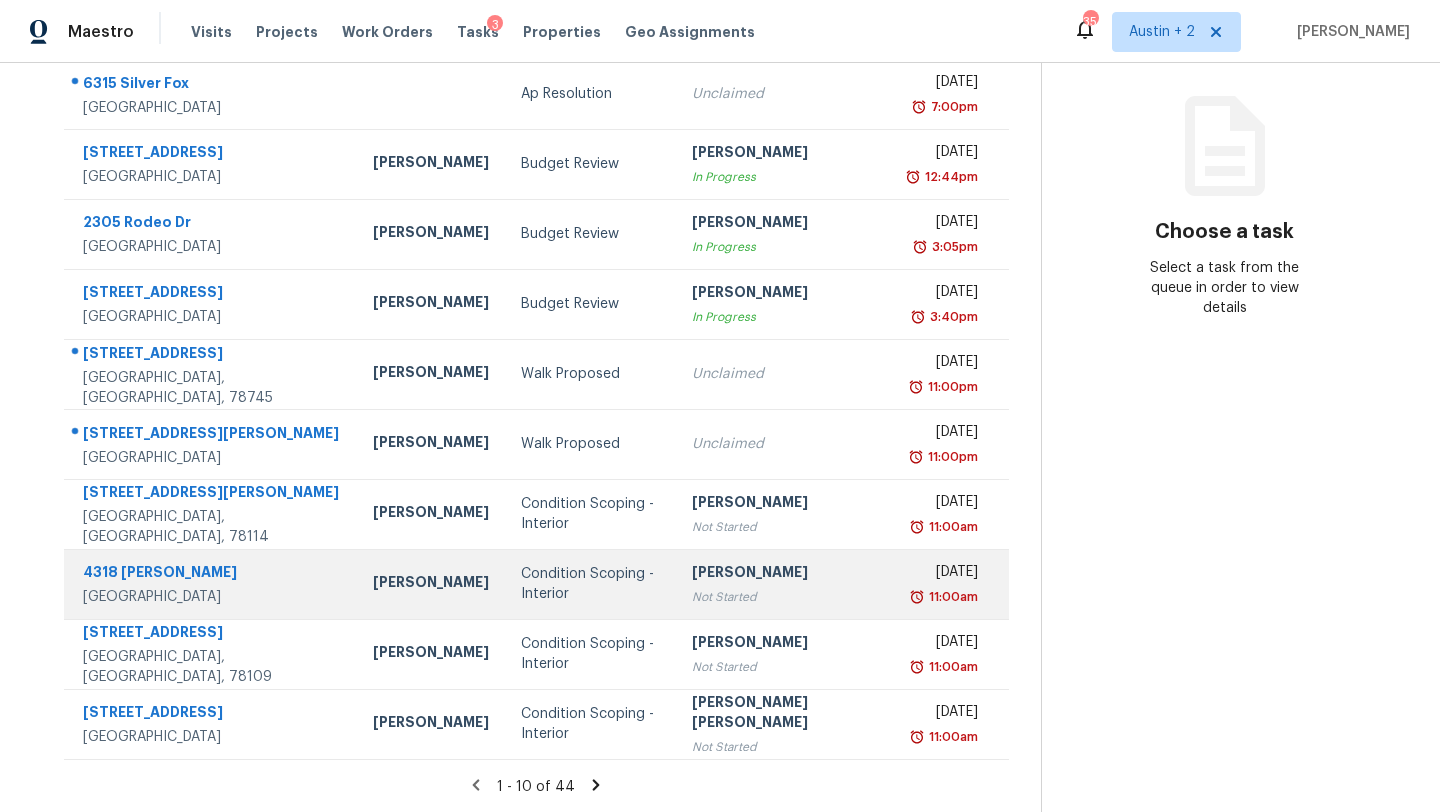 scroll, scrollTop: 0, scrollLeft: 0, axis: both 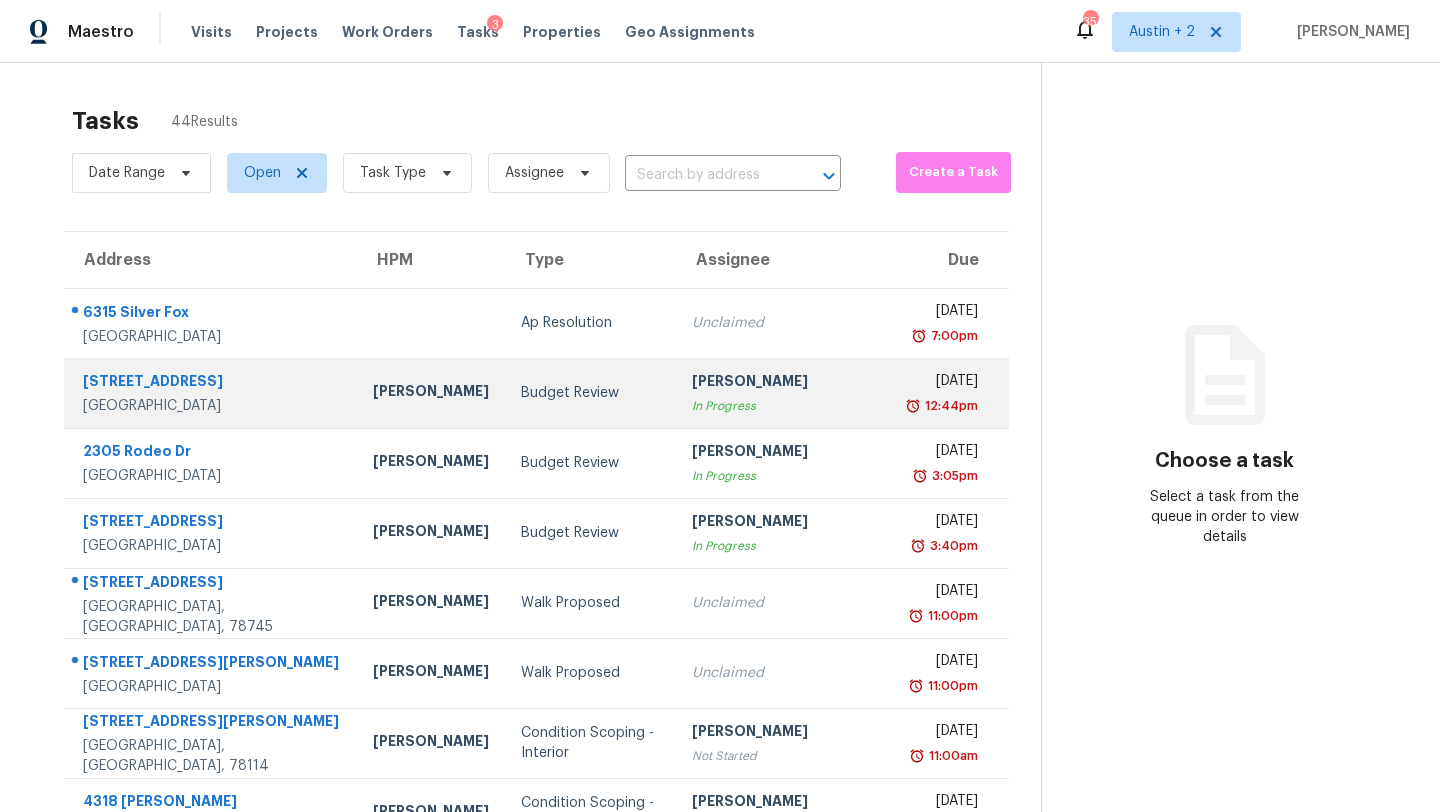 click on "Budget Review" at bounding box center (590, 393) 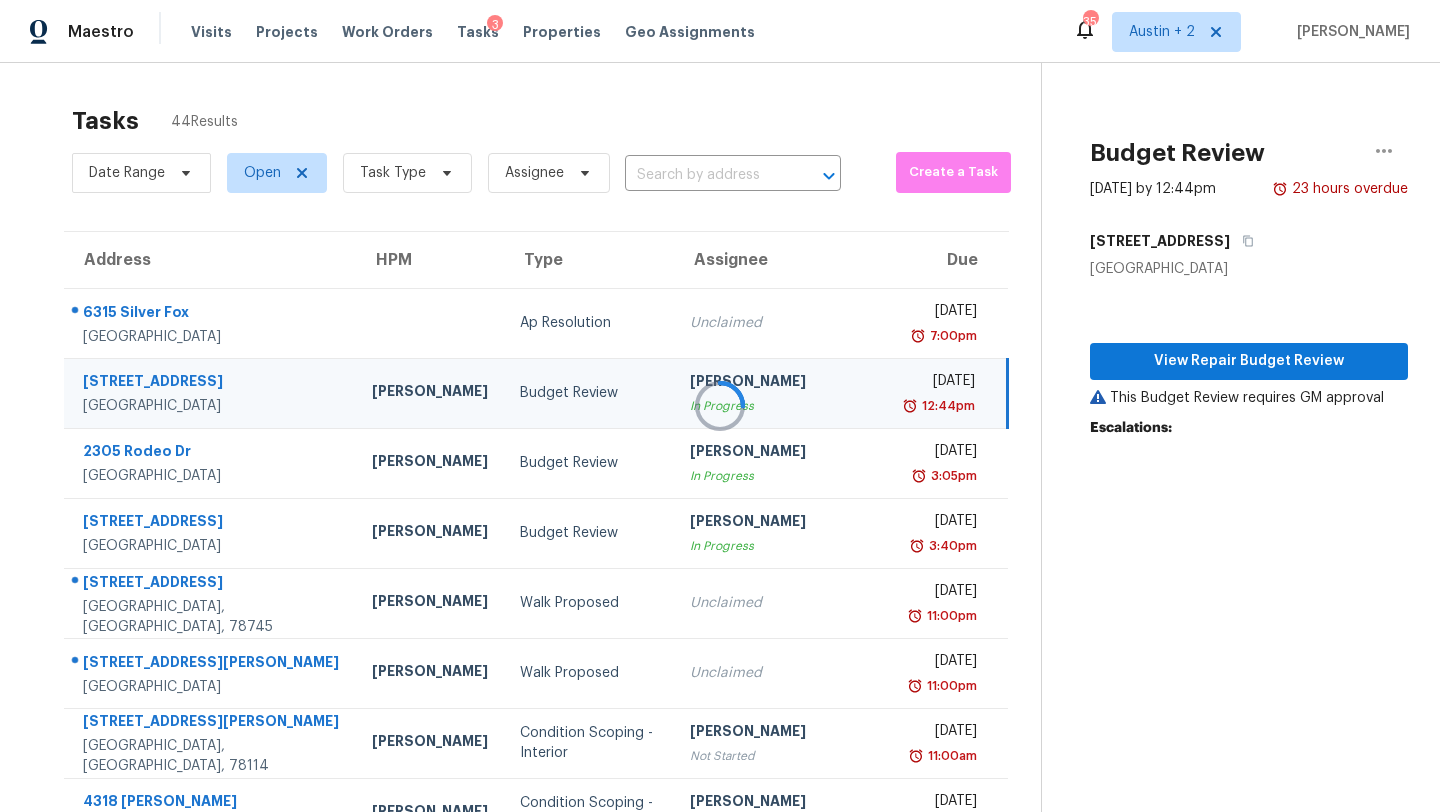 click at bounding box center (720, 406) 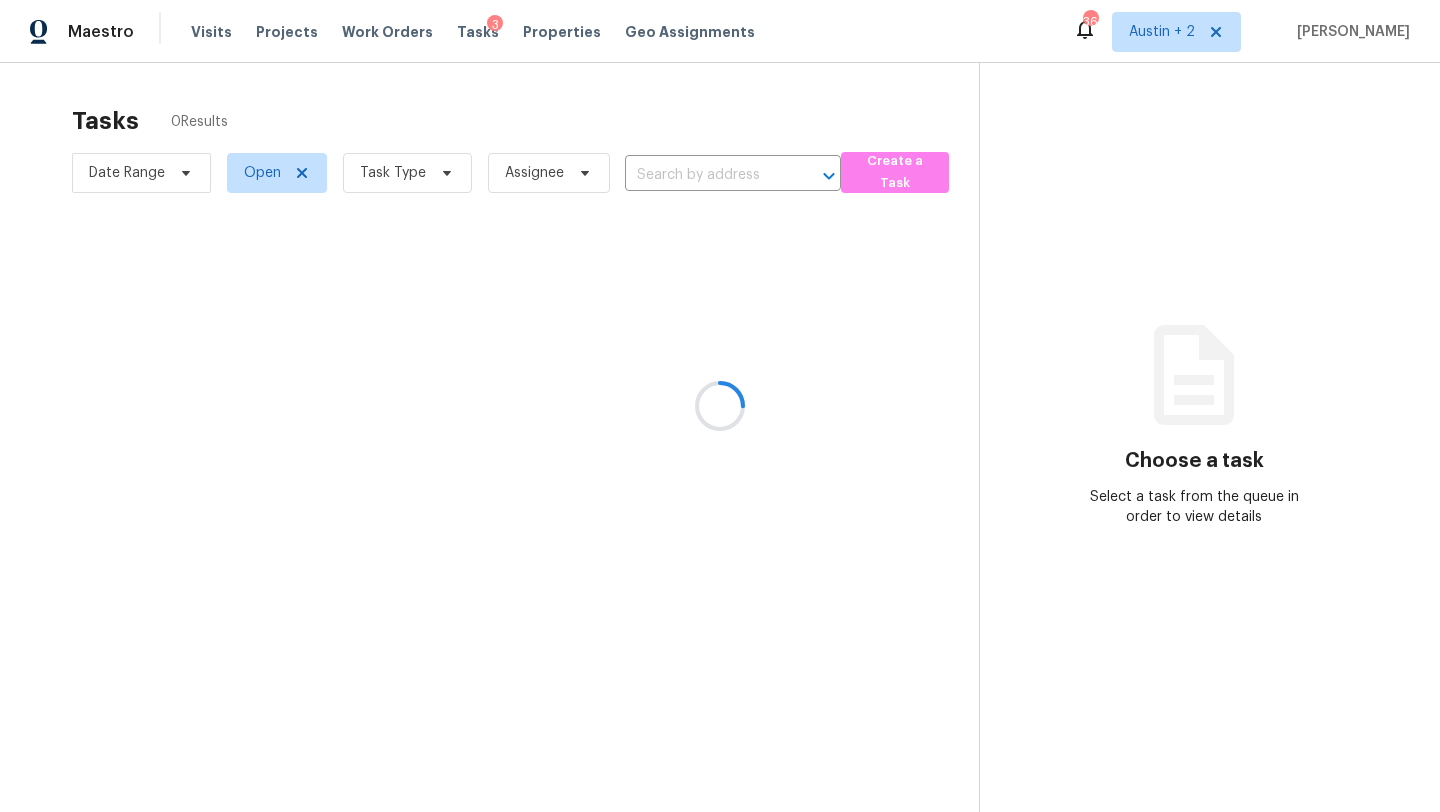 scroll, scrollTop: 0, scrollLeft: 0, axis: both 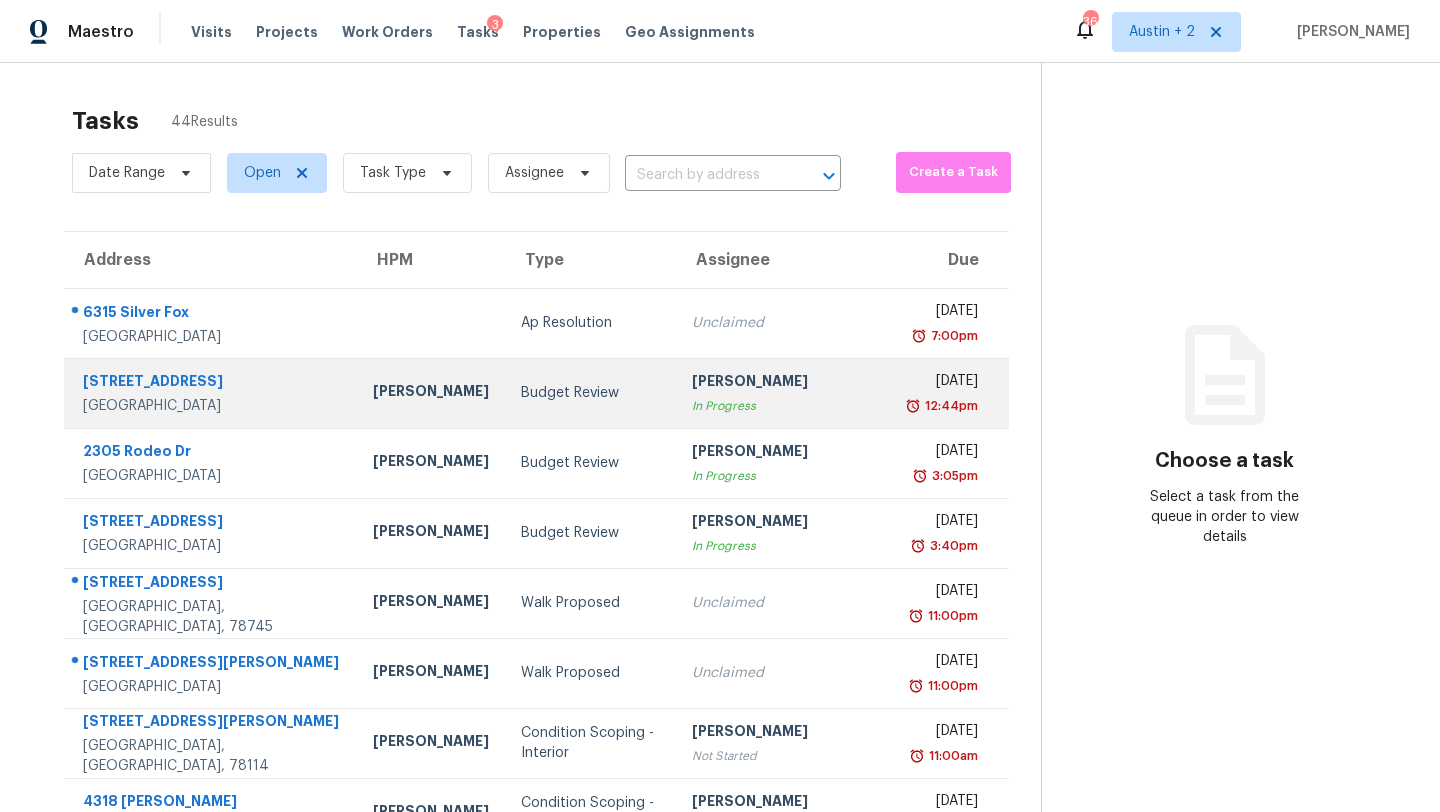 click on "Budget Review" at bounding box center [590, 393] 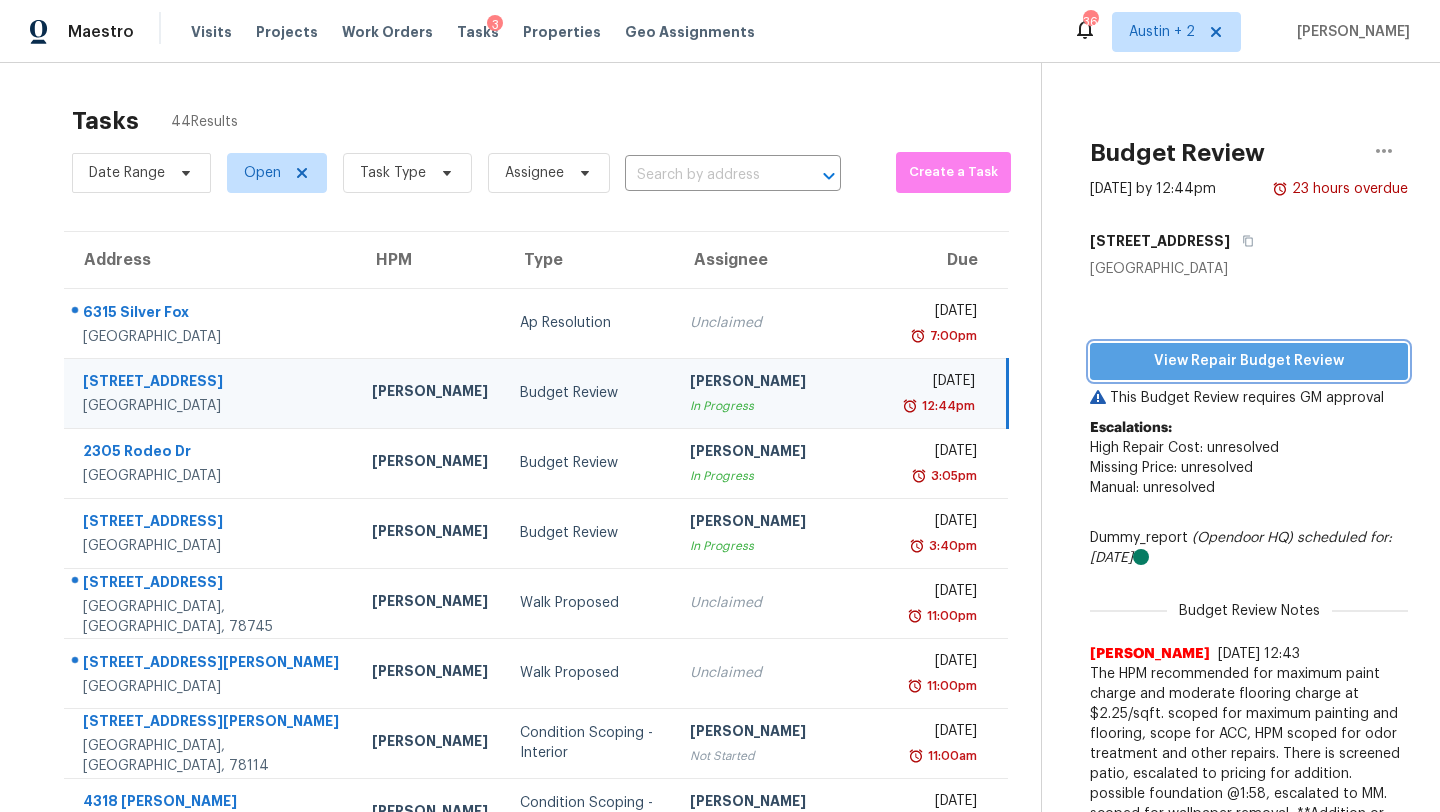 click on "View Repair Budget Review" at bounding box center (1249, 361) 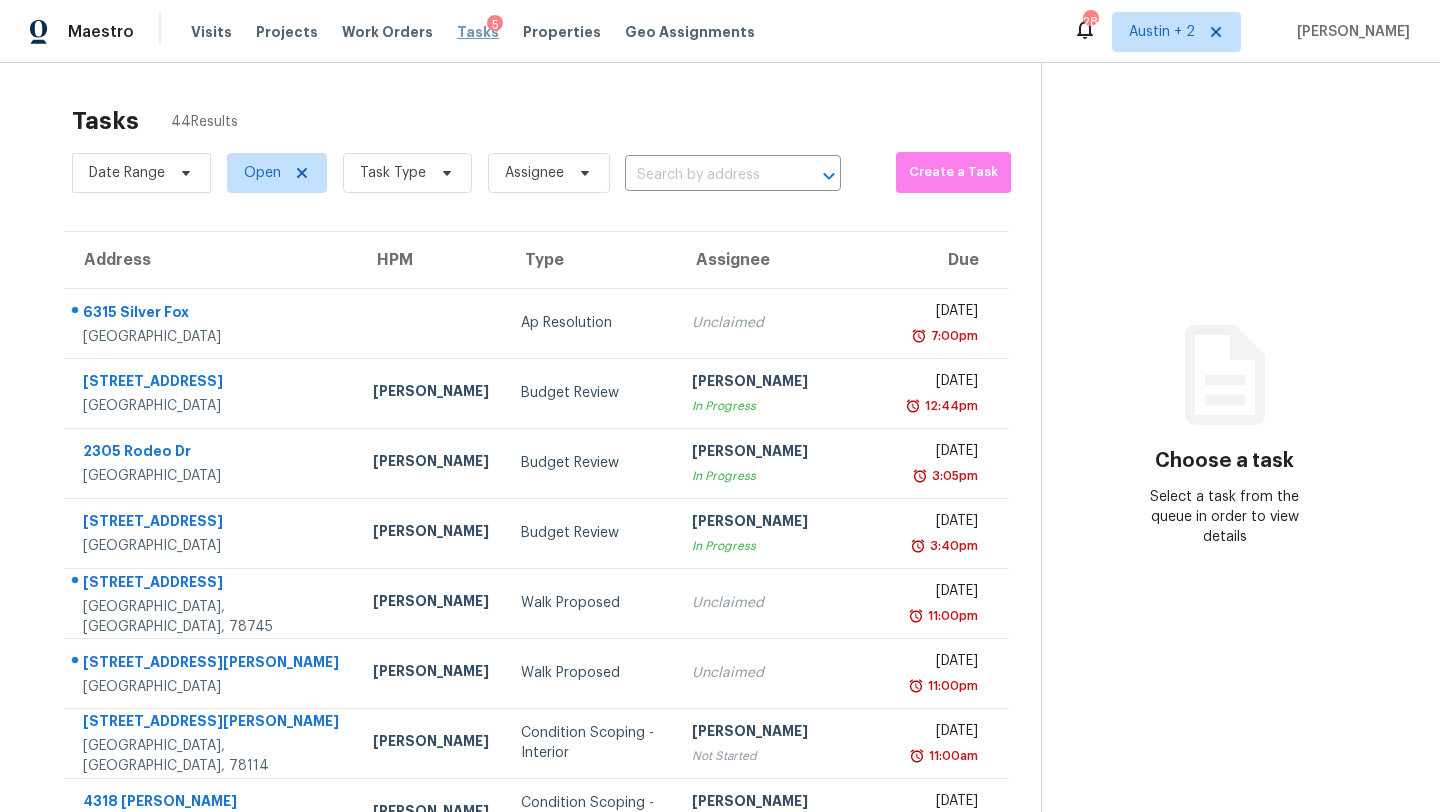 scroll, scrollTop: 0, scrollLeft: 0, axis: both 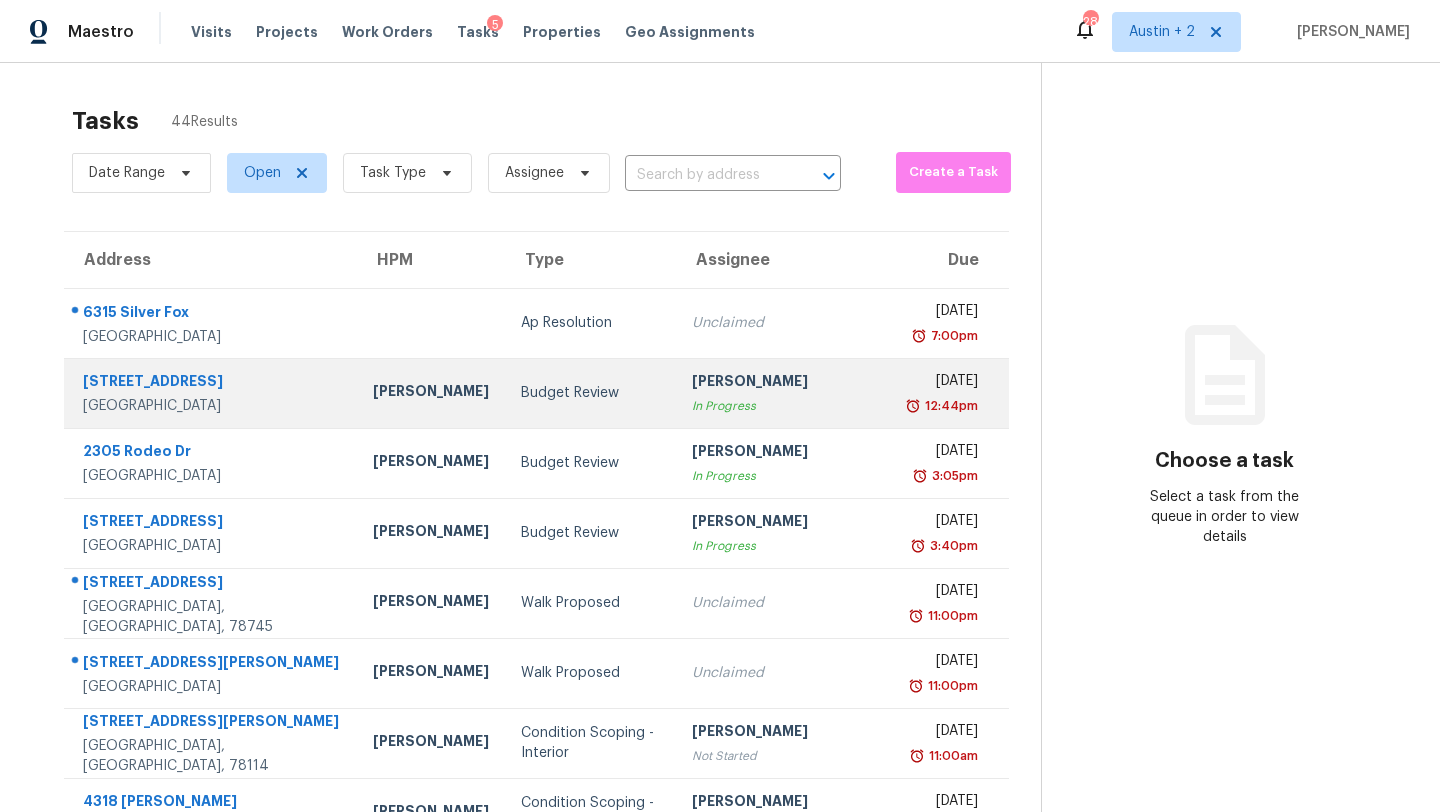 click on "Budget Review" at bounding box center [590, 393] 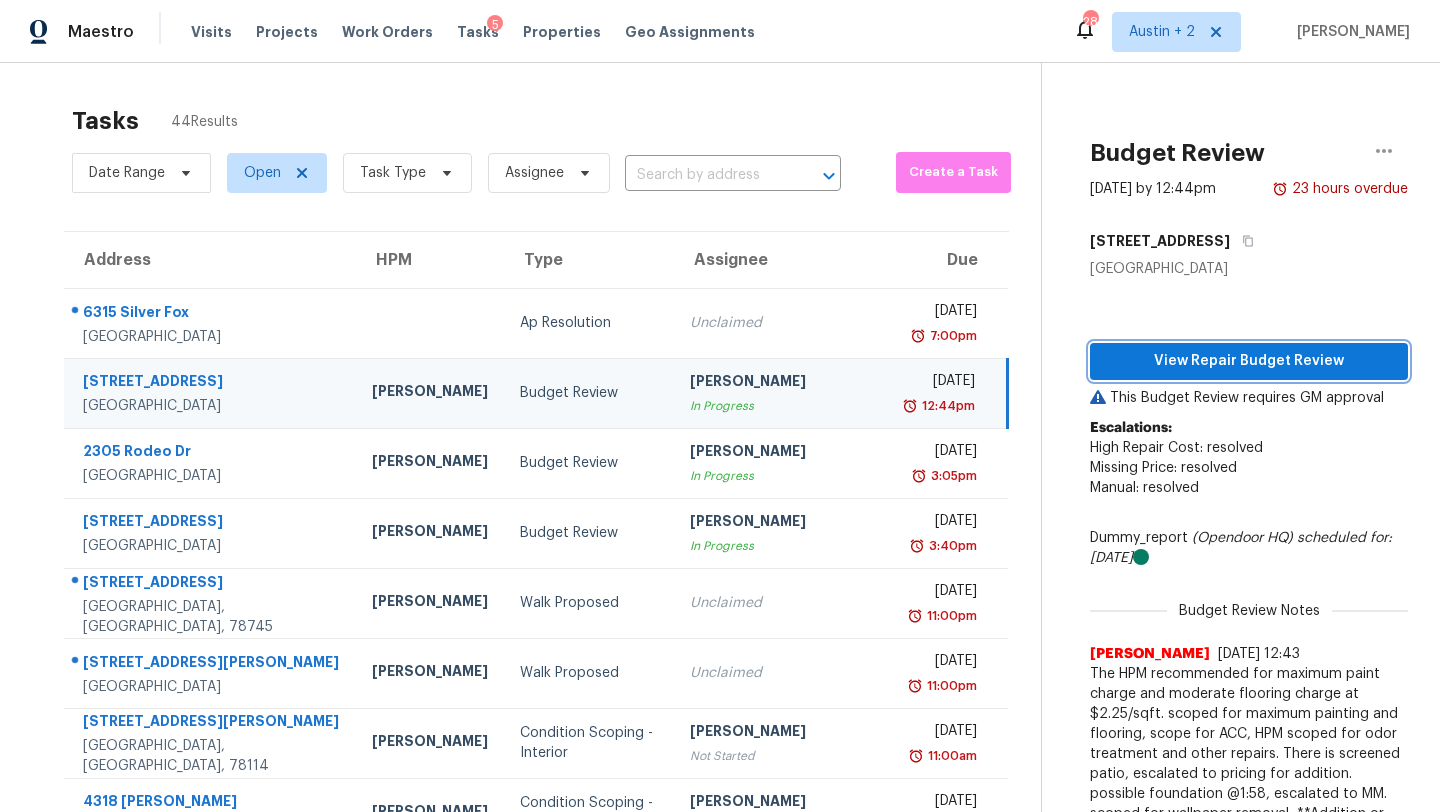 click on "View Repair Budget Review" at bounding box center [1249, 361] 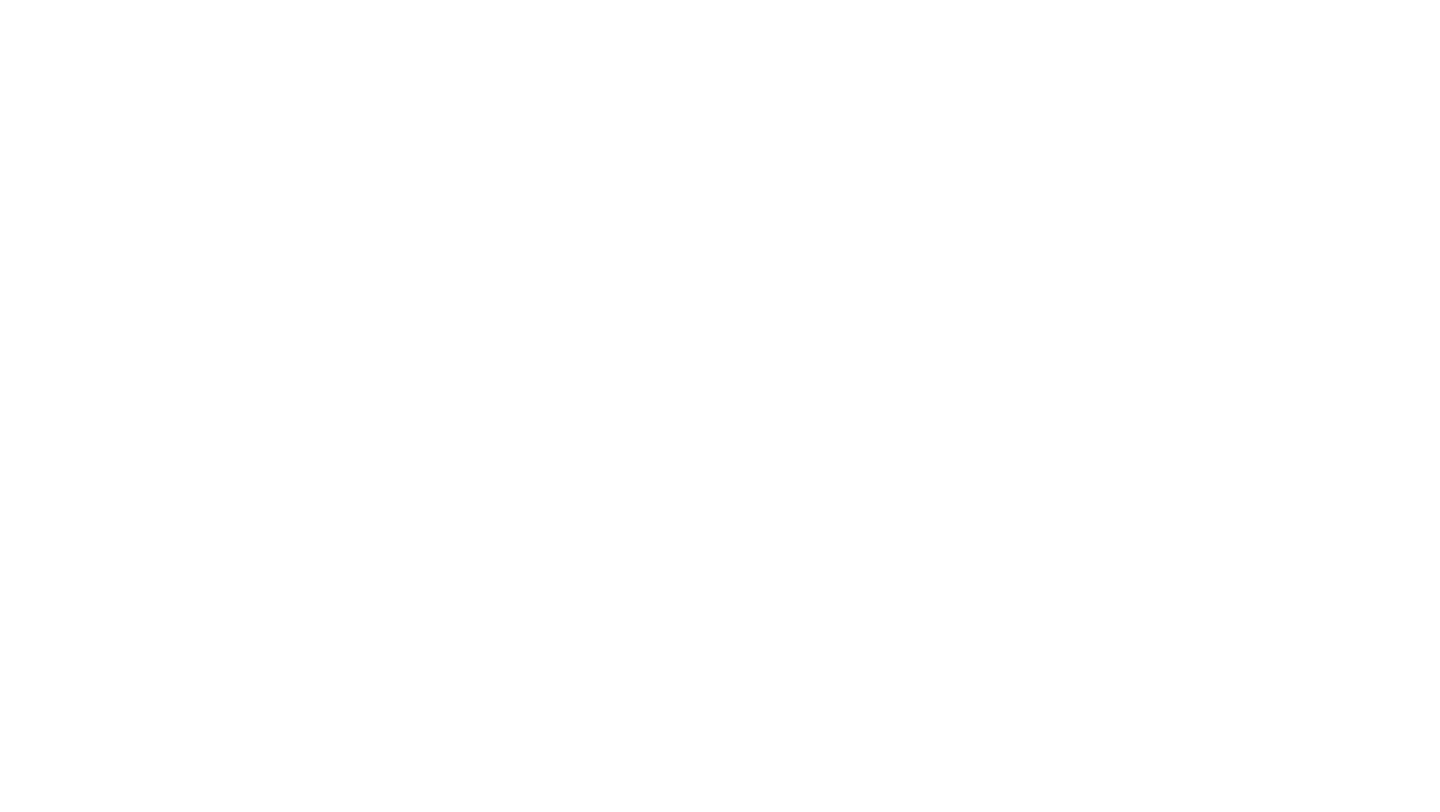 scroll, scrollTop: 0, scrollLeft: 0, axis: both 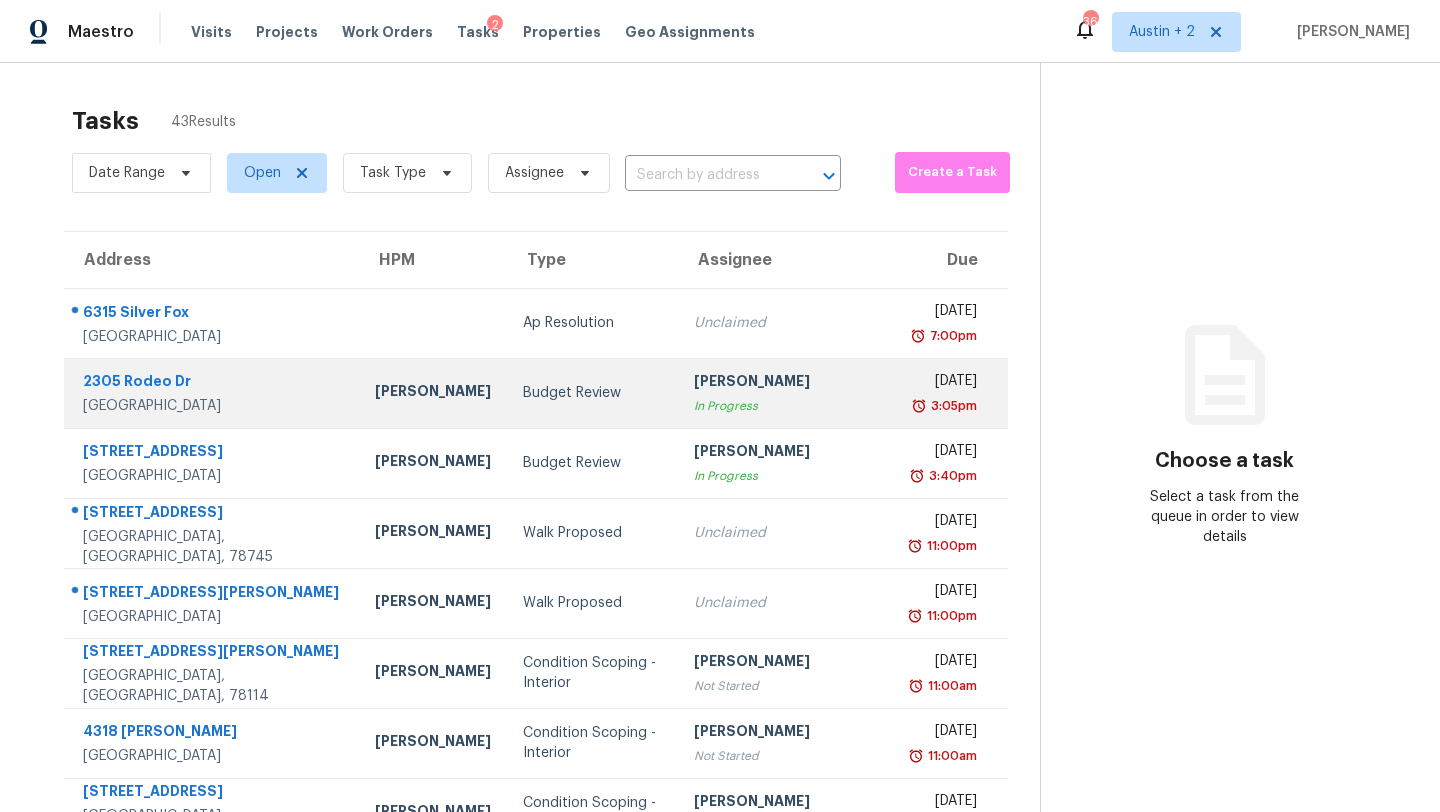 click on "Budget Review" at bounding box center [592, 393] 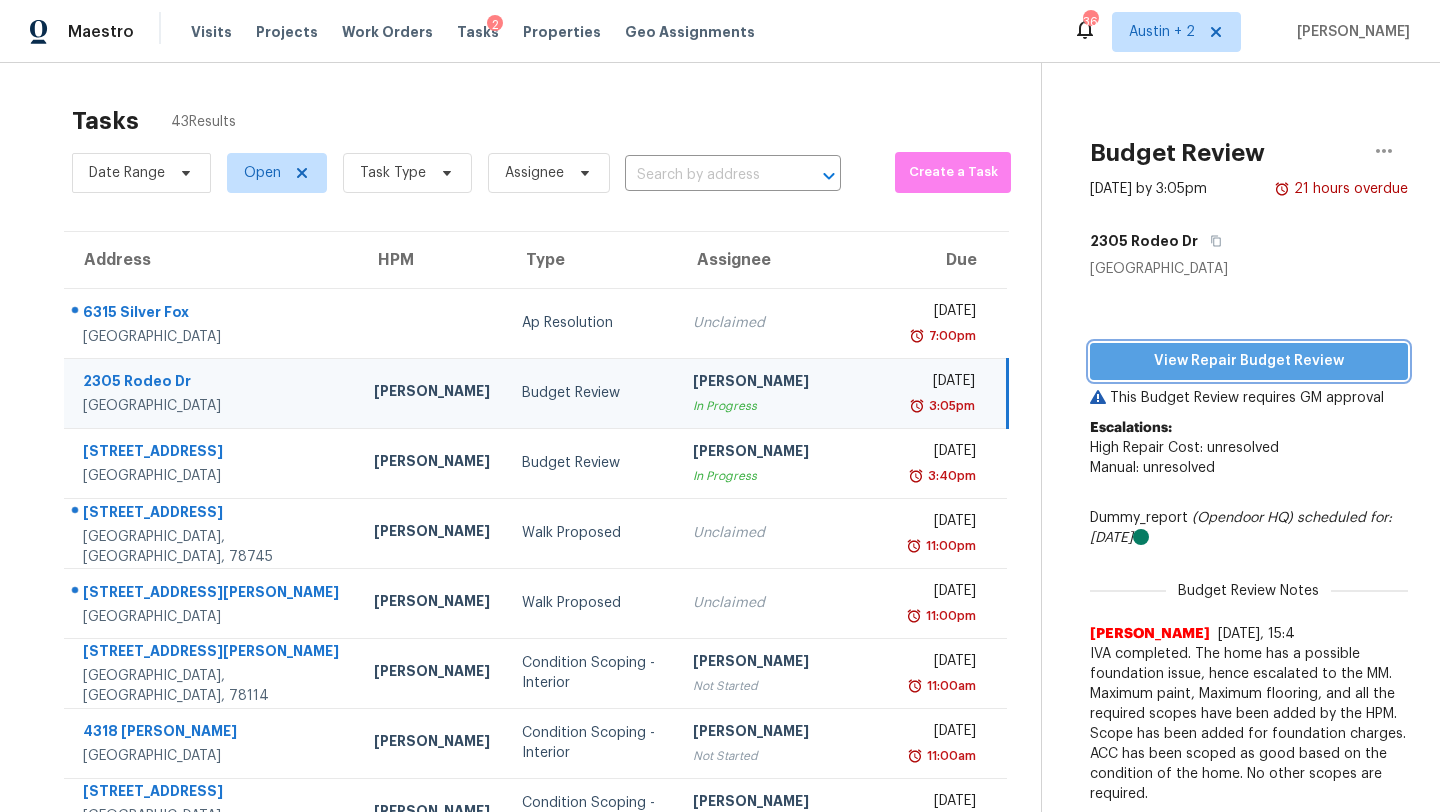 click on "View Repair Budget Review" at bounding box center (1249, 361) 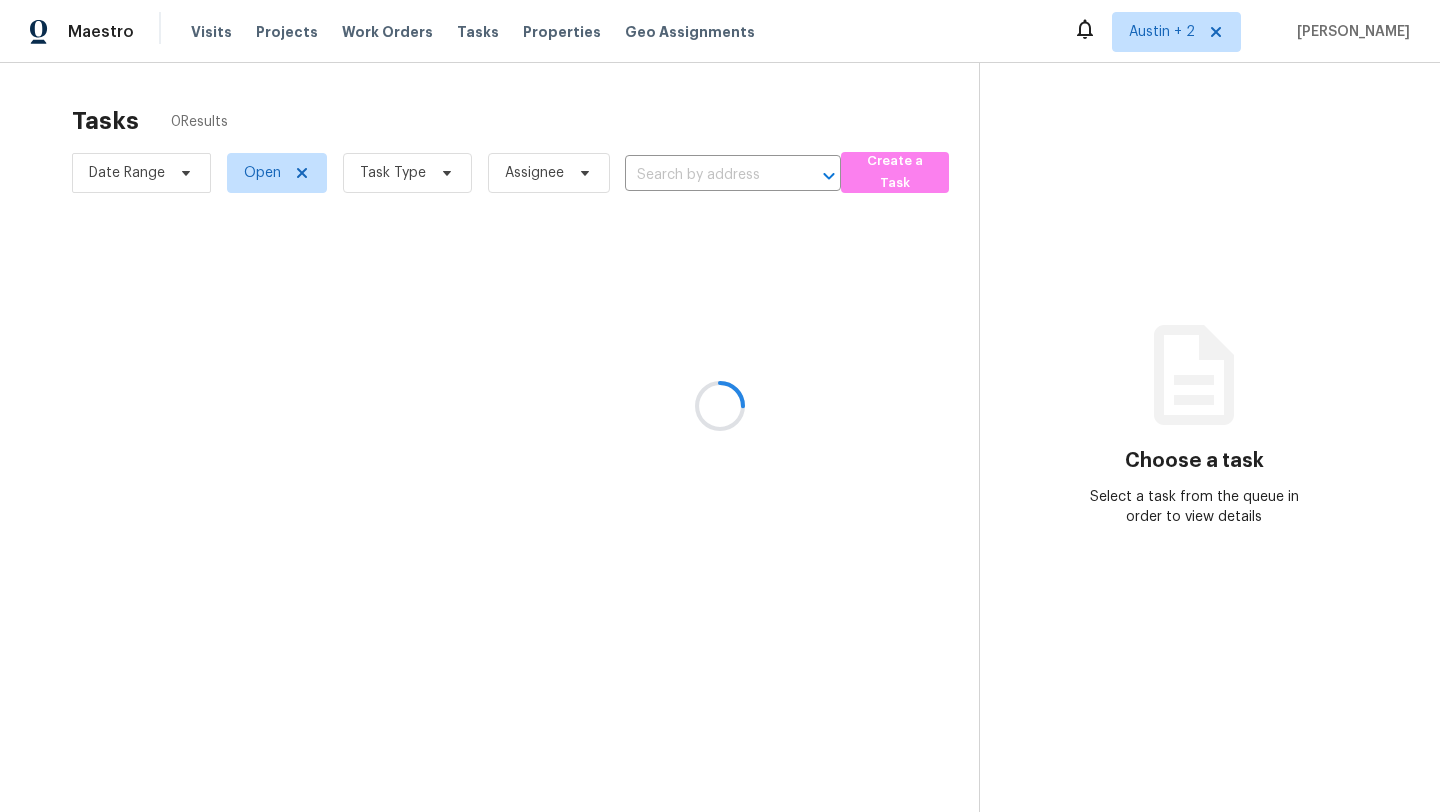 scroll, scrollTop: 0, scrollLeft: 0, axis: both 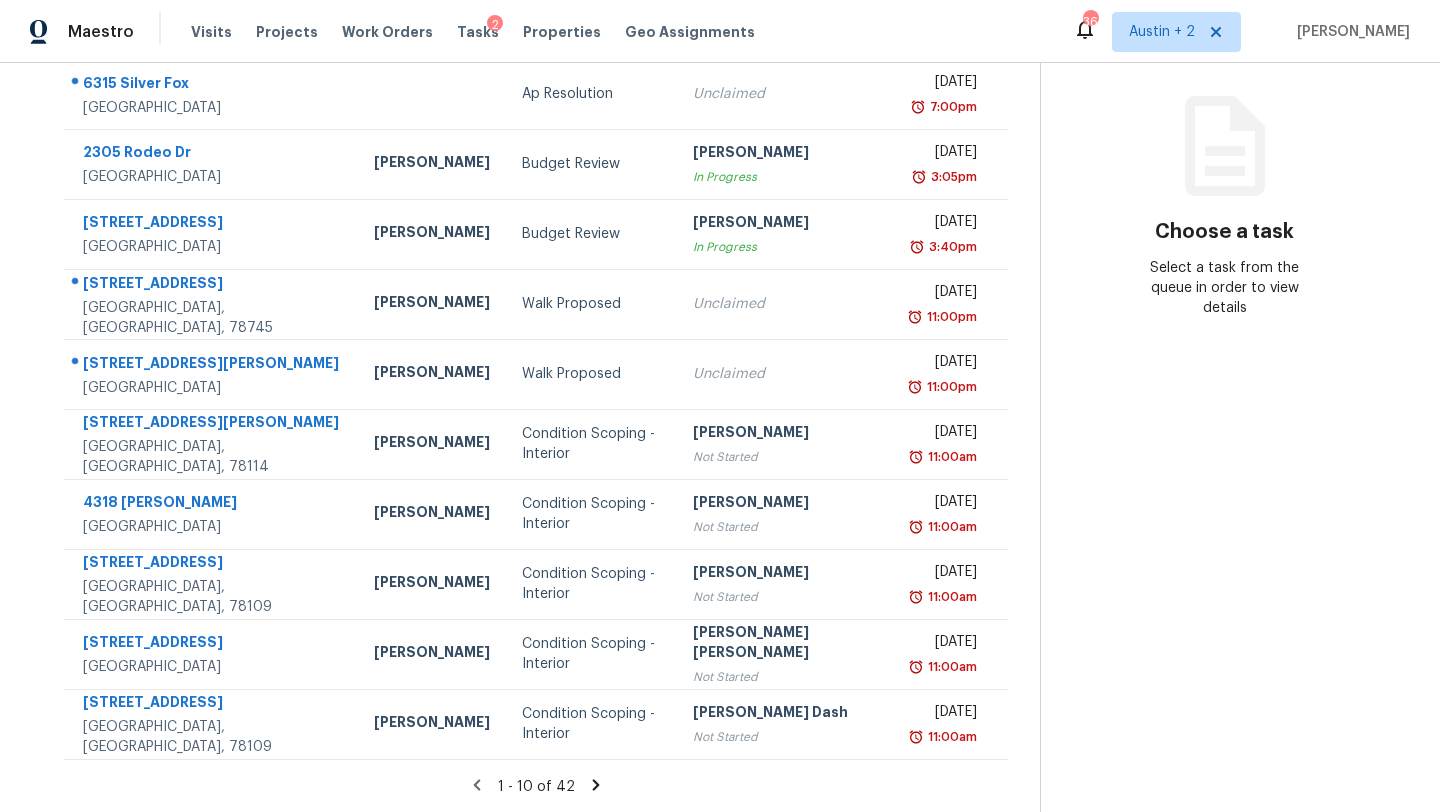 click 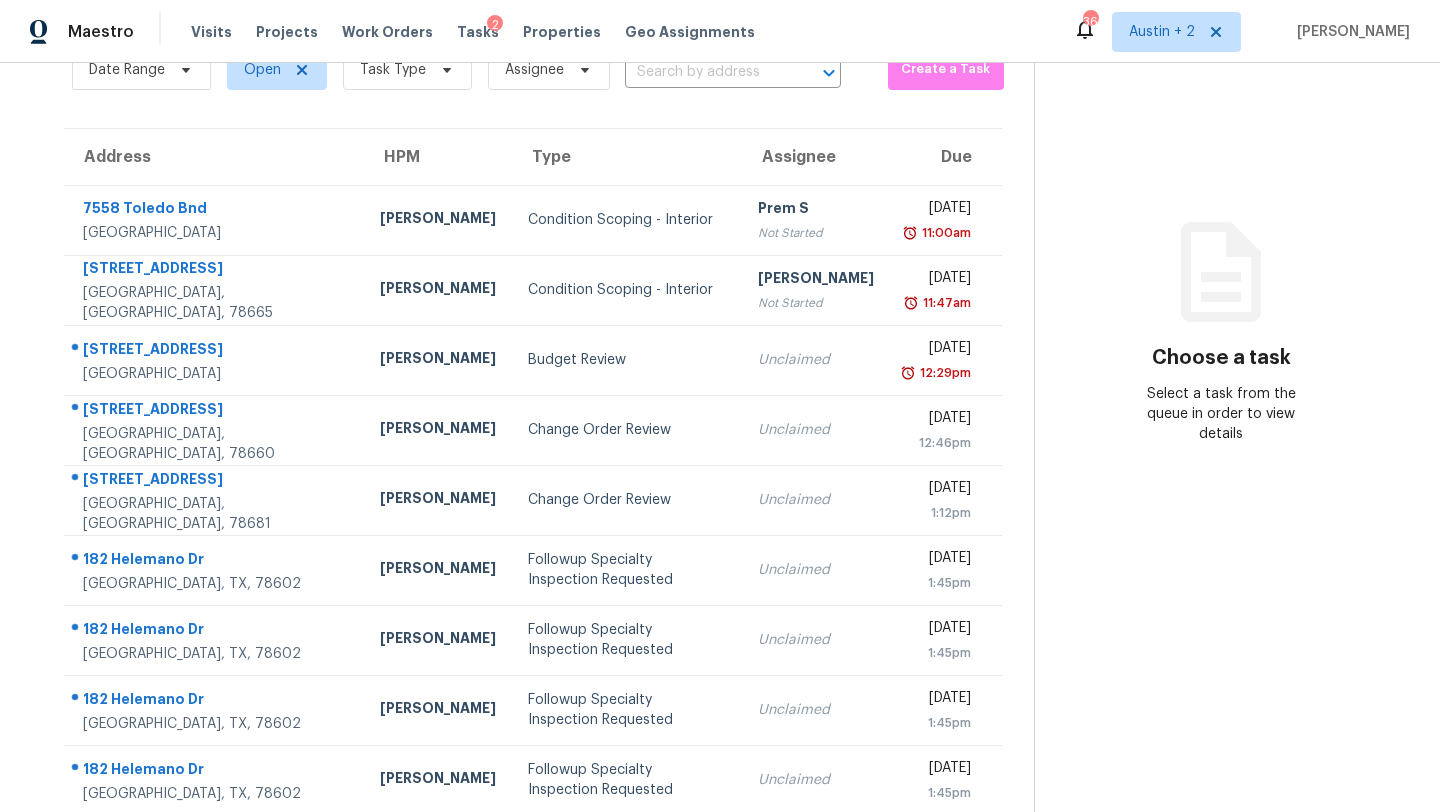 scroll, scrollTop: 0, scrollLeft: 0, axis: both 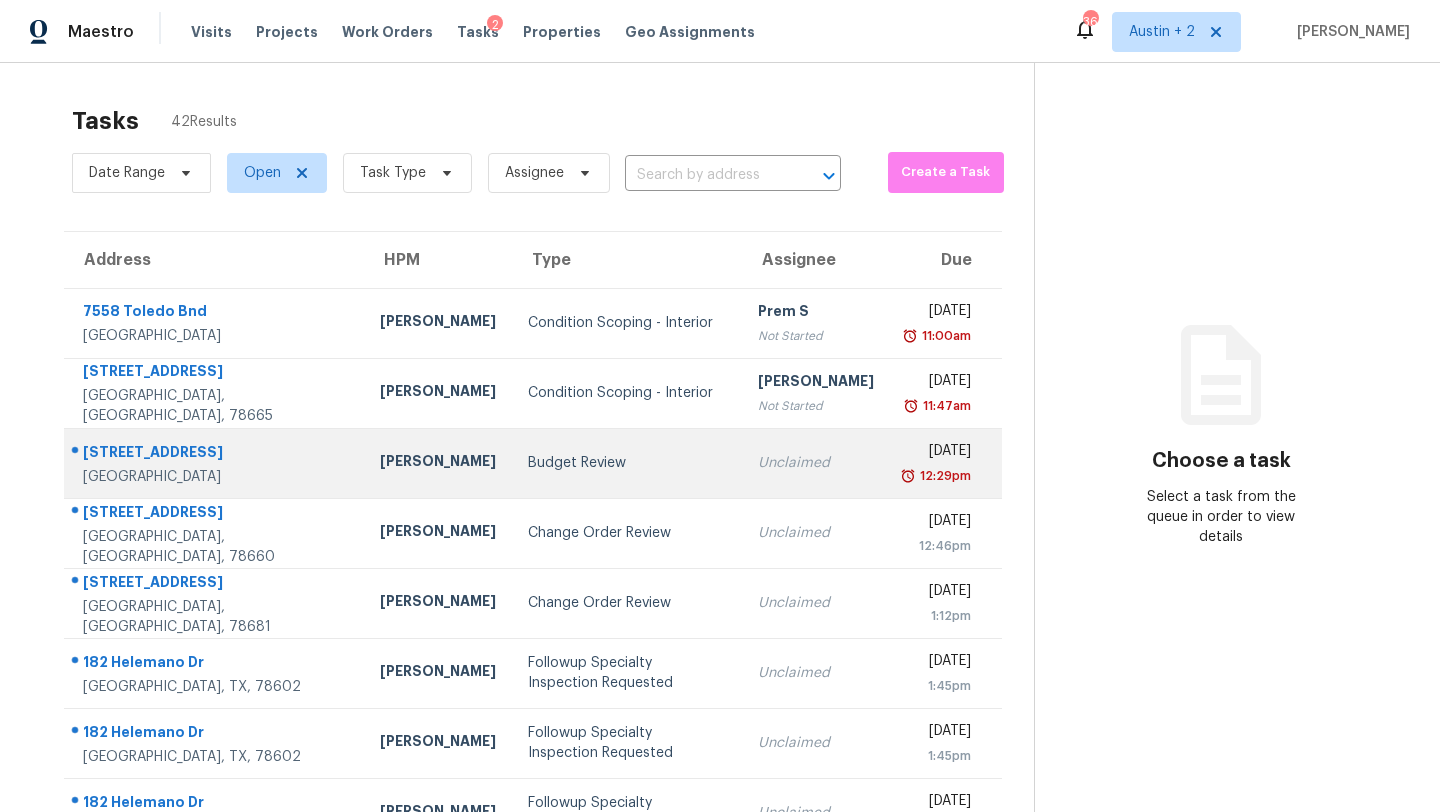click on "Budget Review" at bounding box center (627, 463) 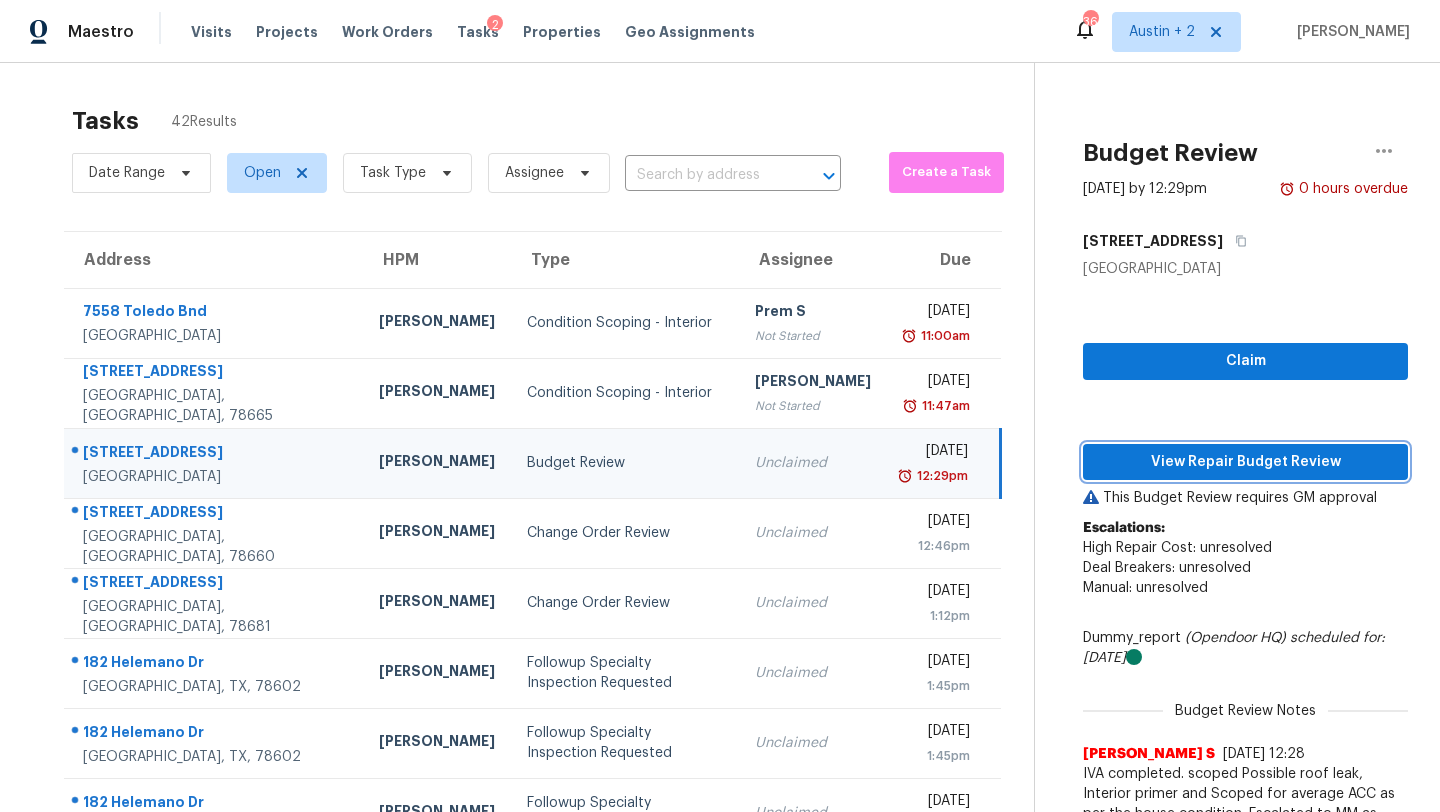 click on "View Repair Budget Review" at bounding box center (1245, 462) 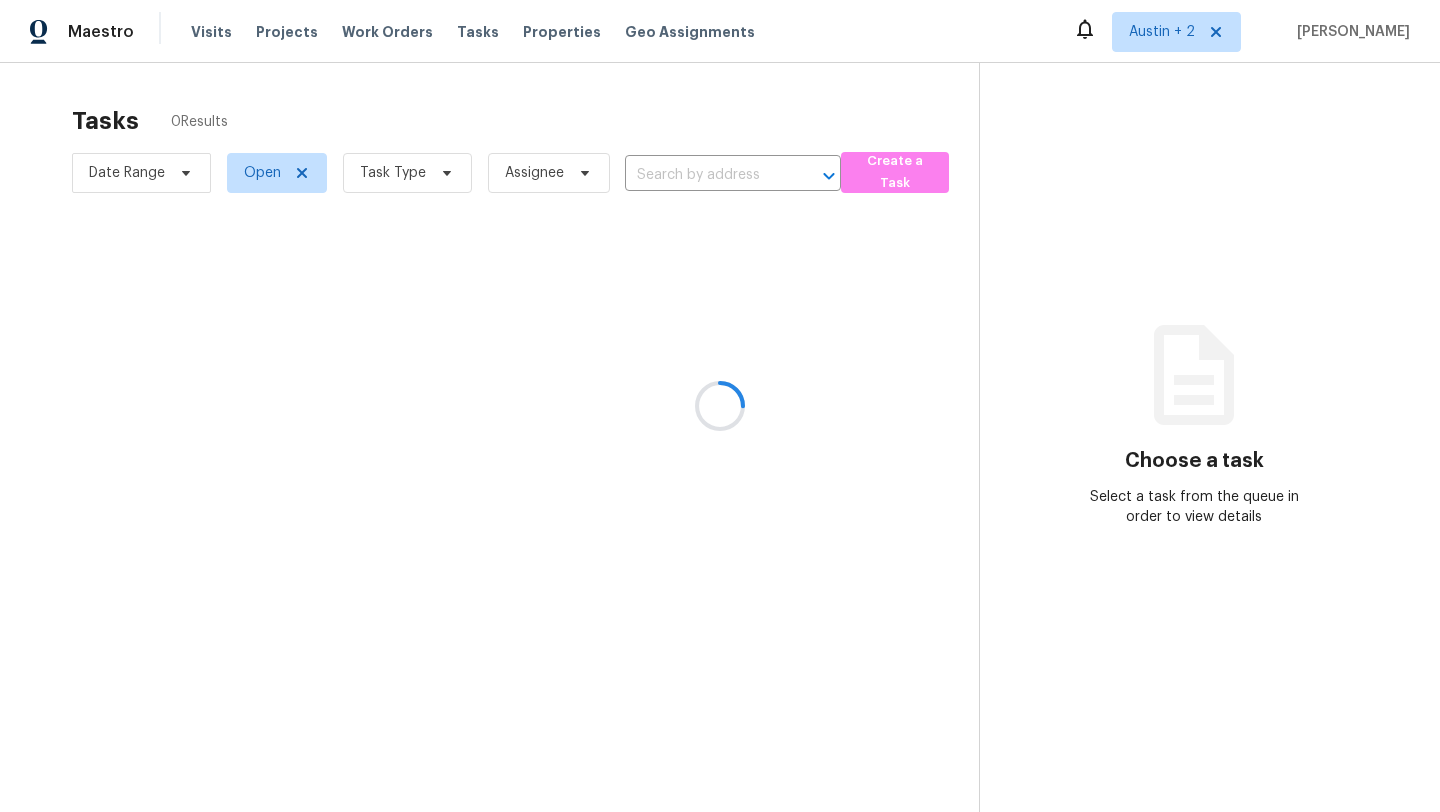 scroll, scrollTop: 0, scrollLeft: 0, axis: both 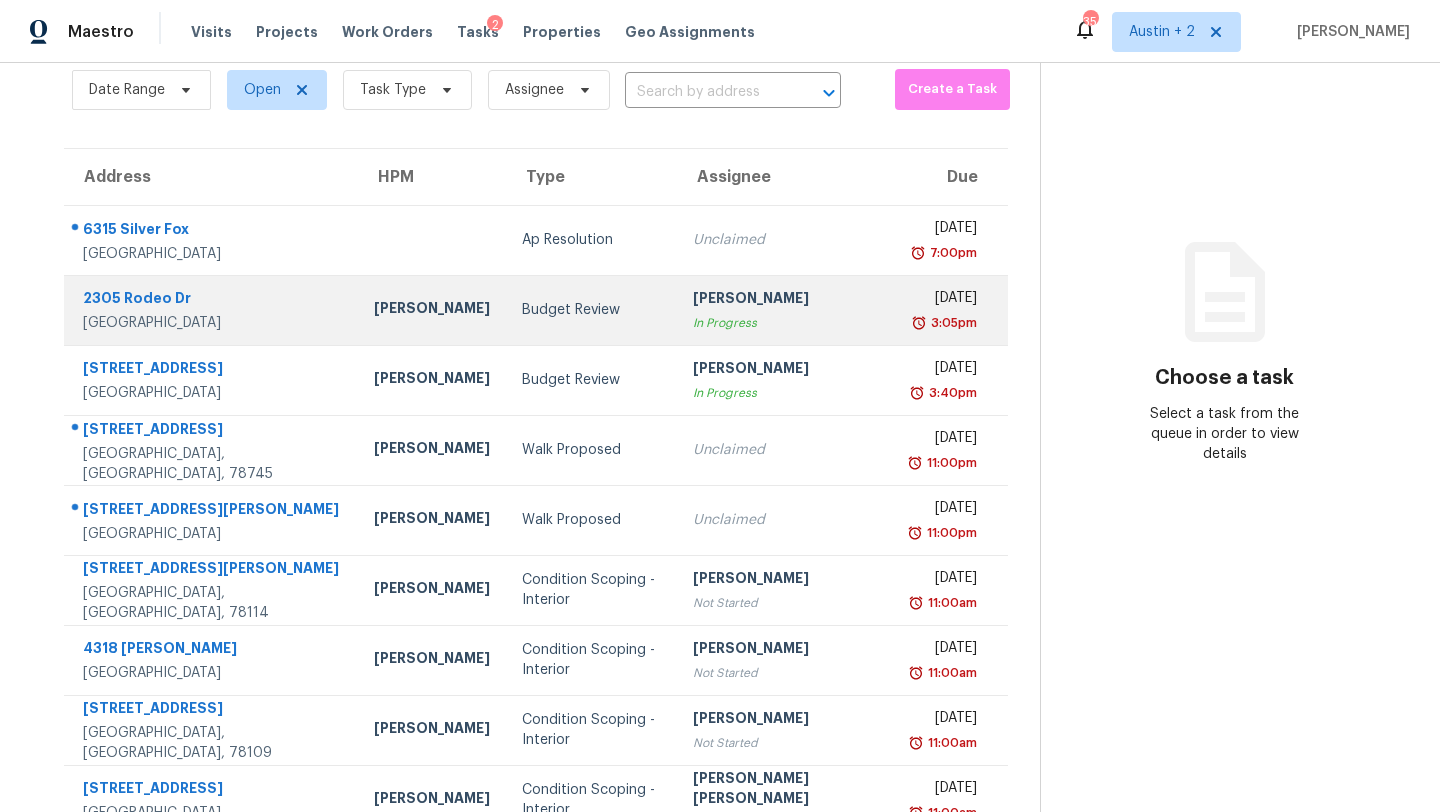 click on "Budget Review" at bounding box center (591, 310) 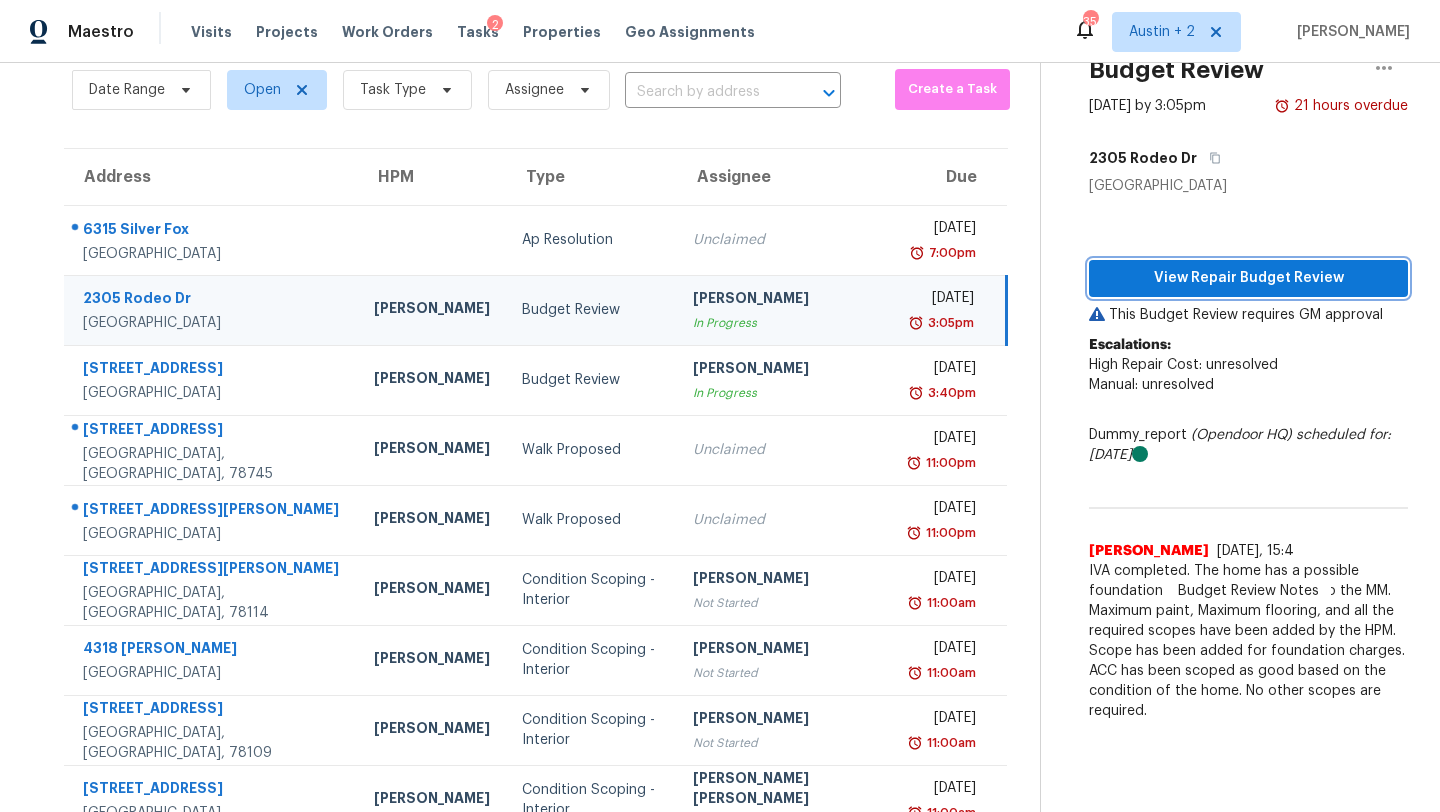 click on "View Repair Budget Review" at bounding box center (1248, 278) 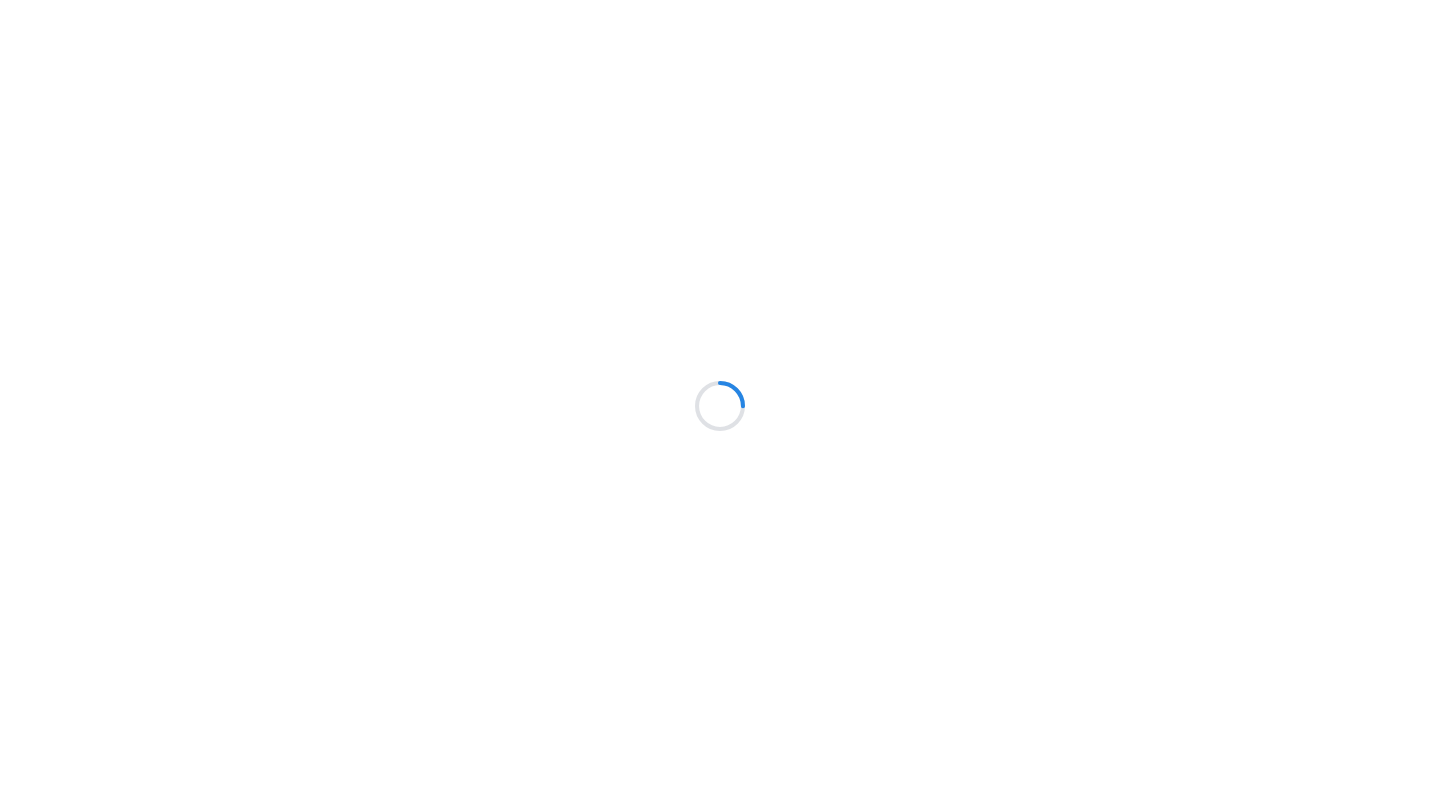 scroll, scrollTop: 0, scrollLeft: 0, axis: both 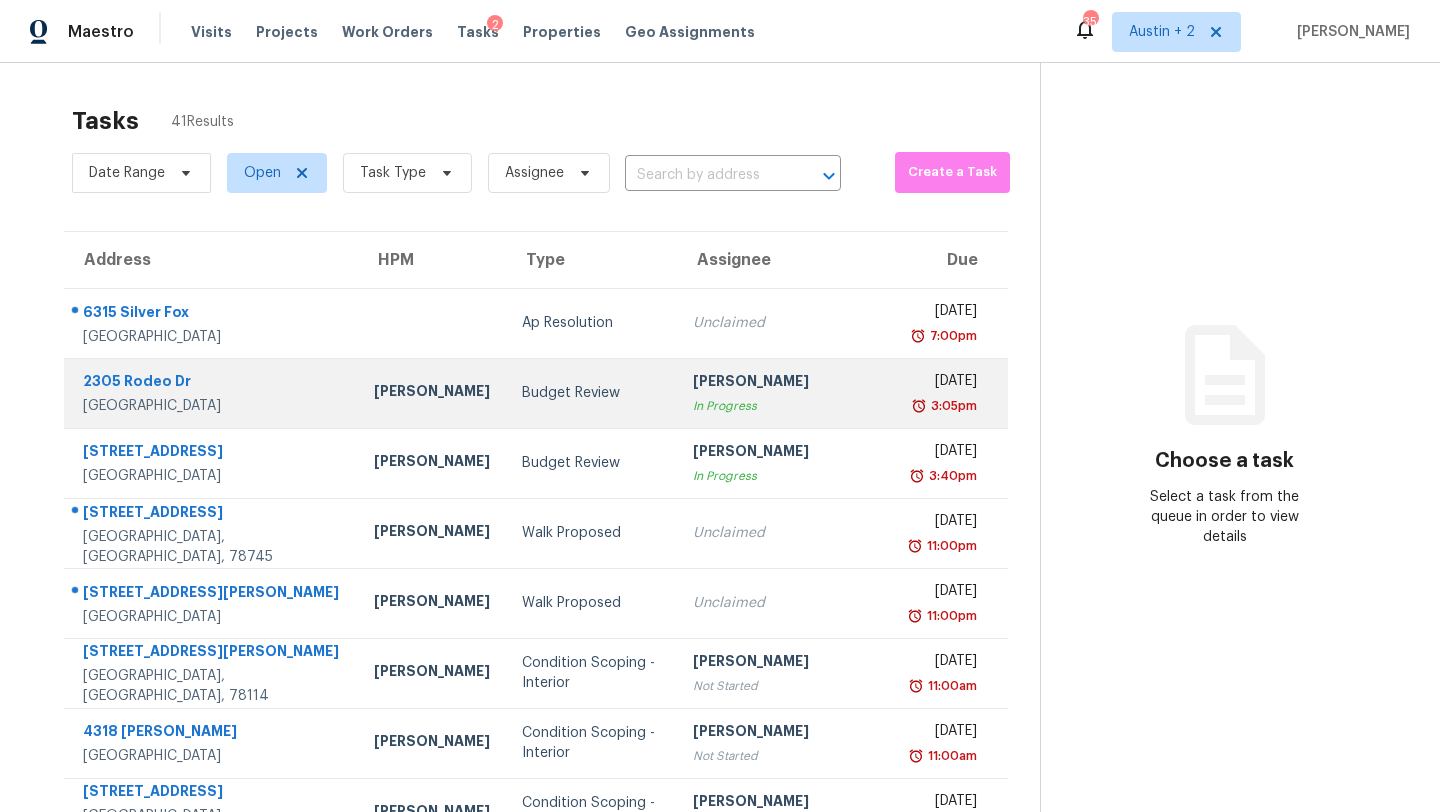 click on "[PERSON_NAME]" at bounding box center [432, 393] 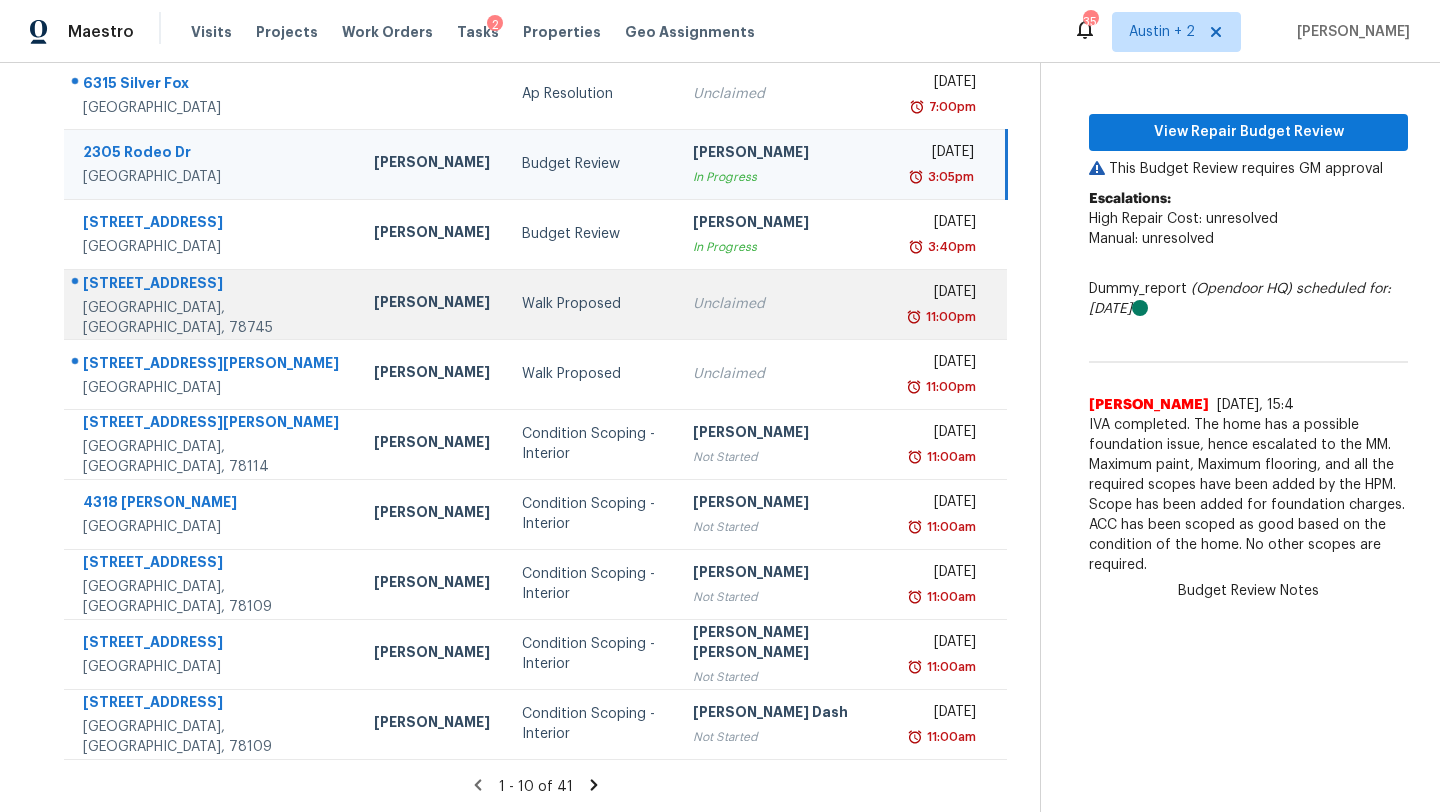 scroll, scrollTop: 0, scrollLeft: 0, axis: both 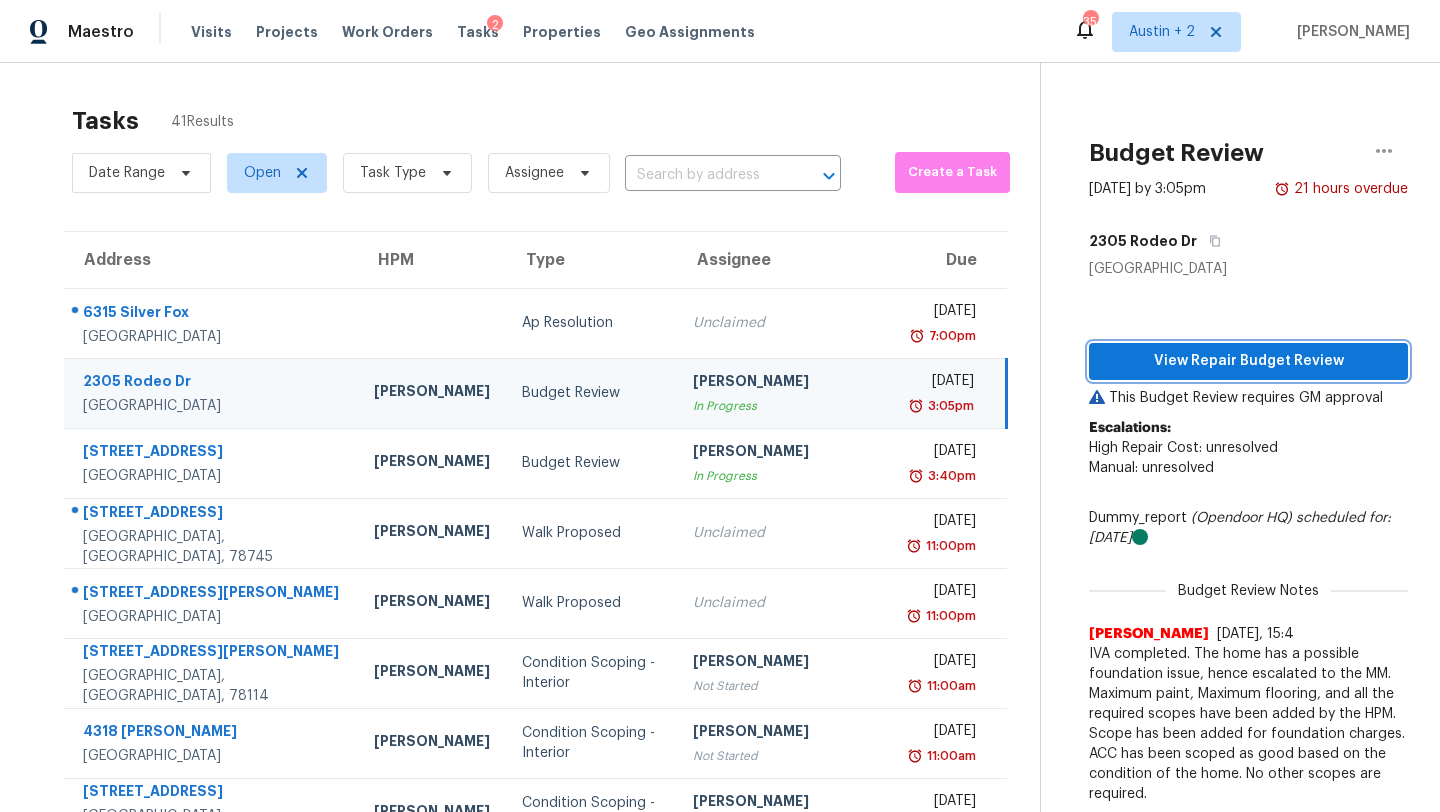 click on "View Repair Budget Review" at bounding box center [1248, 361] 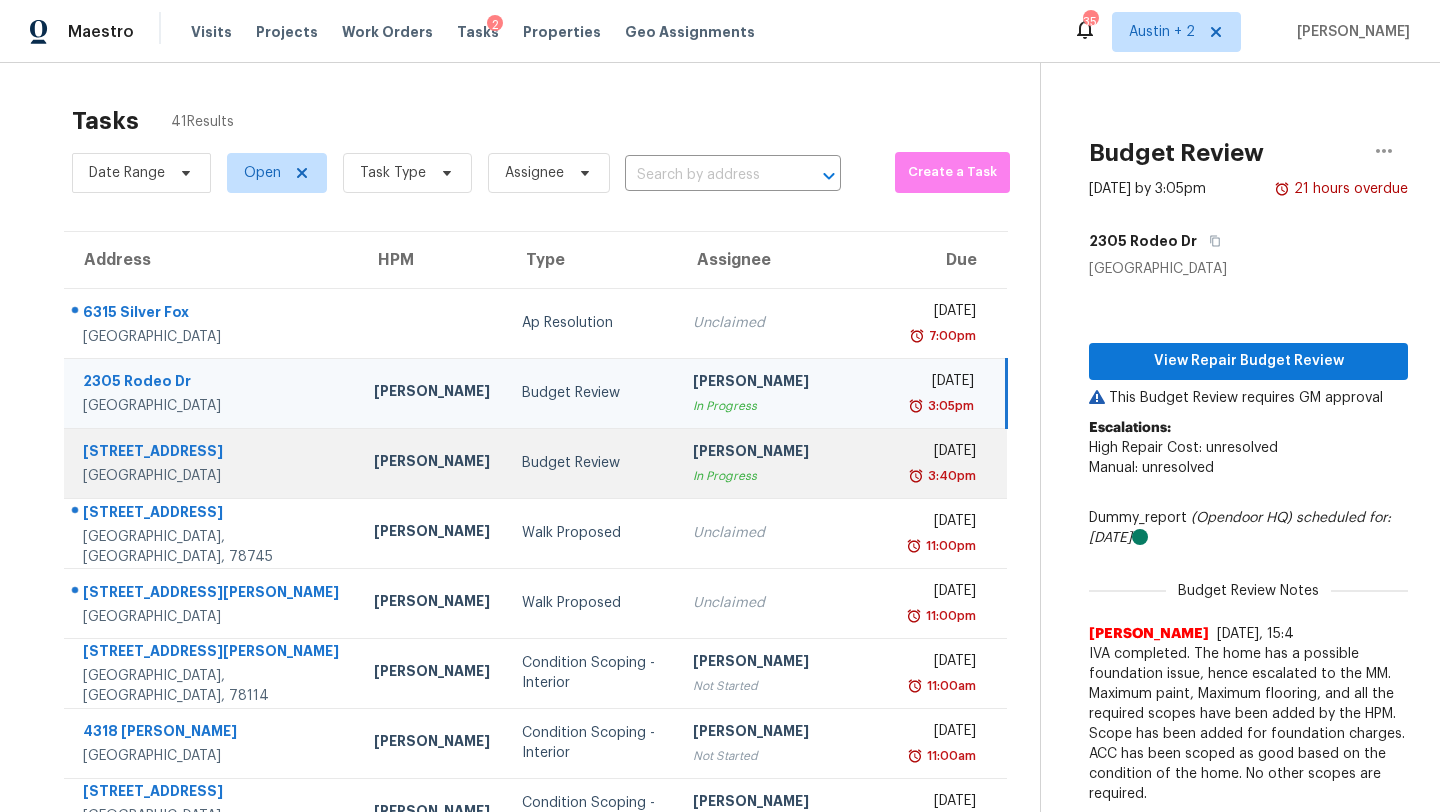 click on "Budget Review" at bounding box center [591, 463] 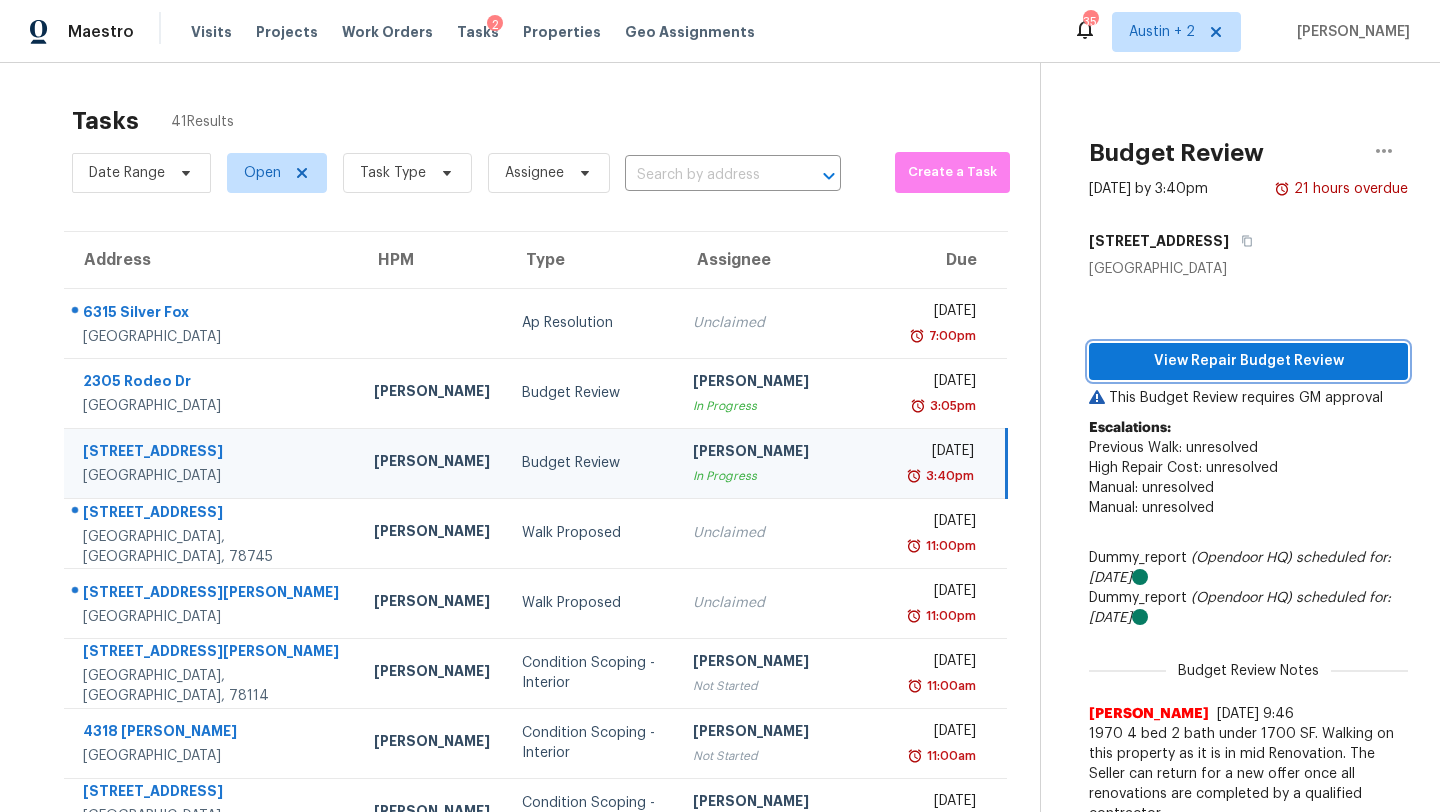 click on "View Repair Budget Review" at bounding box center (1248, 361) 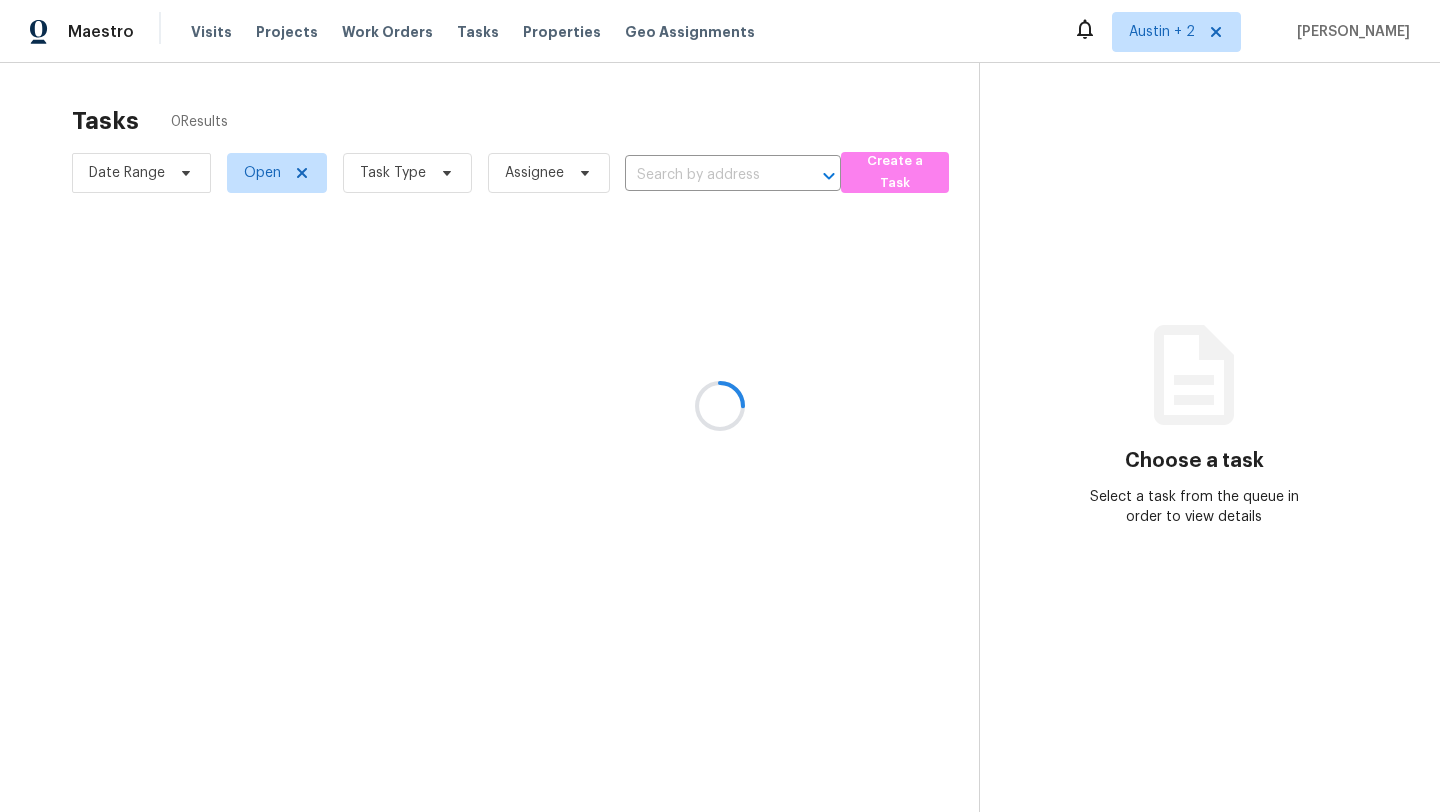 scroll, scrollTop: 0, scrollLeft: 0, axis: both 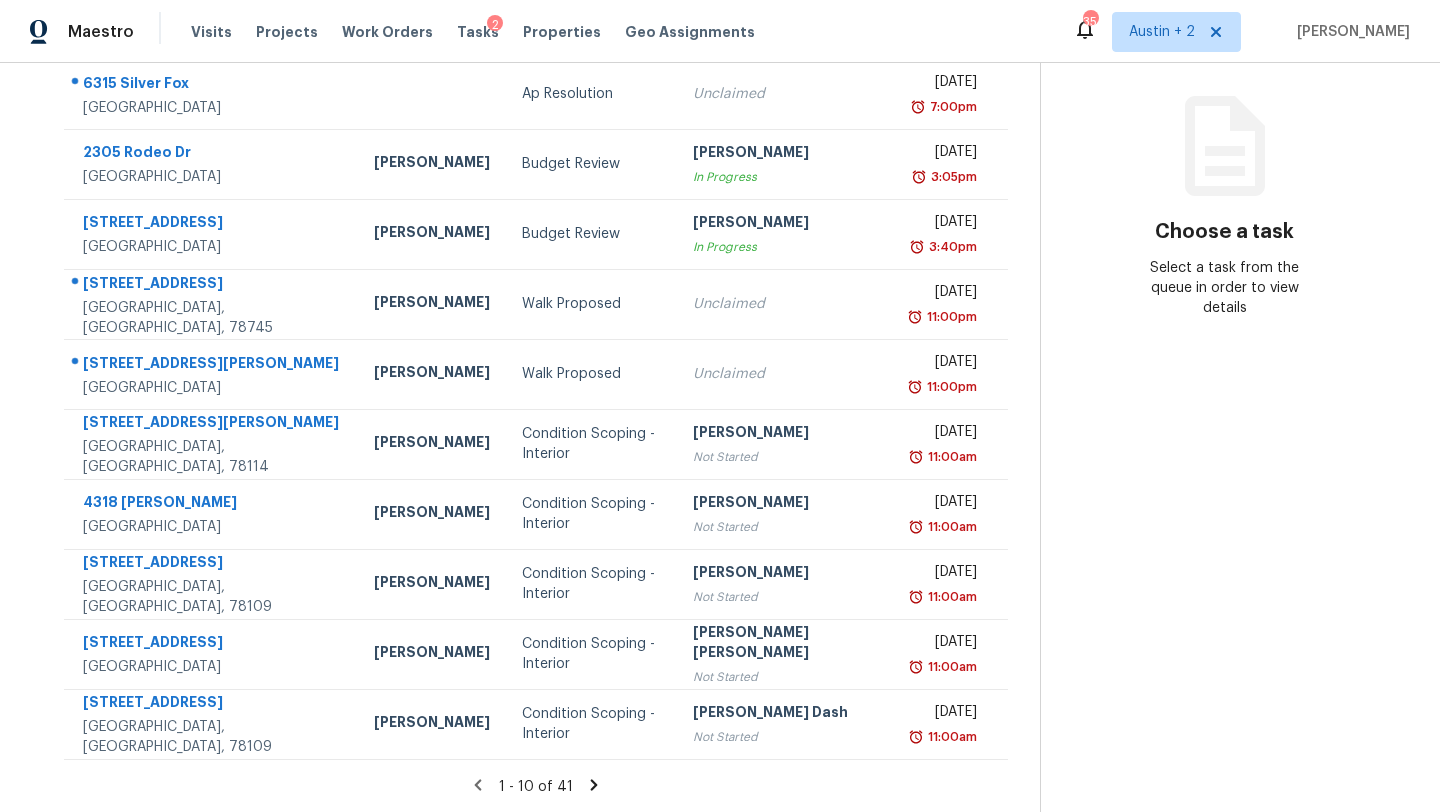 click 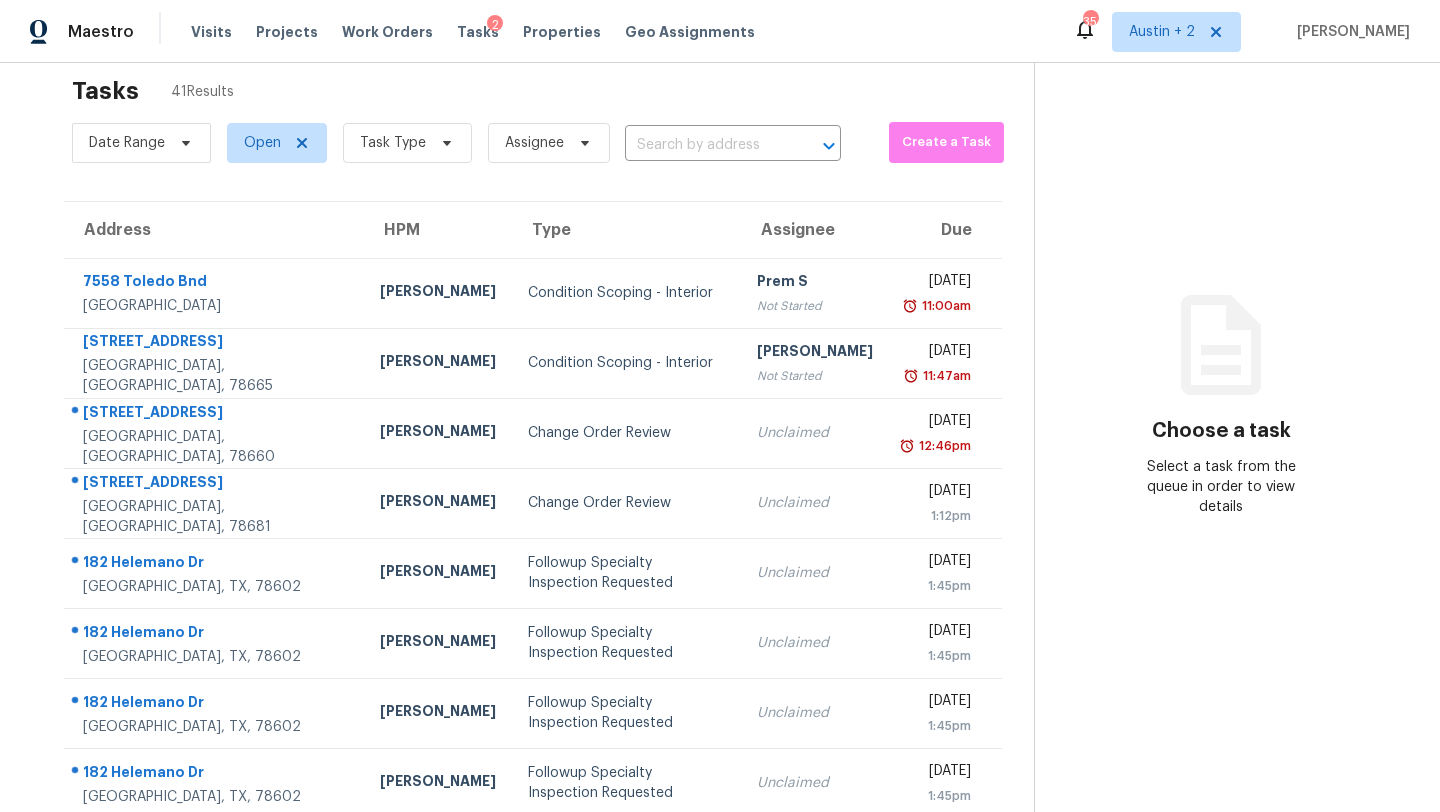 scroll, scrollTop: 26, scrollLeft: 0, axis: vertical 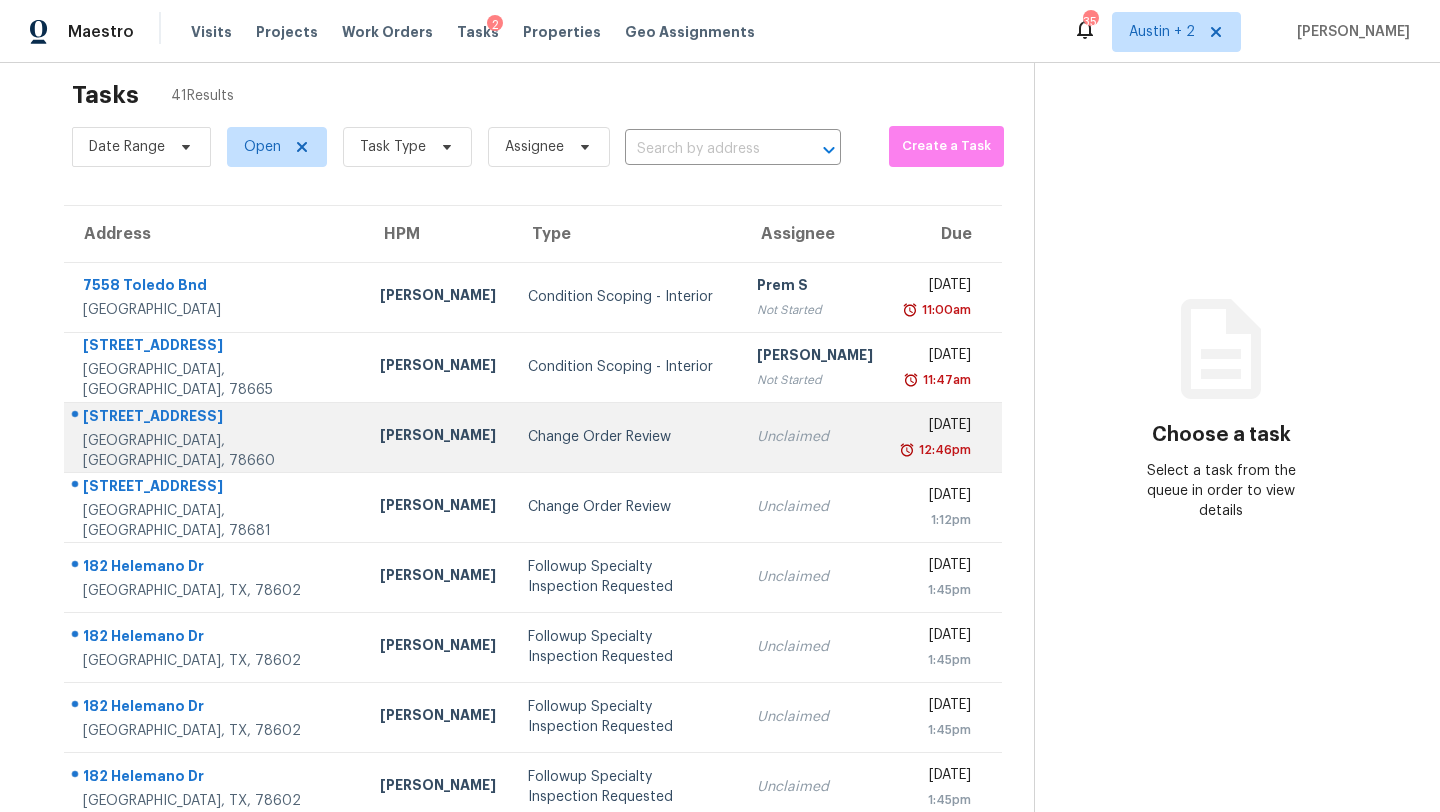click on "Change Order Review" at bounding box center (626, 437) 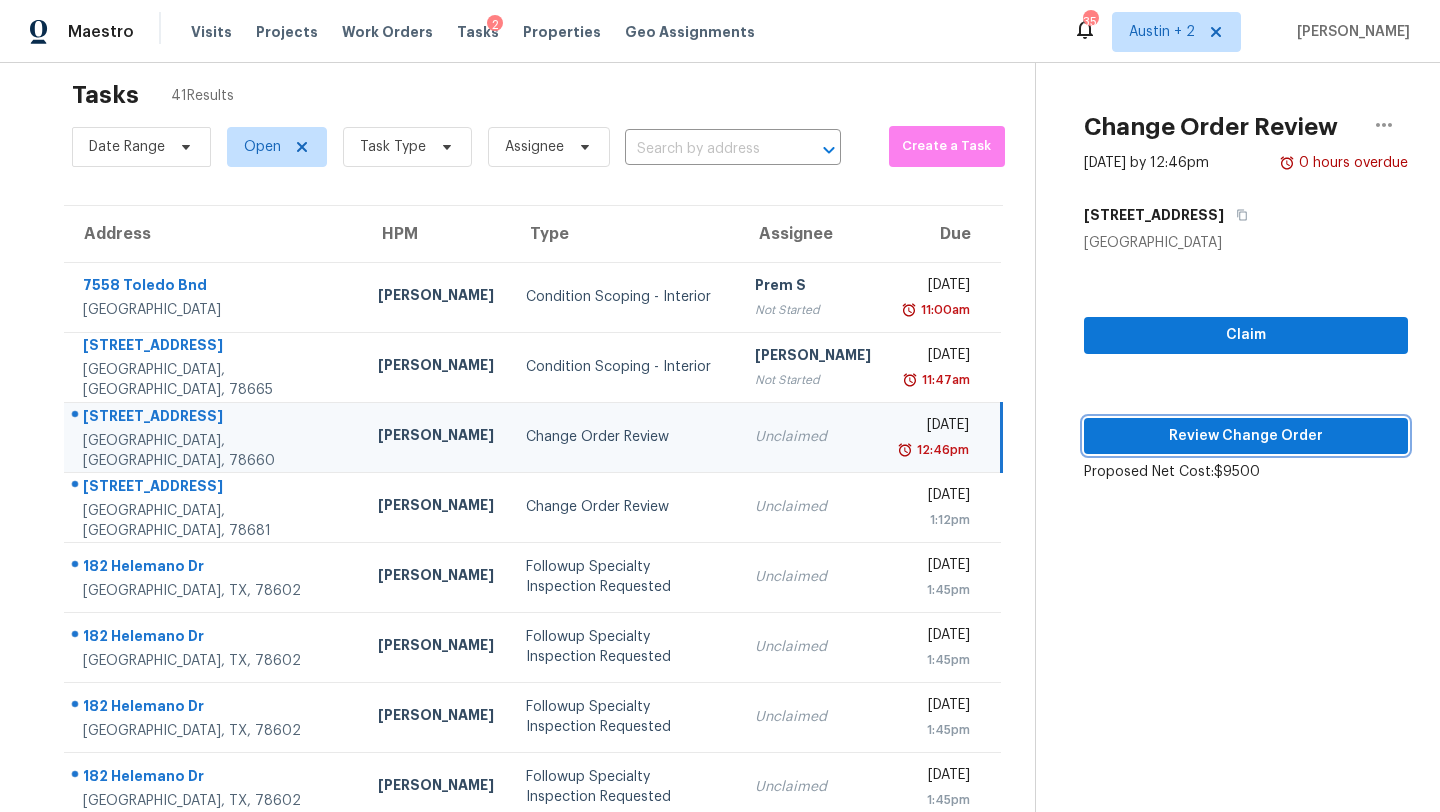click on "Review Change Order" at bounding box center (1246, 436) 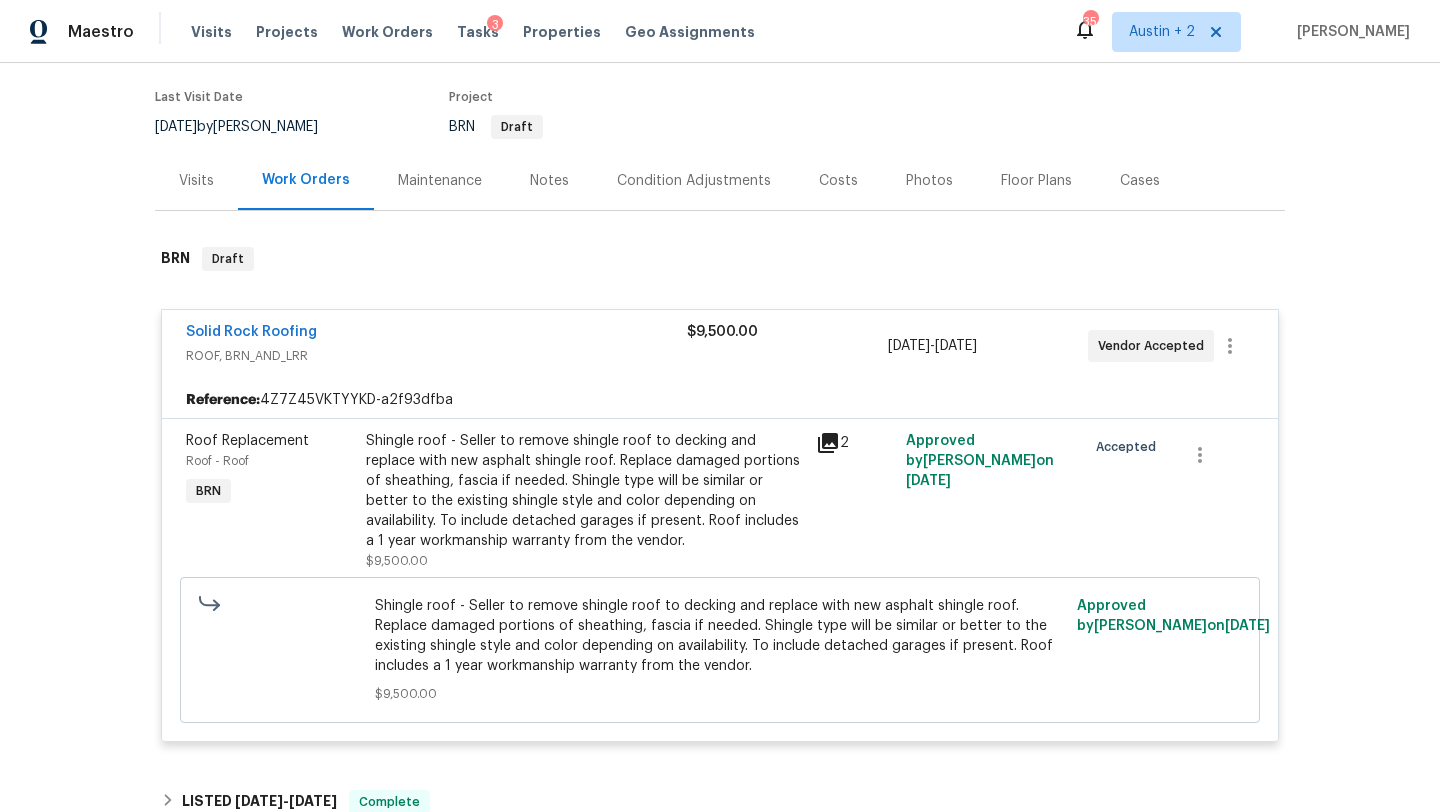 scroll, scrollTop: 0, scrollLeft: 0, axis: both 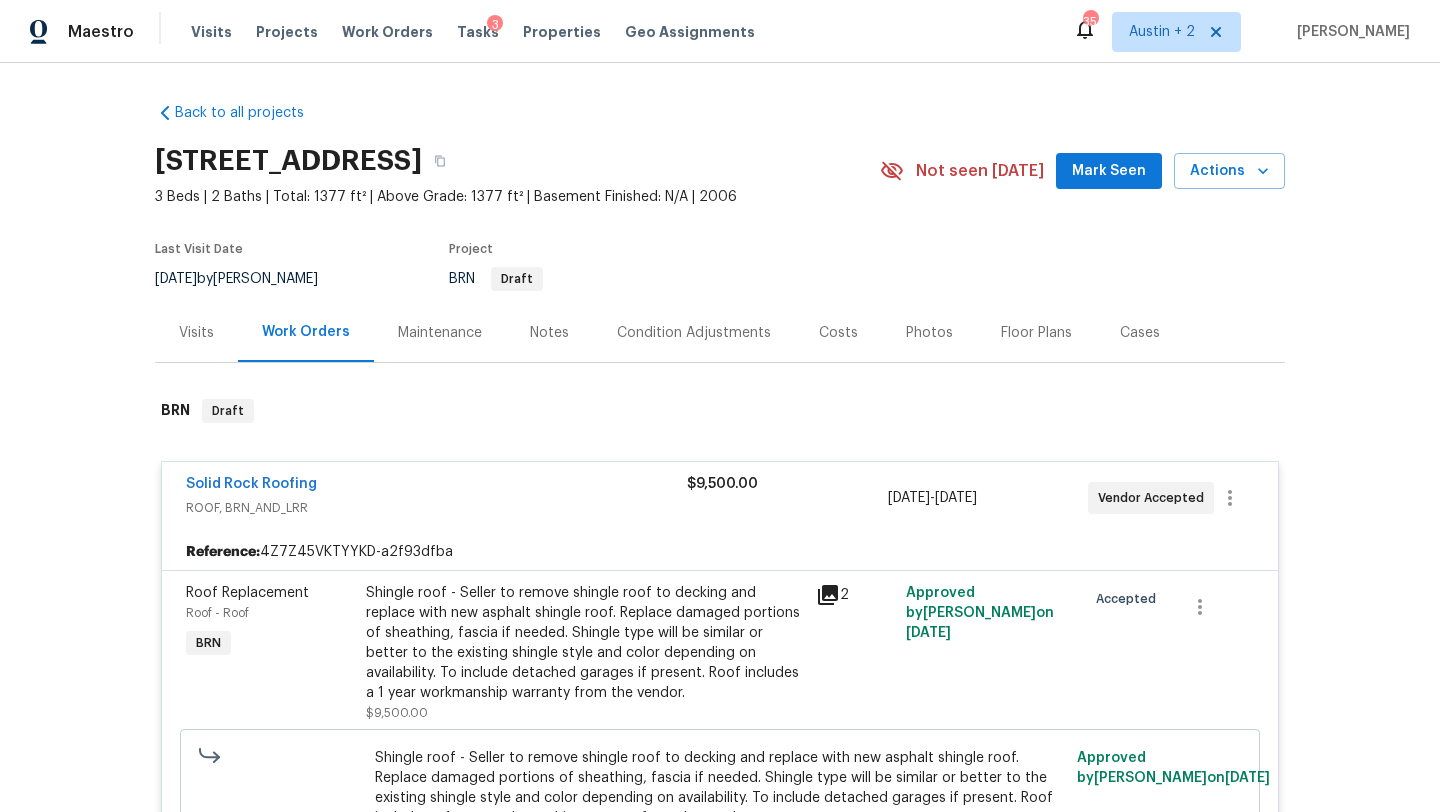 click on "Costs" at bounding box center (838, 333) 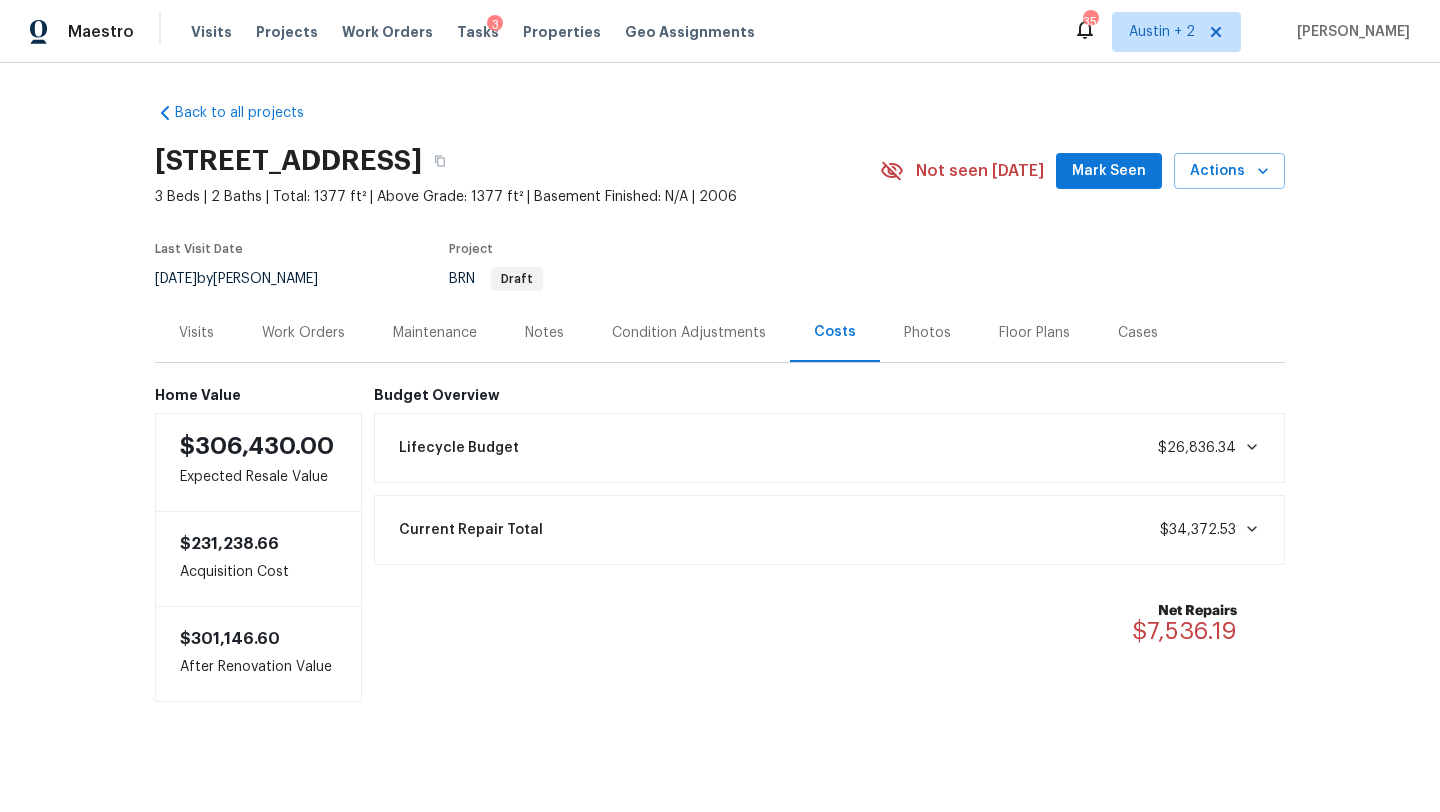 click on "Notes" at bounding box center (544, 333) 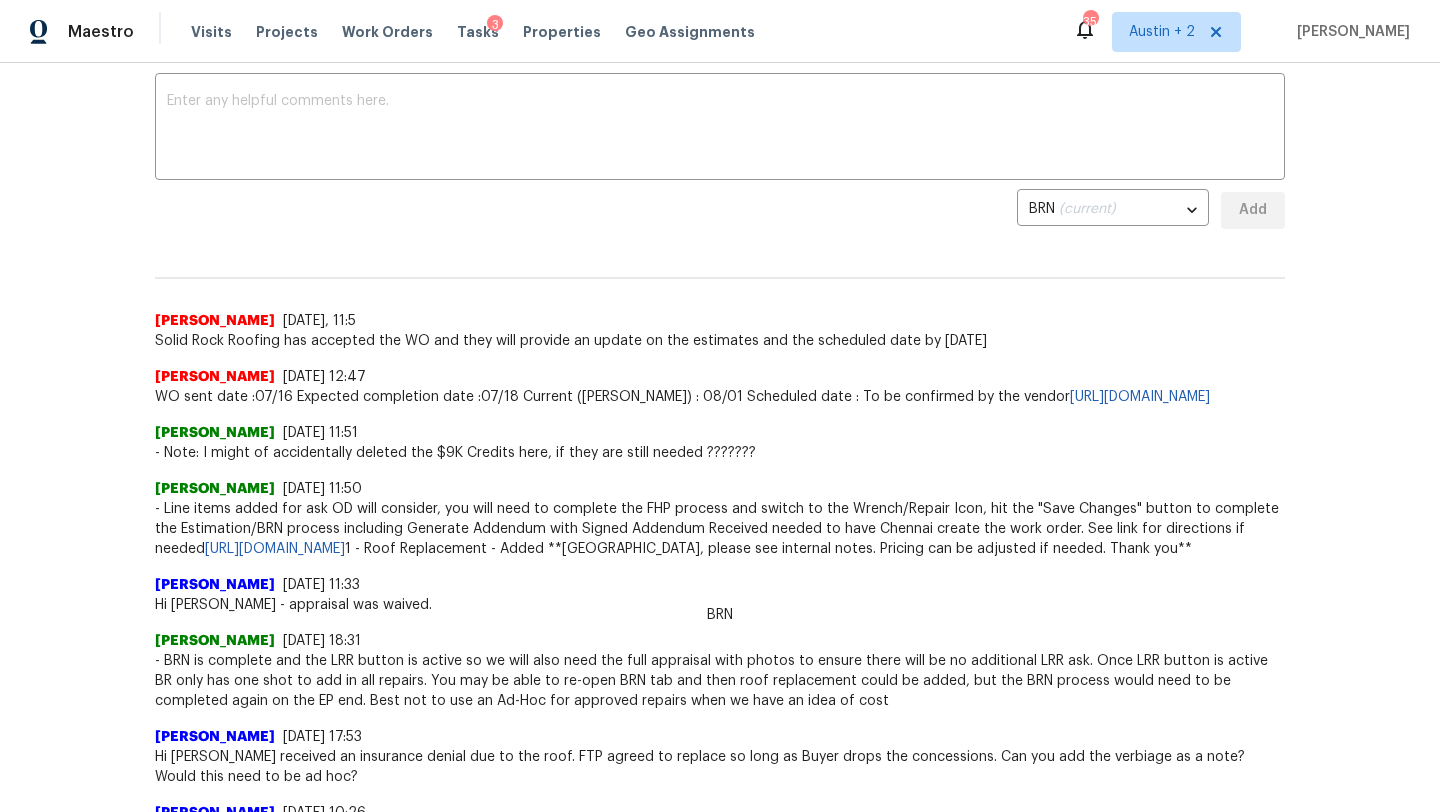 scroll, scrollTop: 0, scrollLeft: 0, axis: both 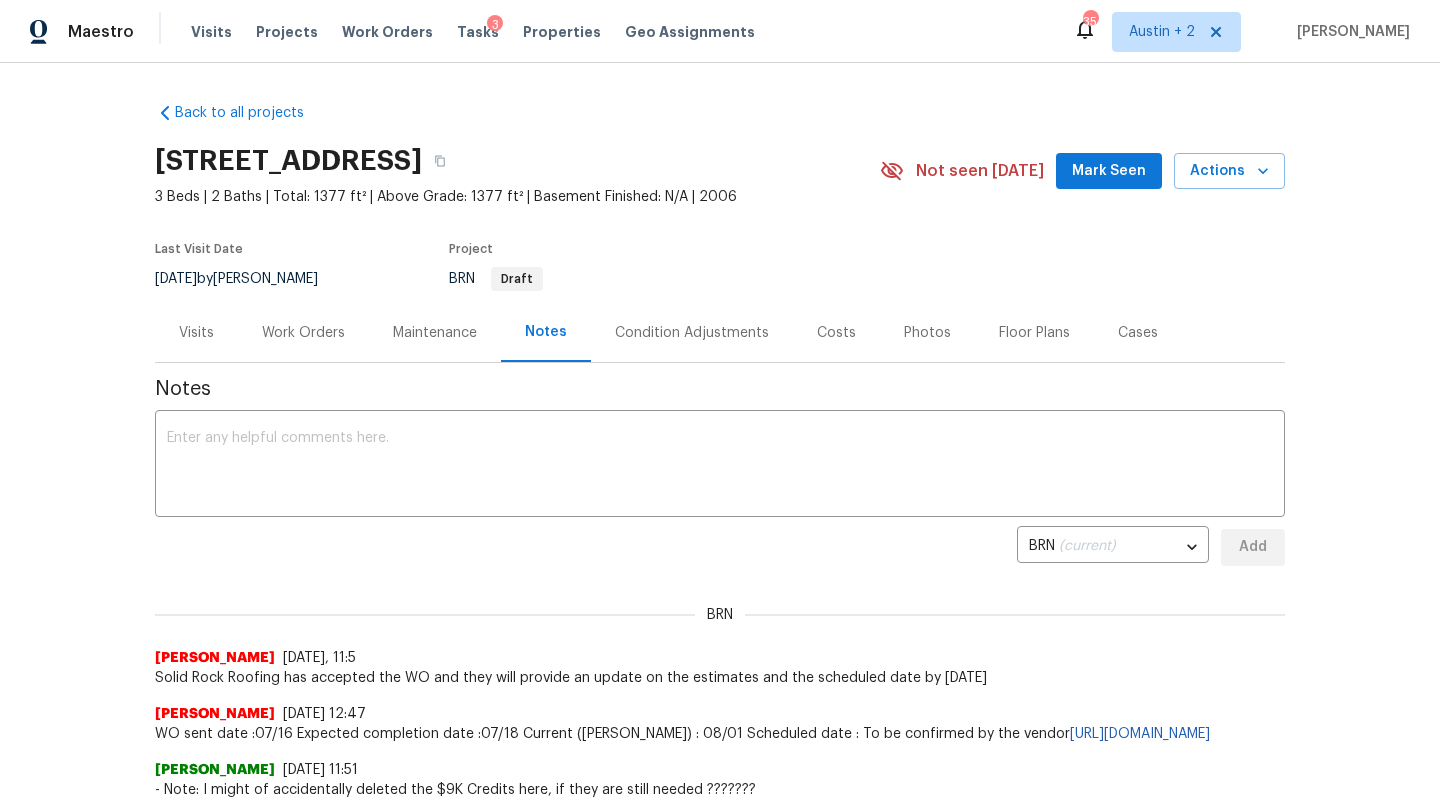 click on "Mark Seen" at bounding box center [1109, 171] 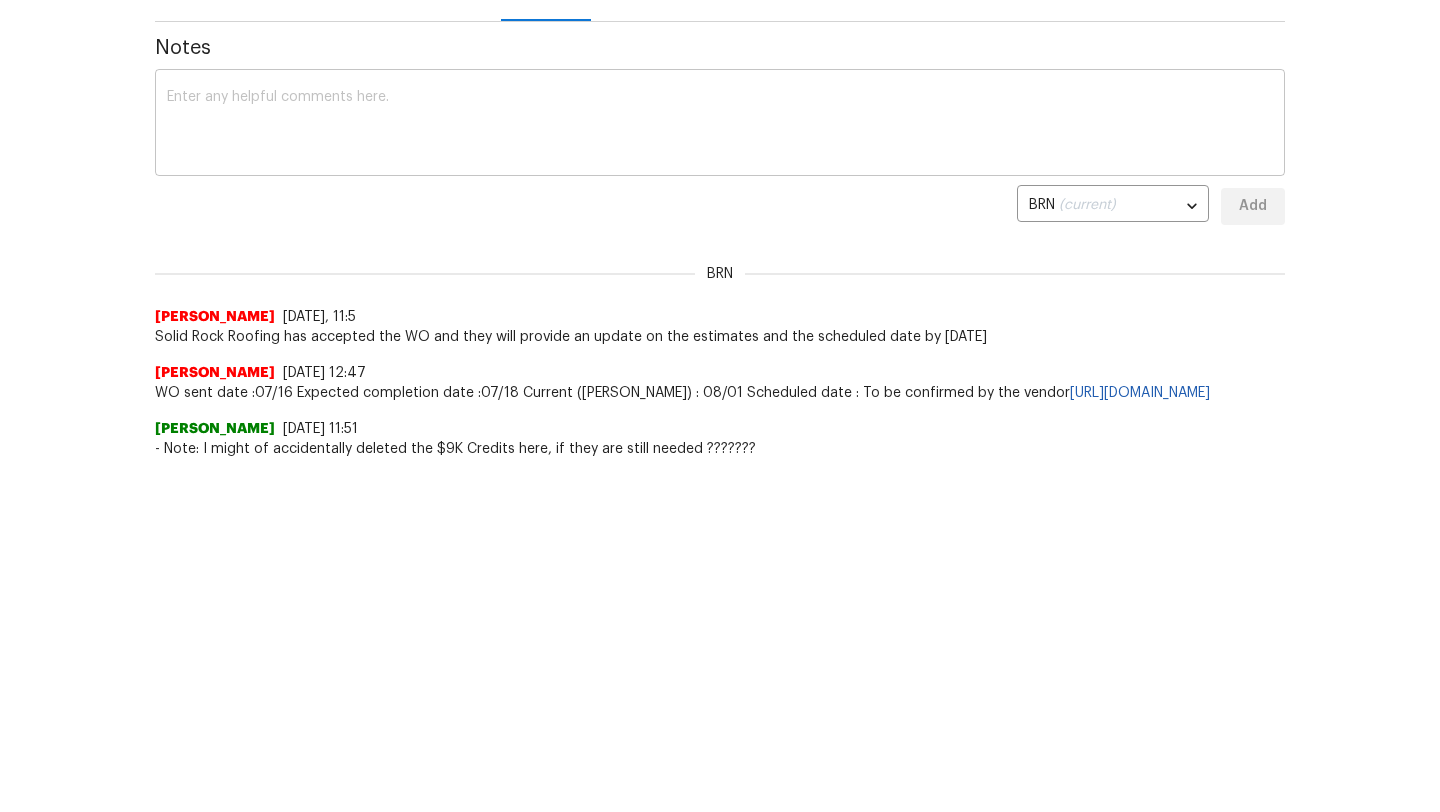 scroll, scrollTop: 381, scrollLeft: 0, axis: vertical 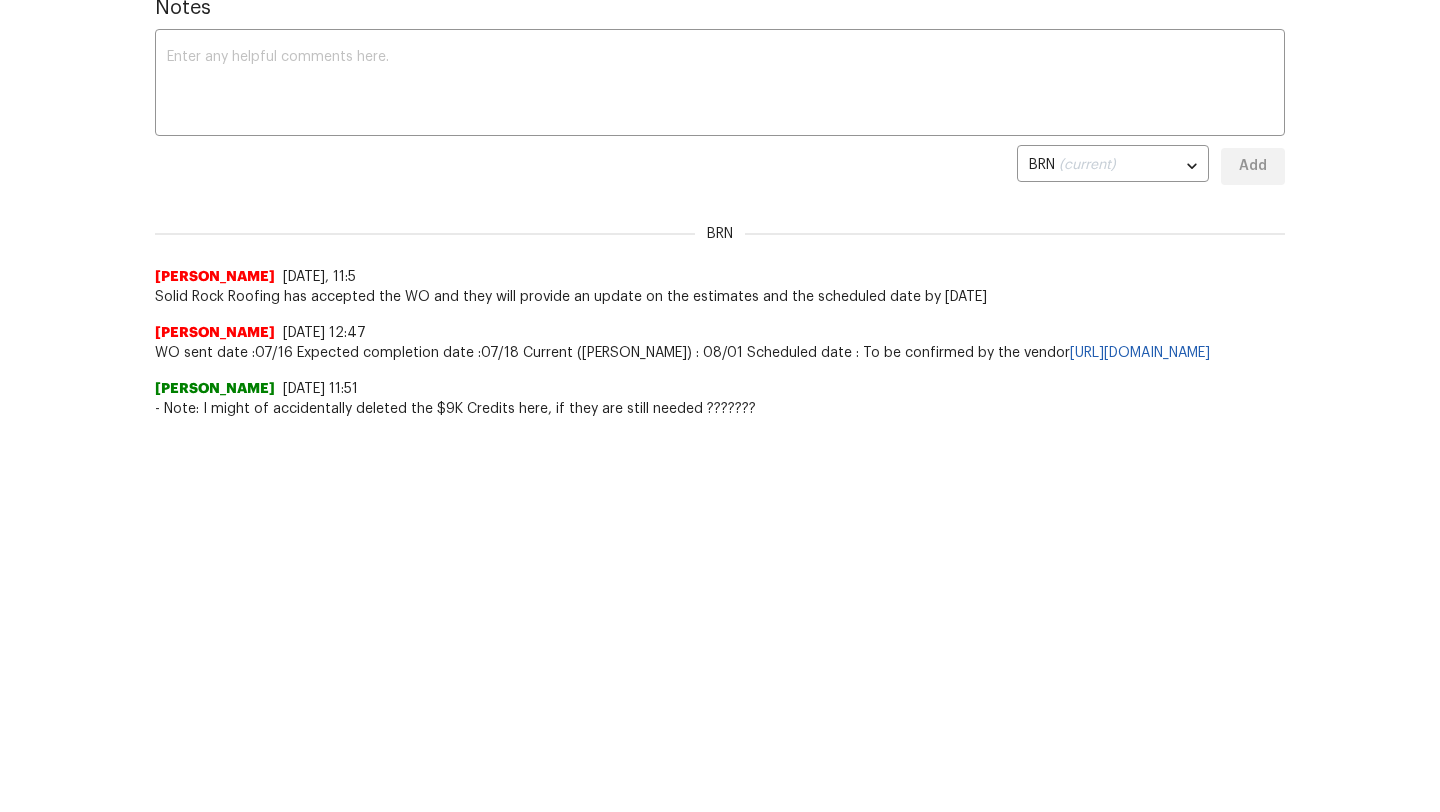 click on "[PERSON_NAME] [DATE] 11:51" at bounding box center (720, 389) 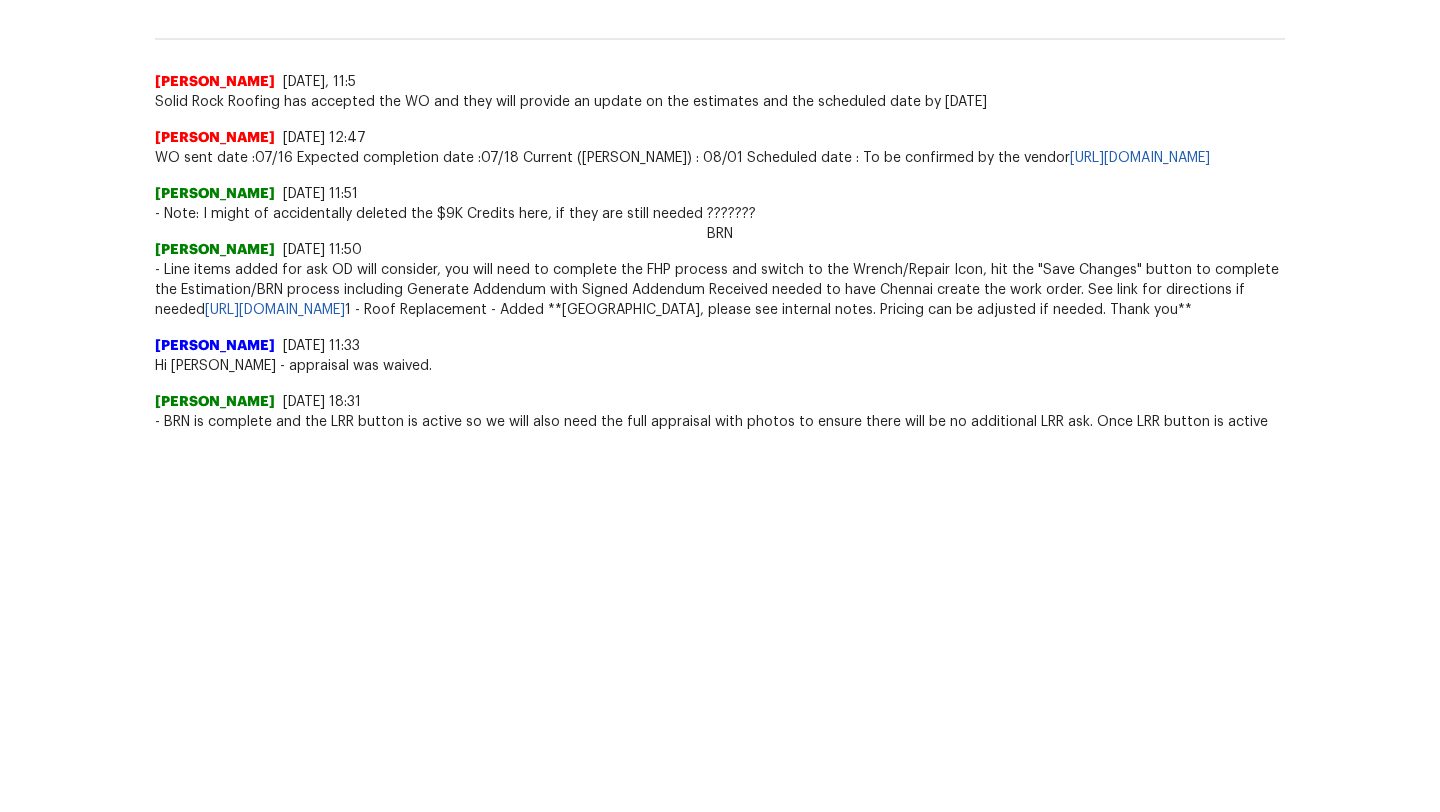 scroll, scrollTop: 0, scrollLeft: 0, axis: both 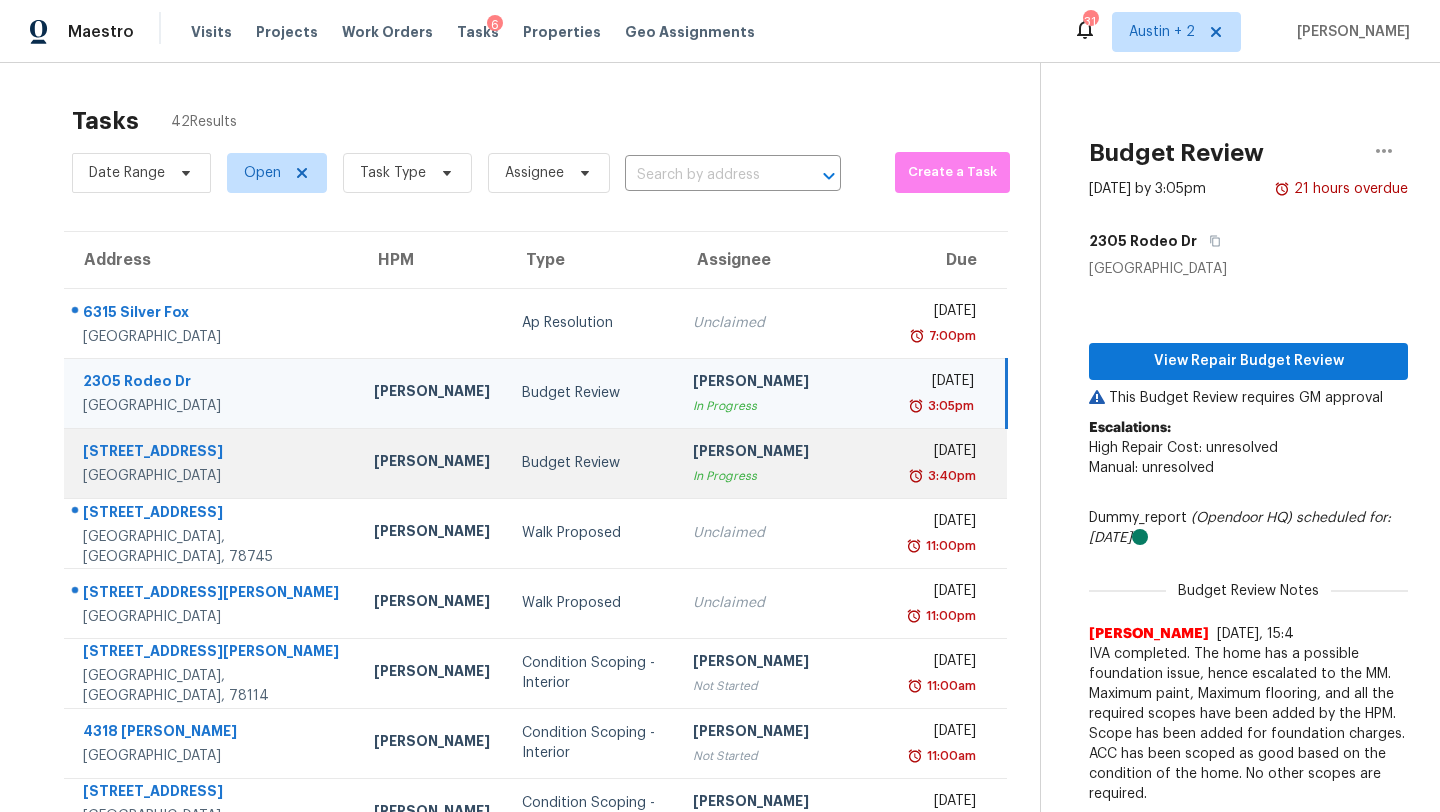 click on "Budget Review" at bounding box center (591, 463) 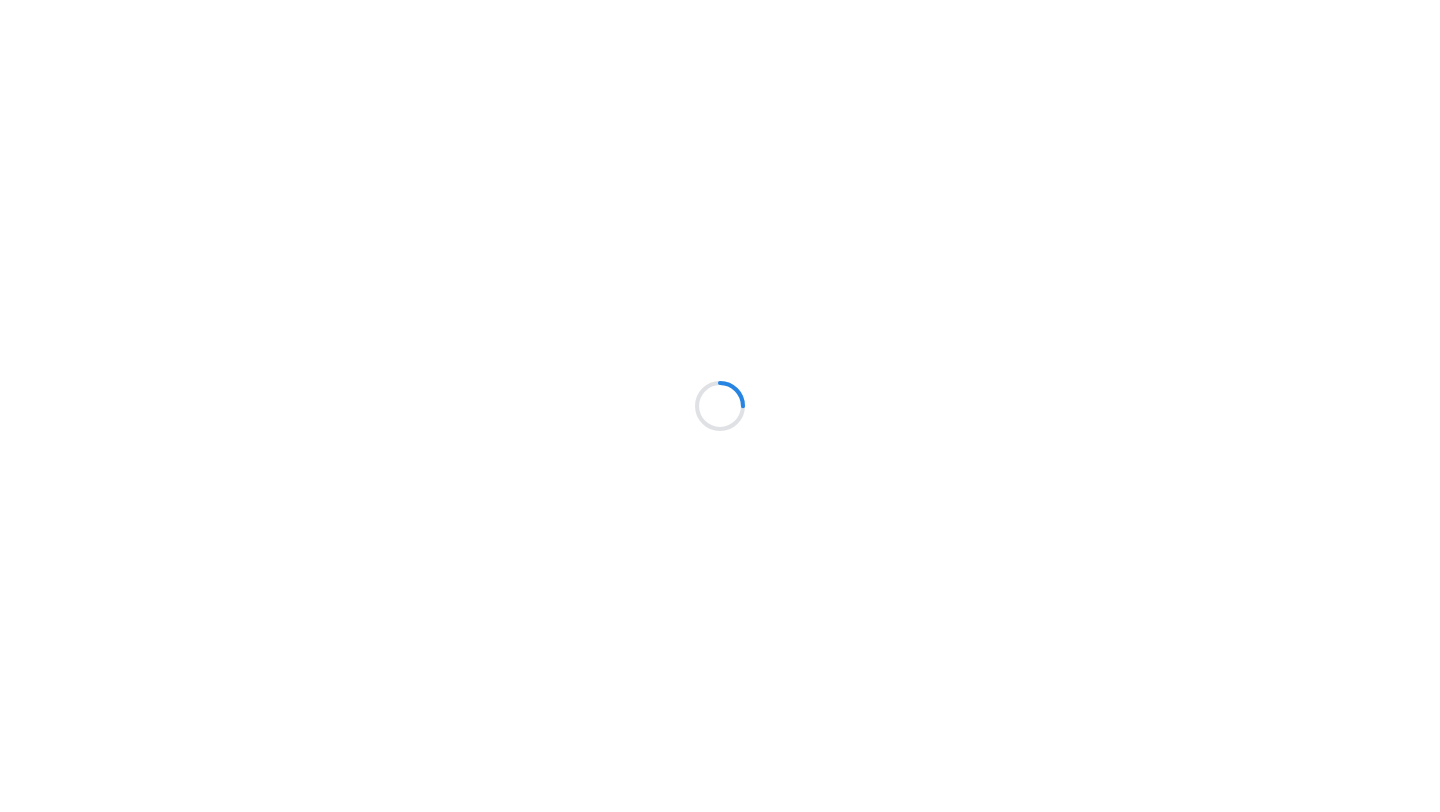 scroll, scrollTop: 0, scrollLeft: 0, axis: both 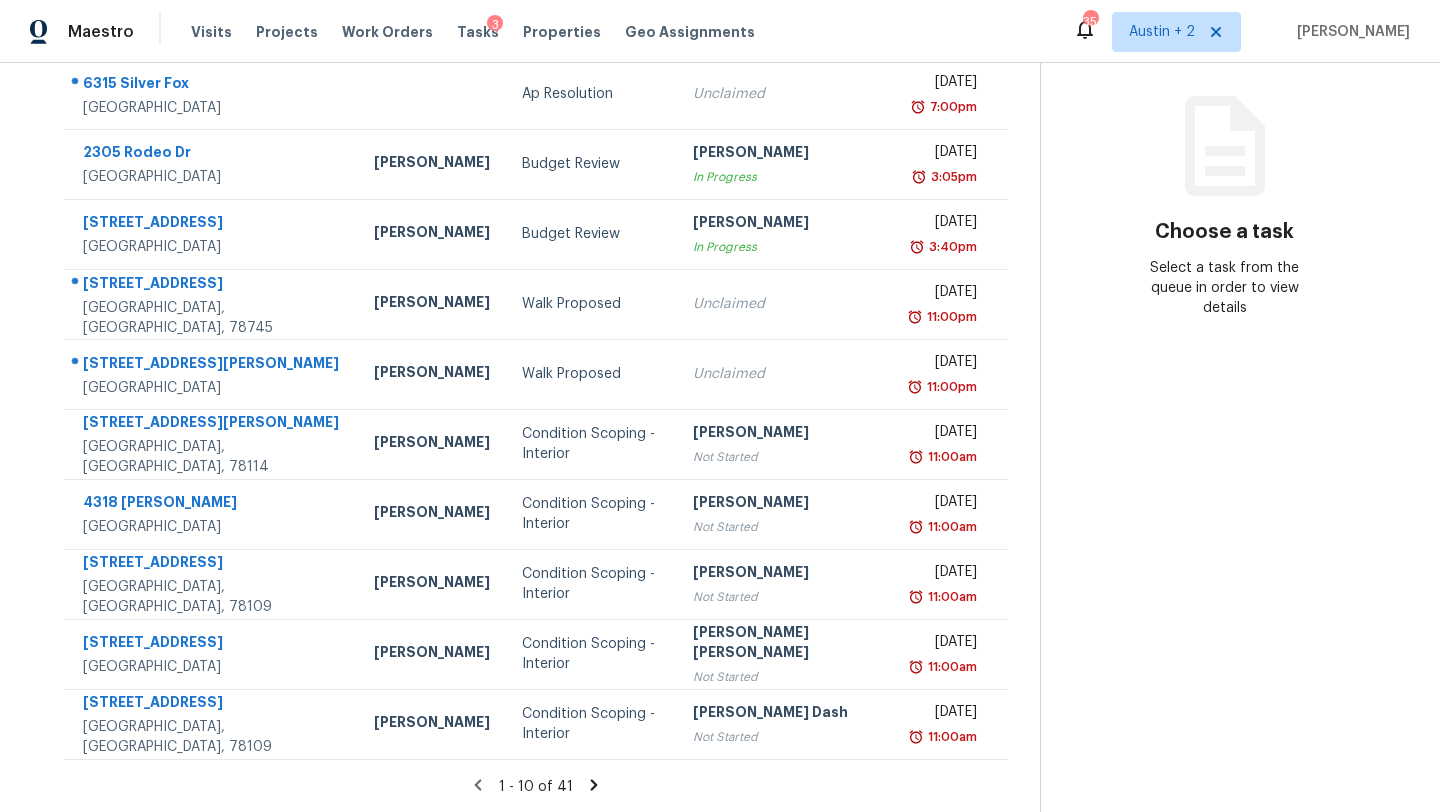 click 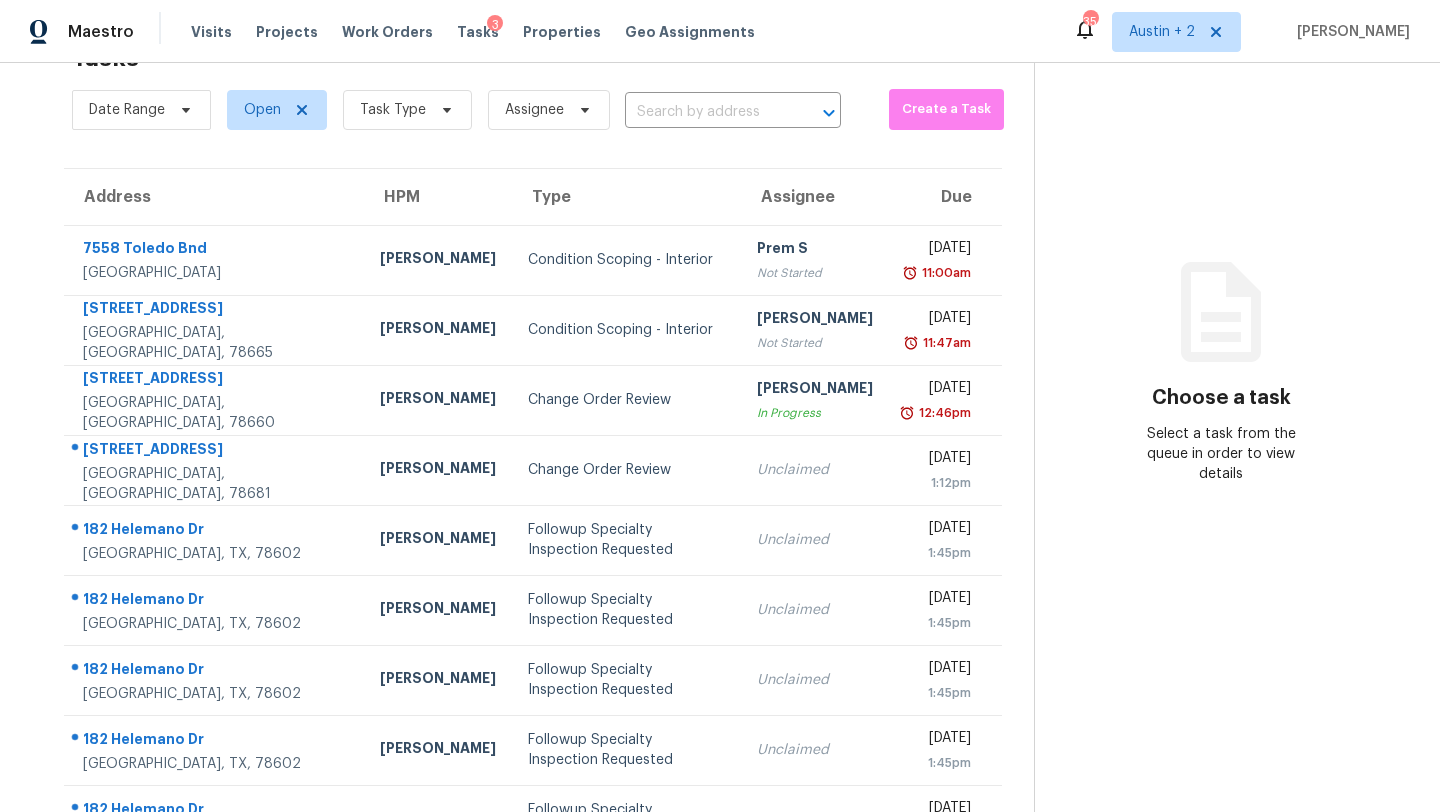 scroll, scrollTop: 229, scrollLeft: 0, axis: vertical 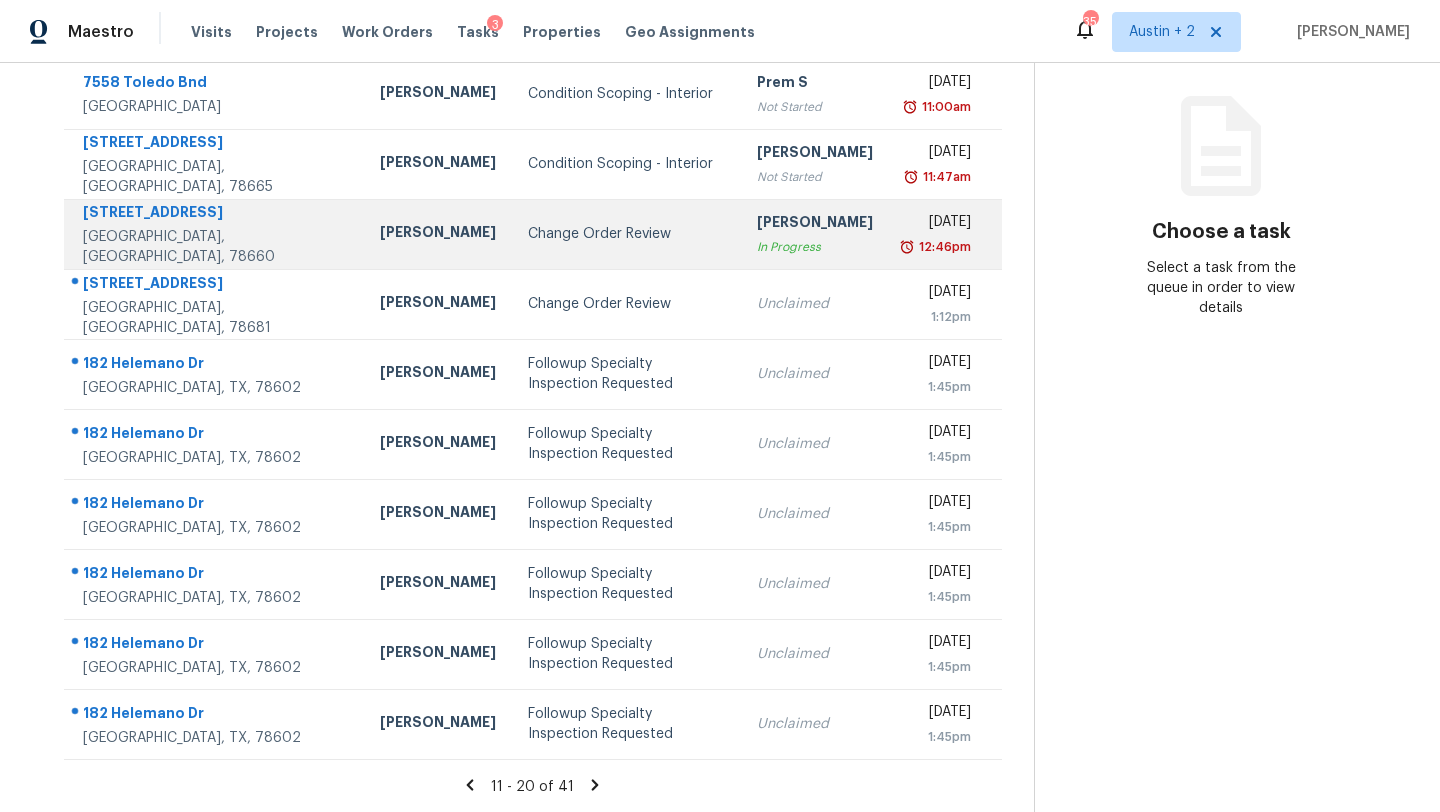 click on "Change Order Review" at bounding box center [626, 234] 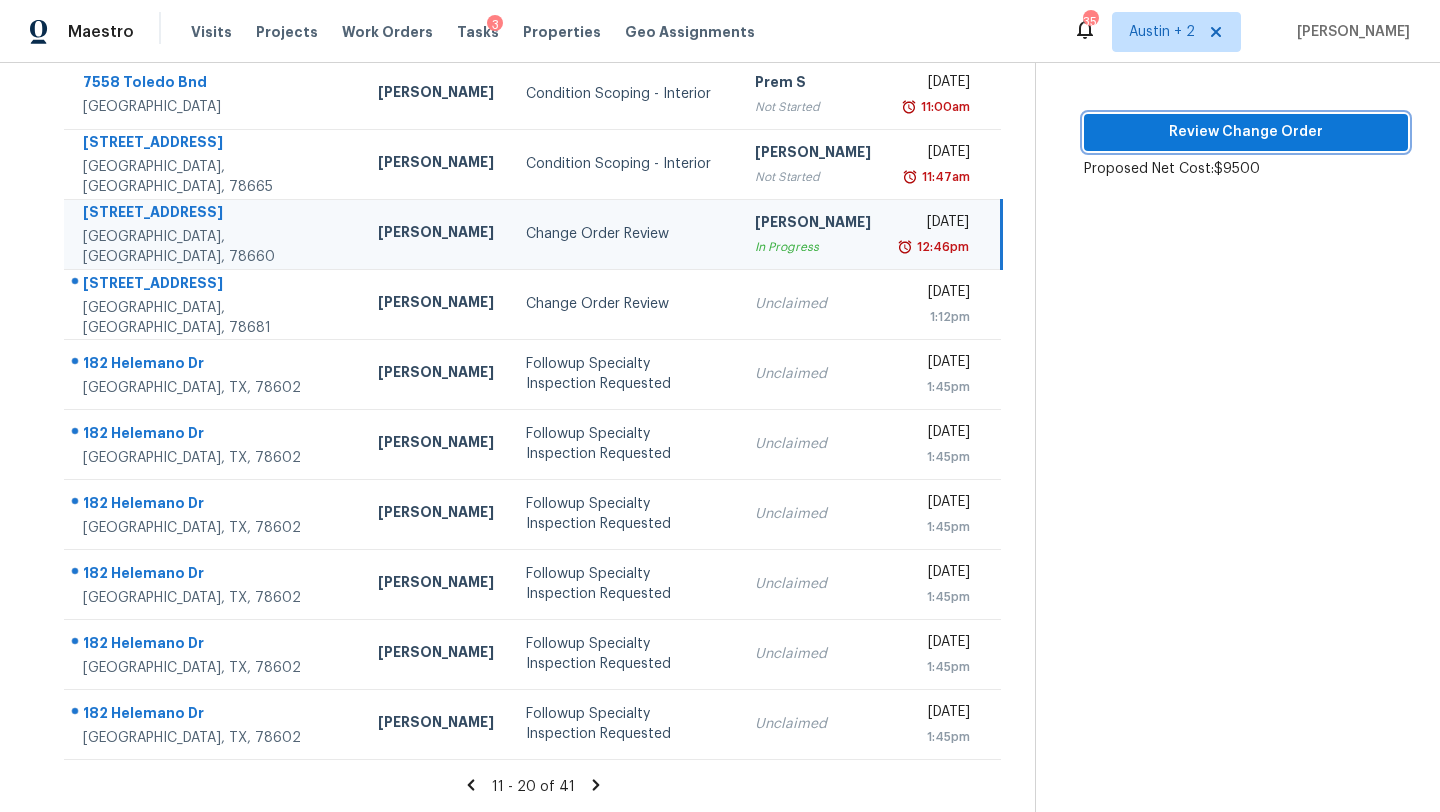 click on "Review Change Order" at bounding box center [1246, 132] 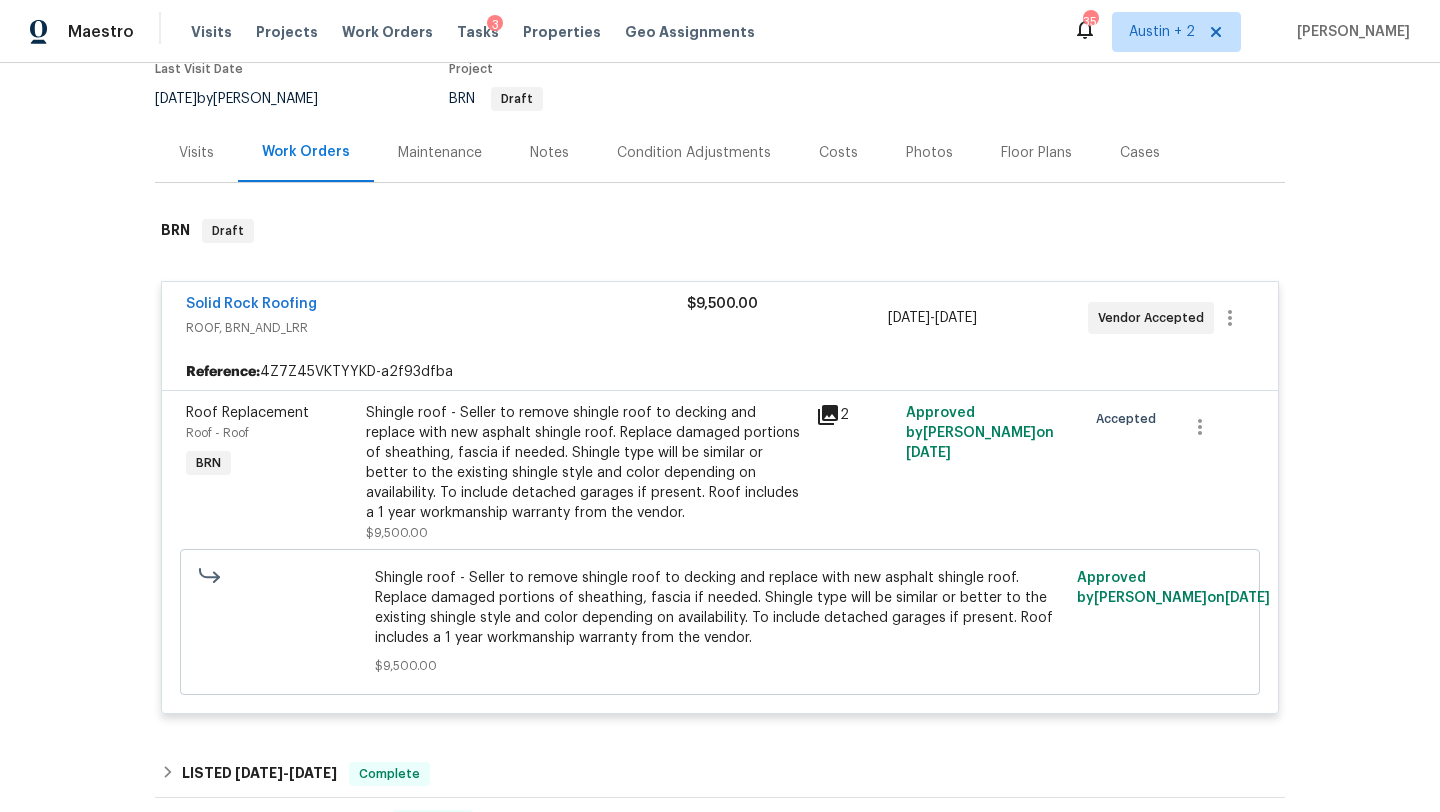 scroll, scrollTop: 0, scrollLeft: 0, axis: both 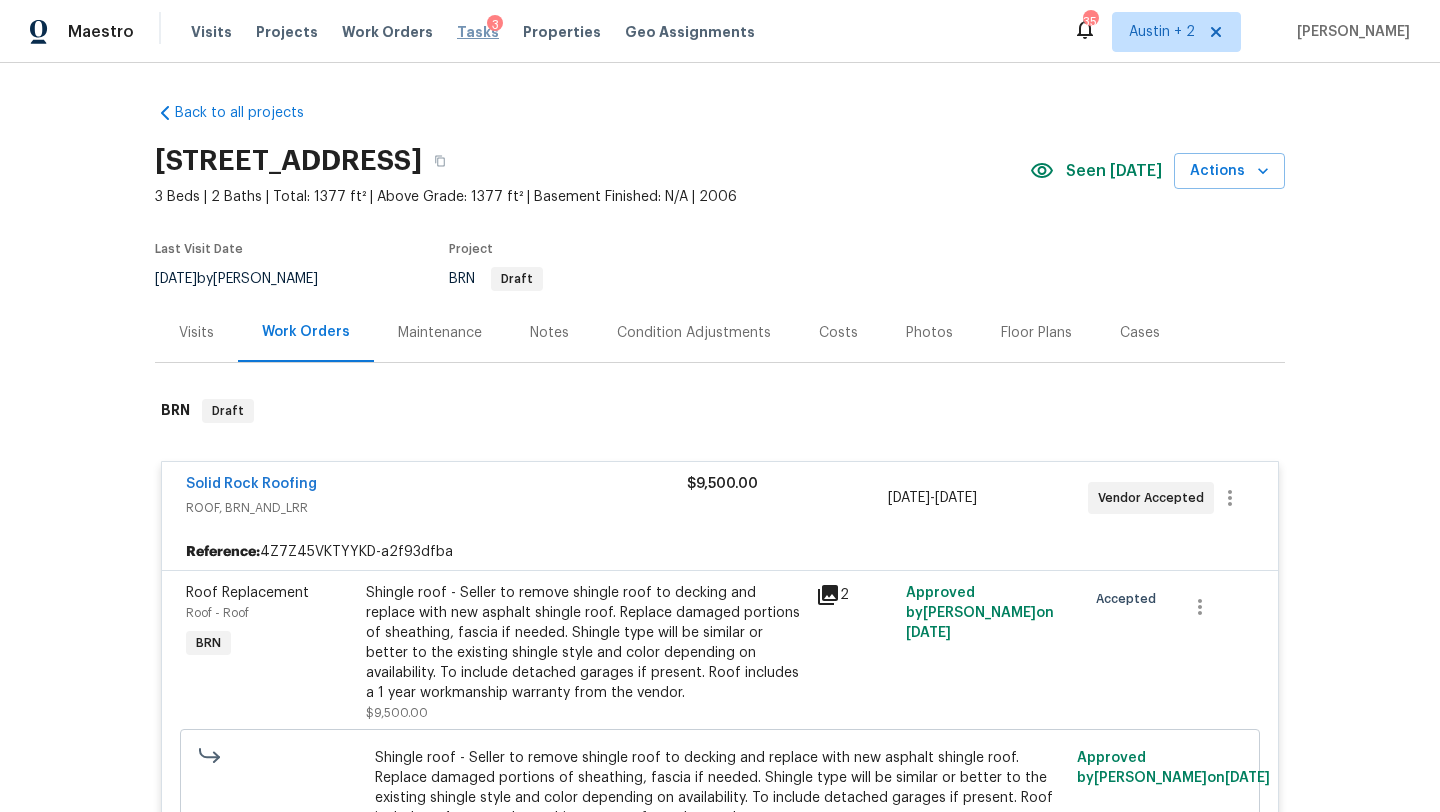 click on "Tasks" at bounding box center [478, 32] 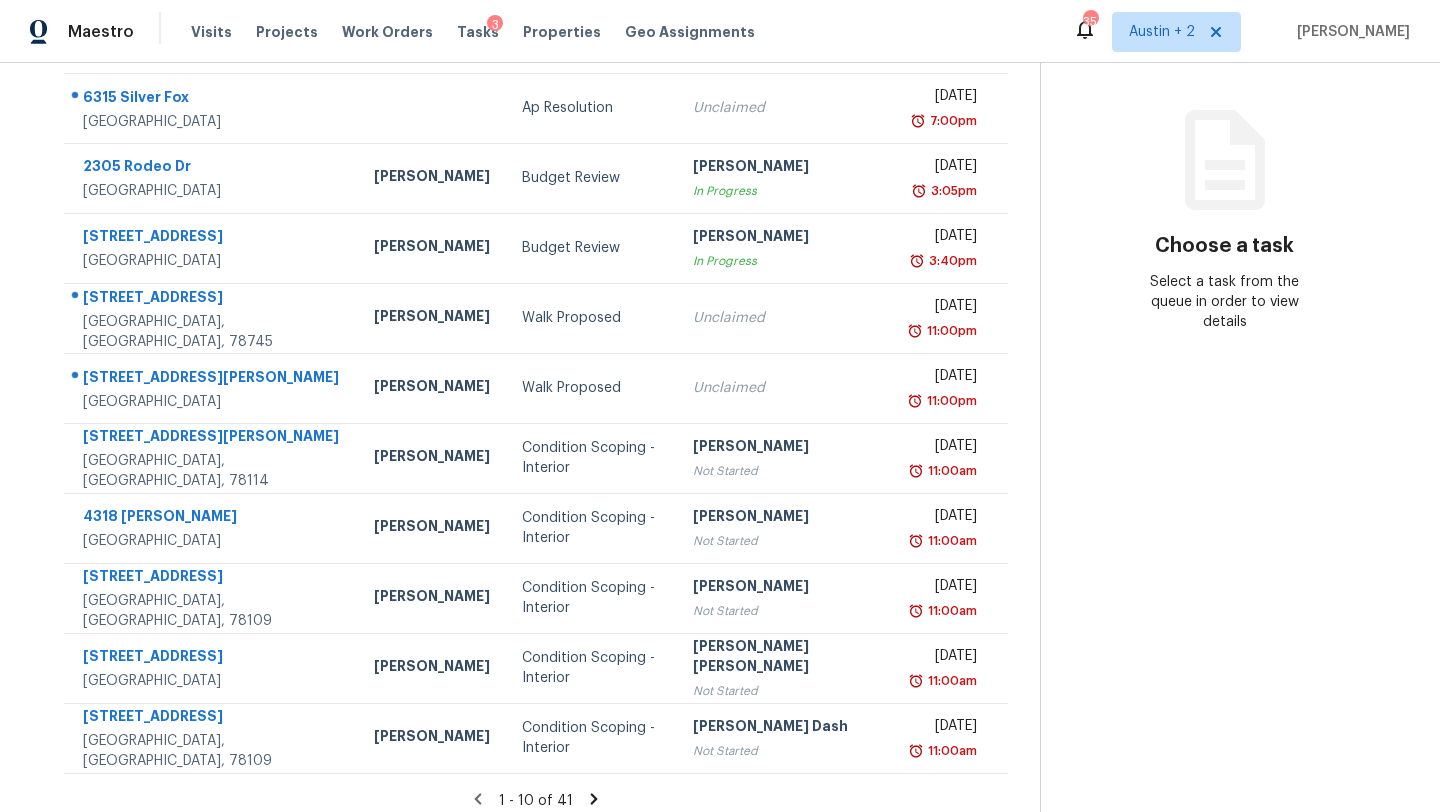 scroll, scrollTop: 229, scrollLeft: 0, axis: vertical 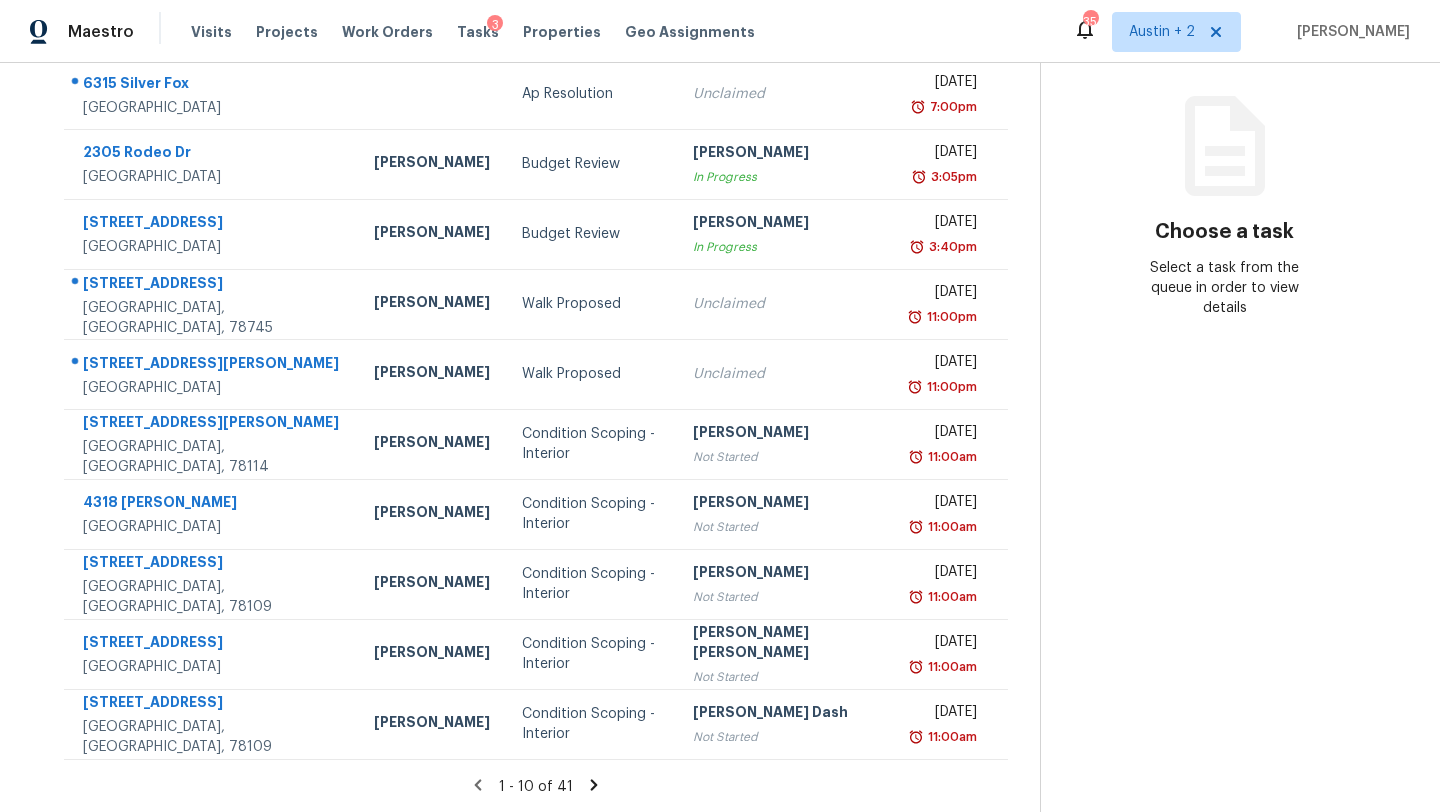 click 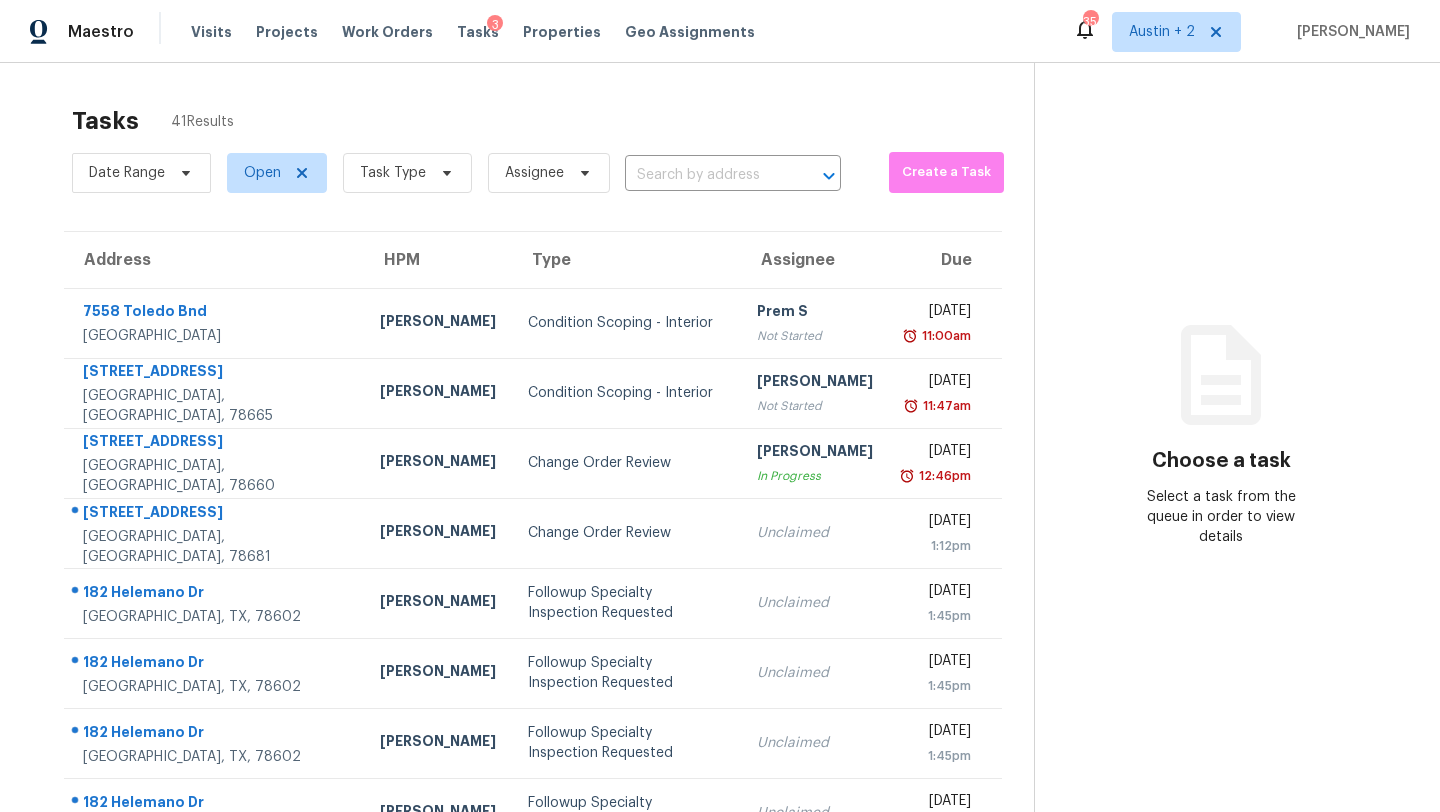 scroll, scrollTop: 247, scrollLeft: 0, axis: vertical 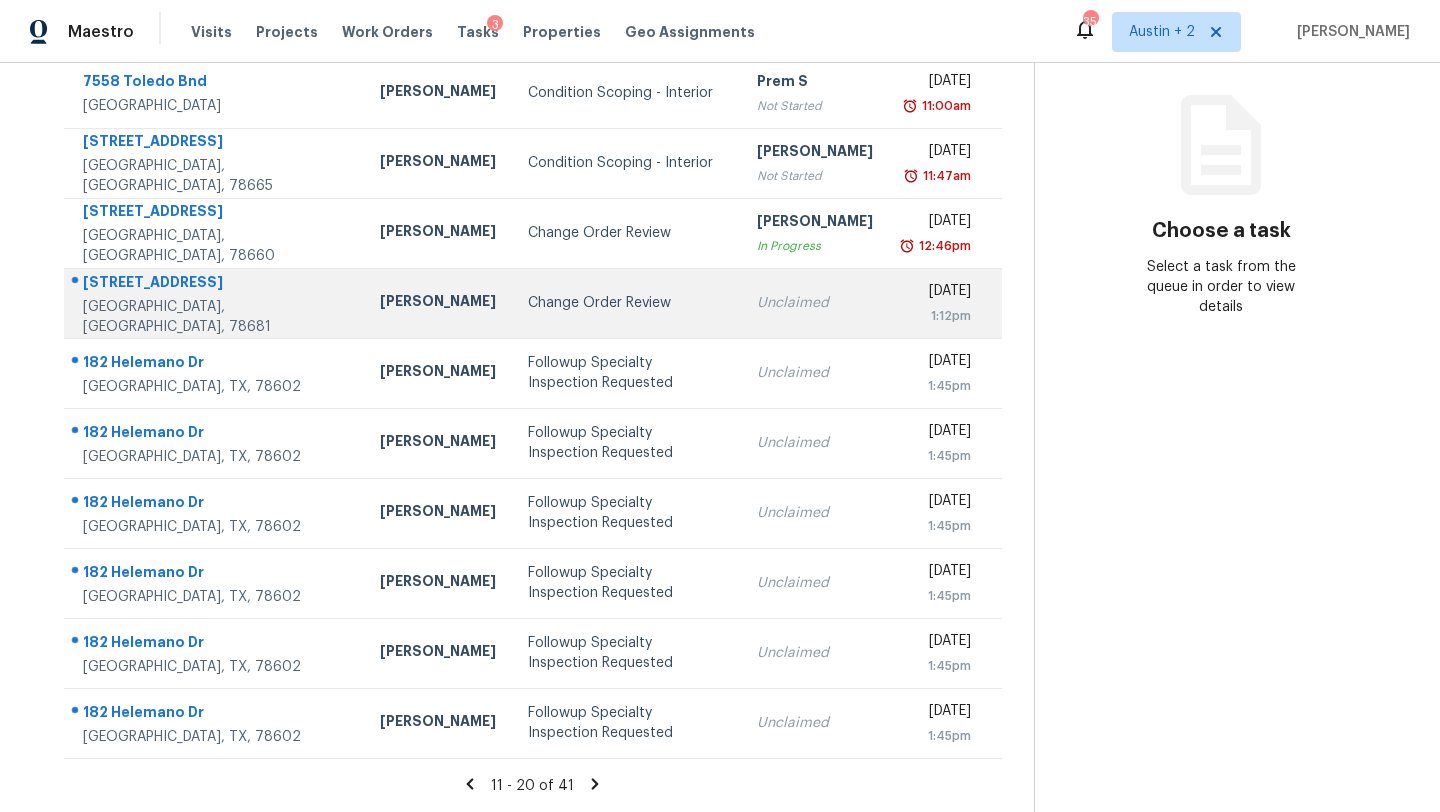 click on "Change Order Review" at bounding box center [626, 303] 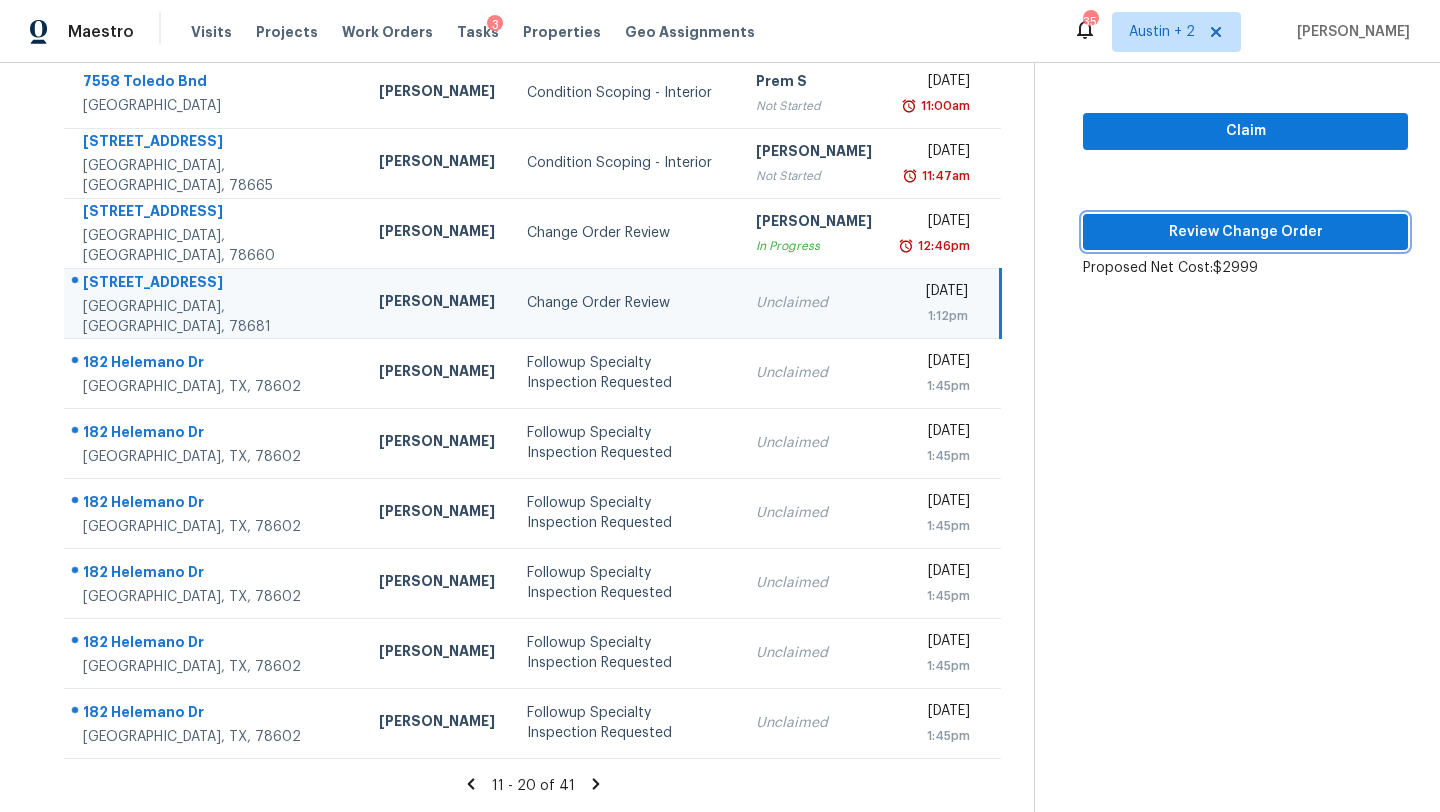 click on "Review Change Order" at bounding box center [1245, 232] 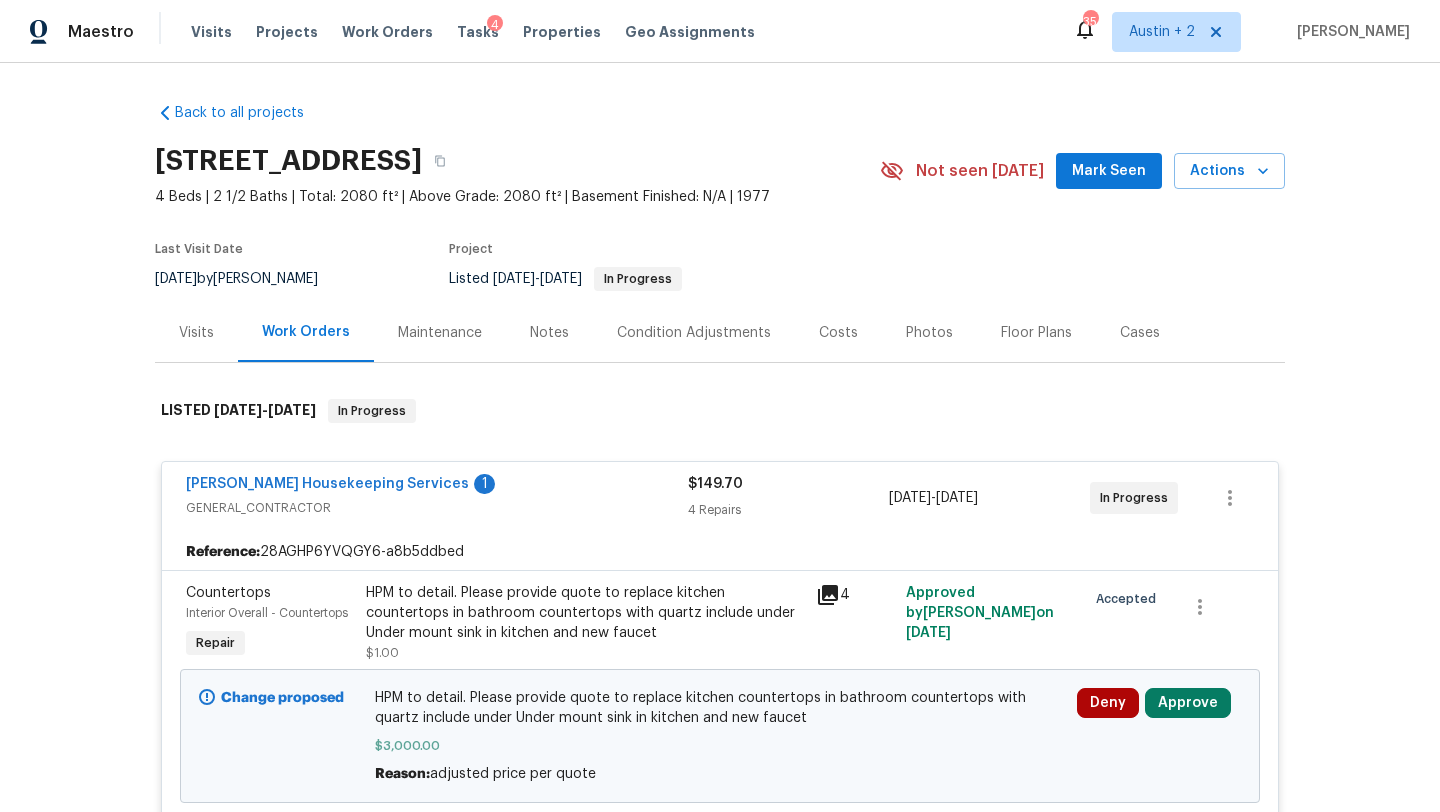 click on "Mark Seen" at bounding box center [1109, 171] 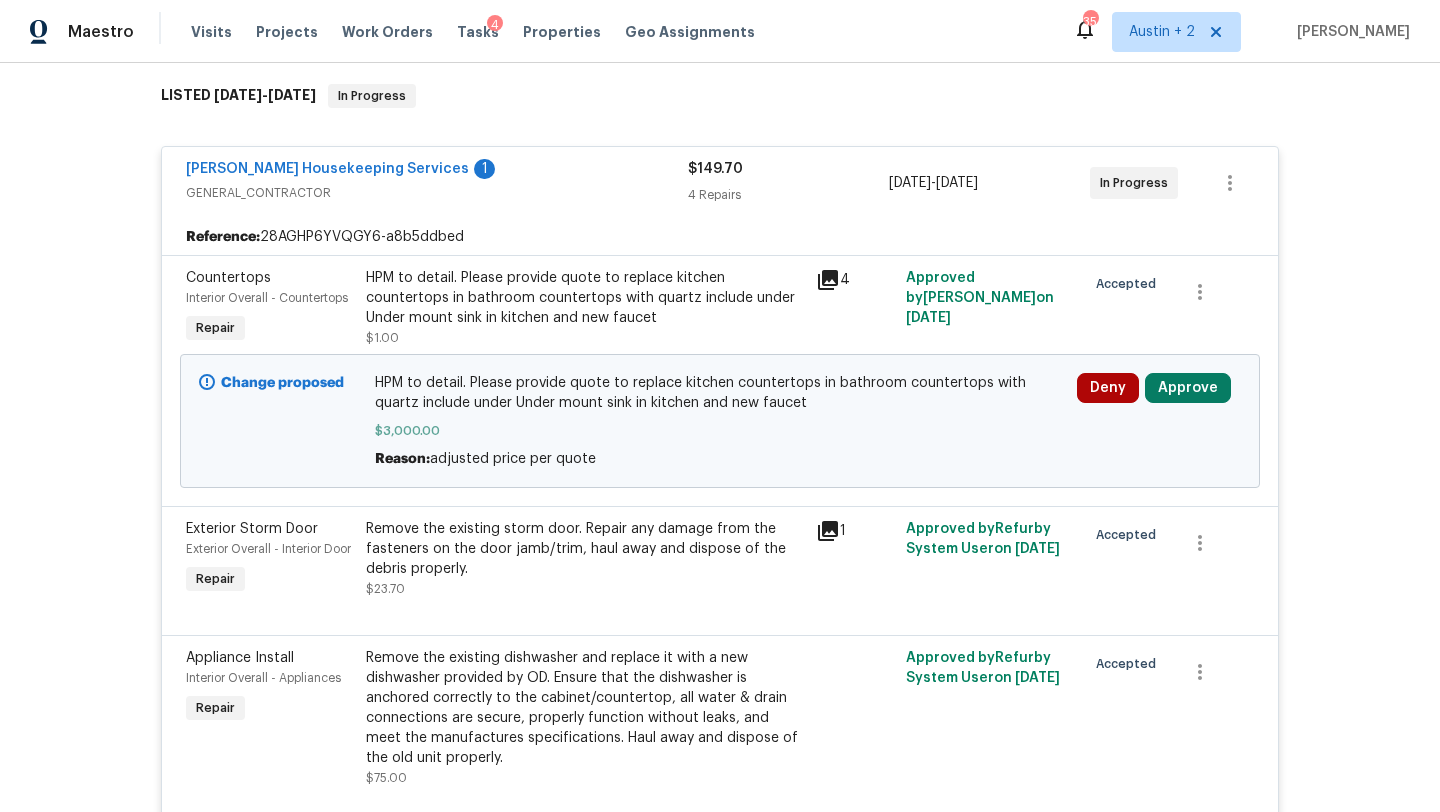 scroll, scrollTop: 322, scrollLeft: 0, axis: vertical 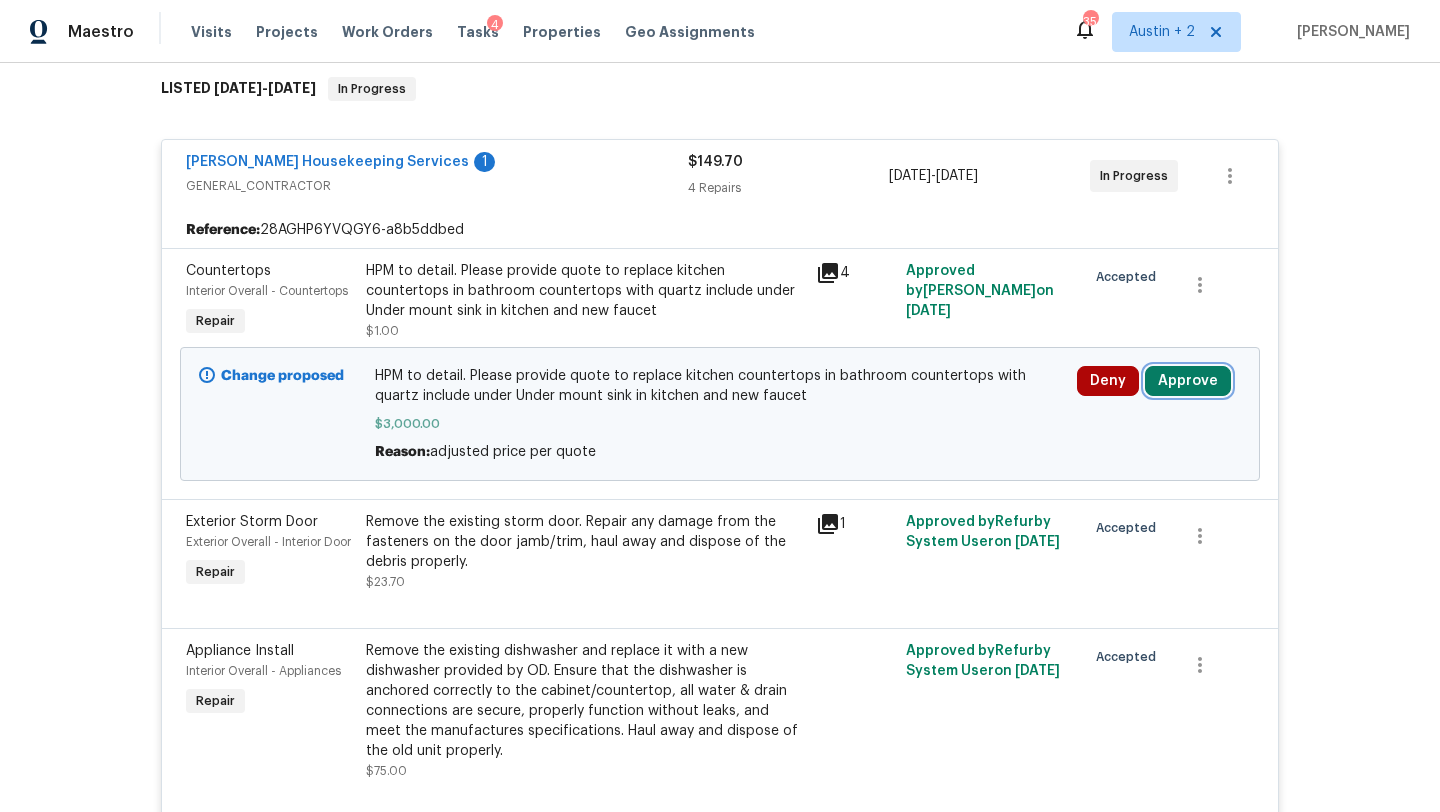 click on "Approve" at bounding box center [1188, 381] 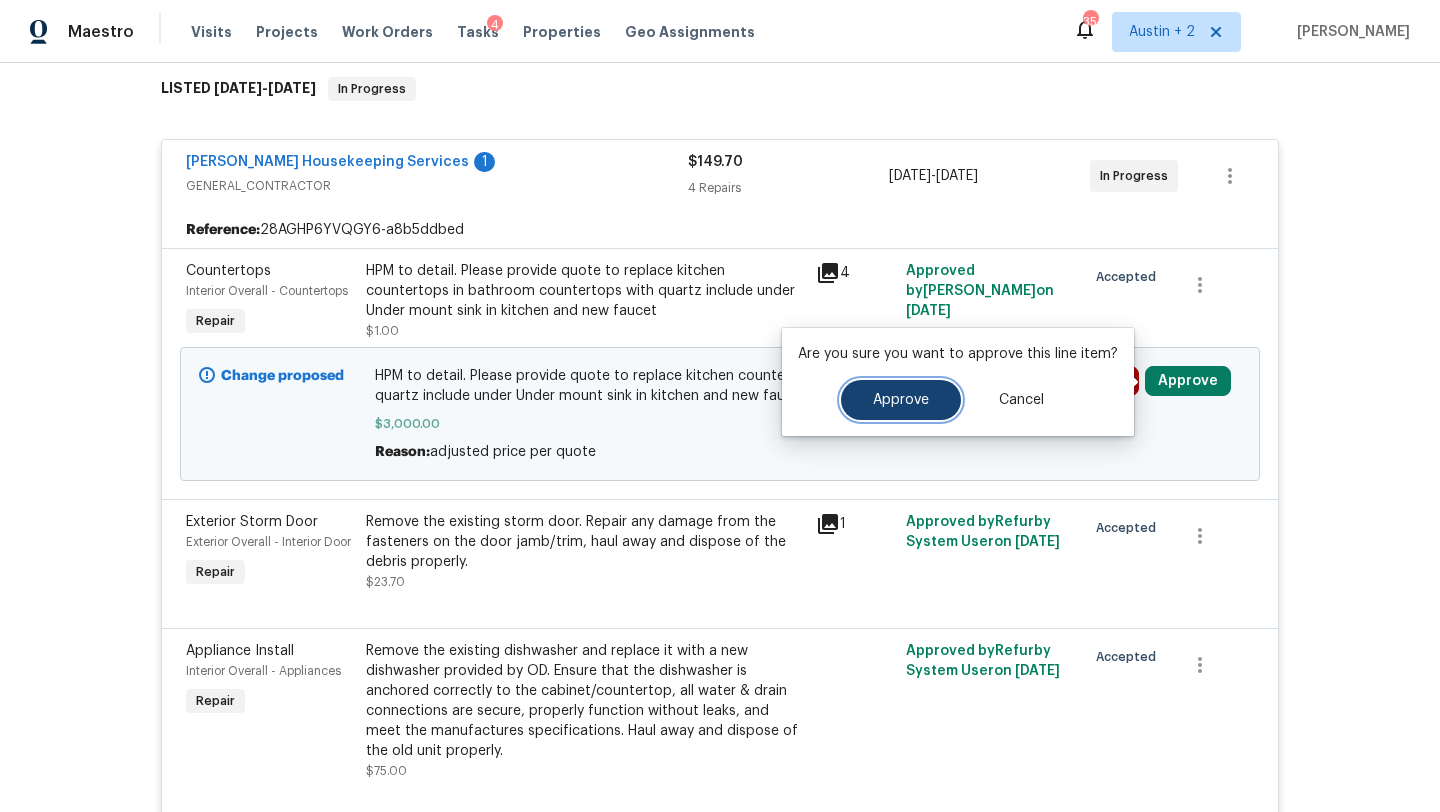 click on "Approve" at bounding box center (901, 400) 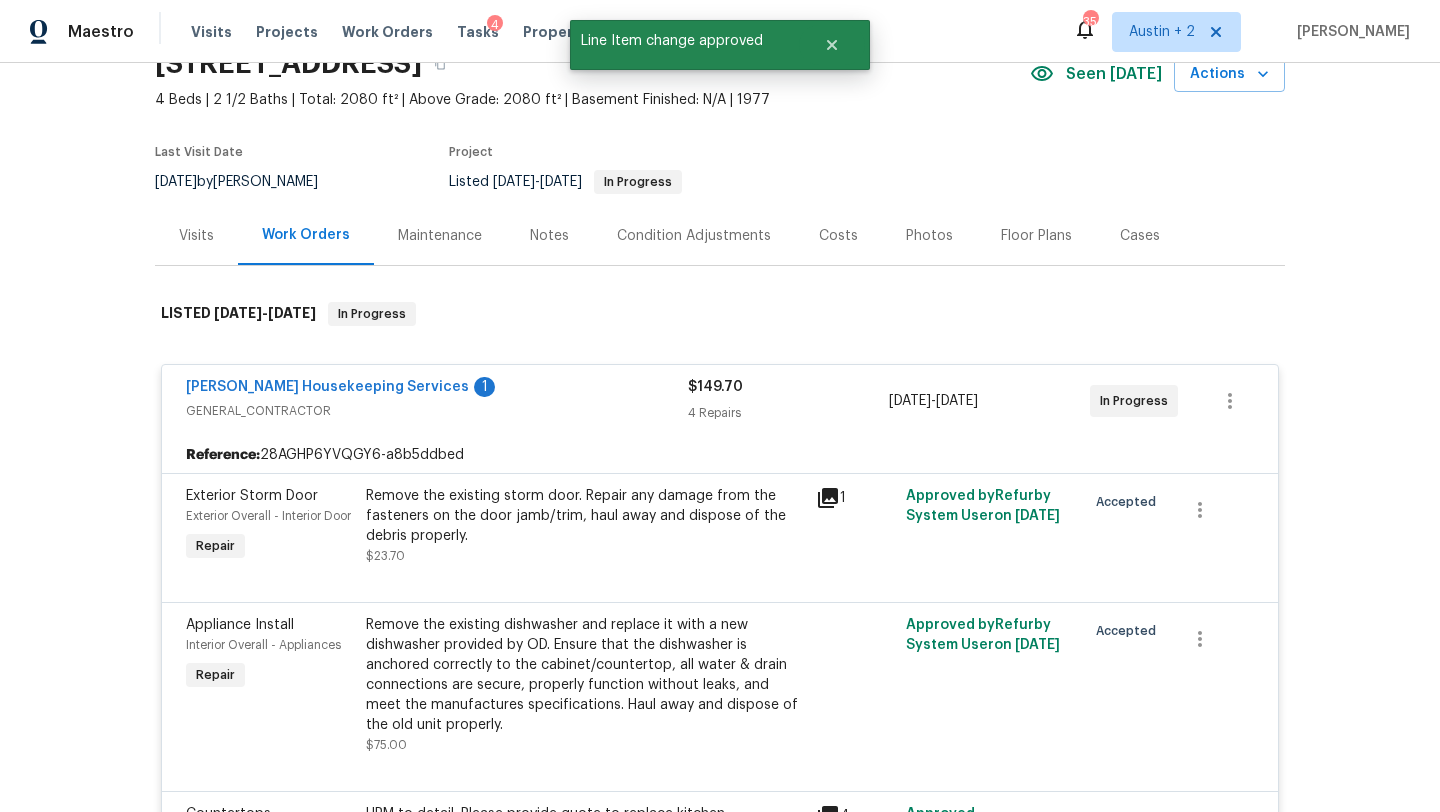 scroll, scrollTop: 59, scrollLeft: 0, axis: vertical 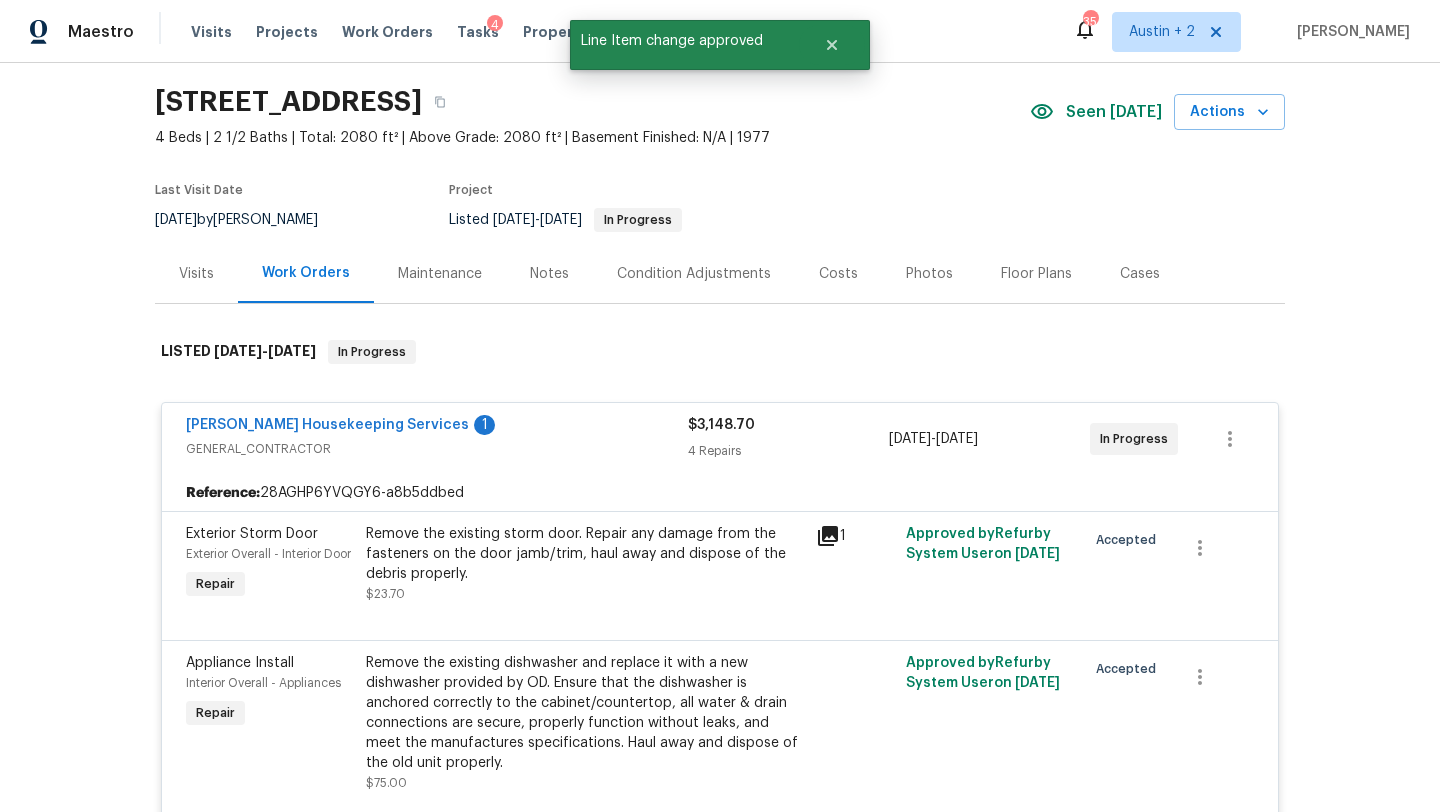 click on "Costs" at bounding box center (838, 274) 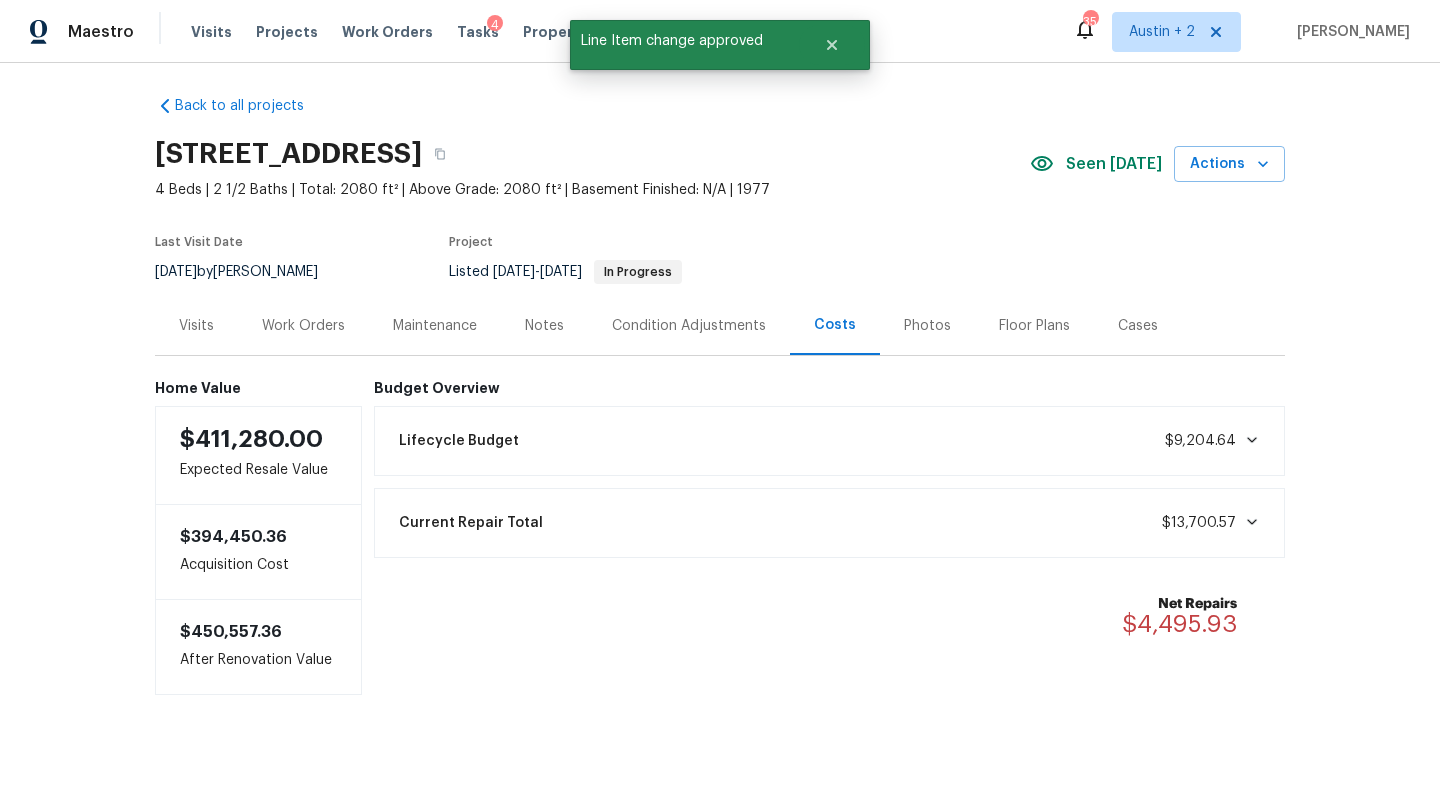 scroll, scrollTop: 11, scrollLeft: 0, axis: vertical 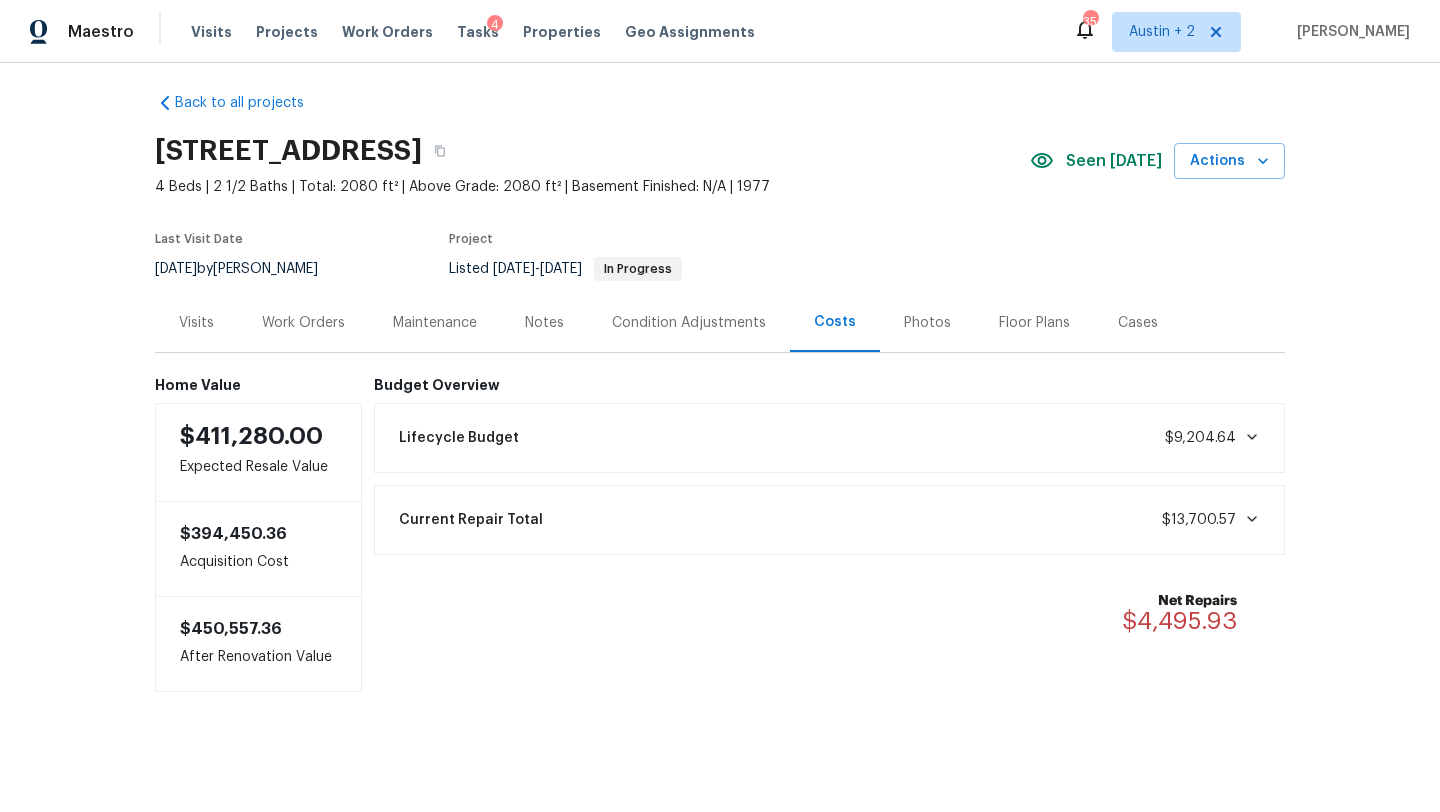 click on "Notes" at bounding box center (544, 323) 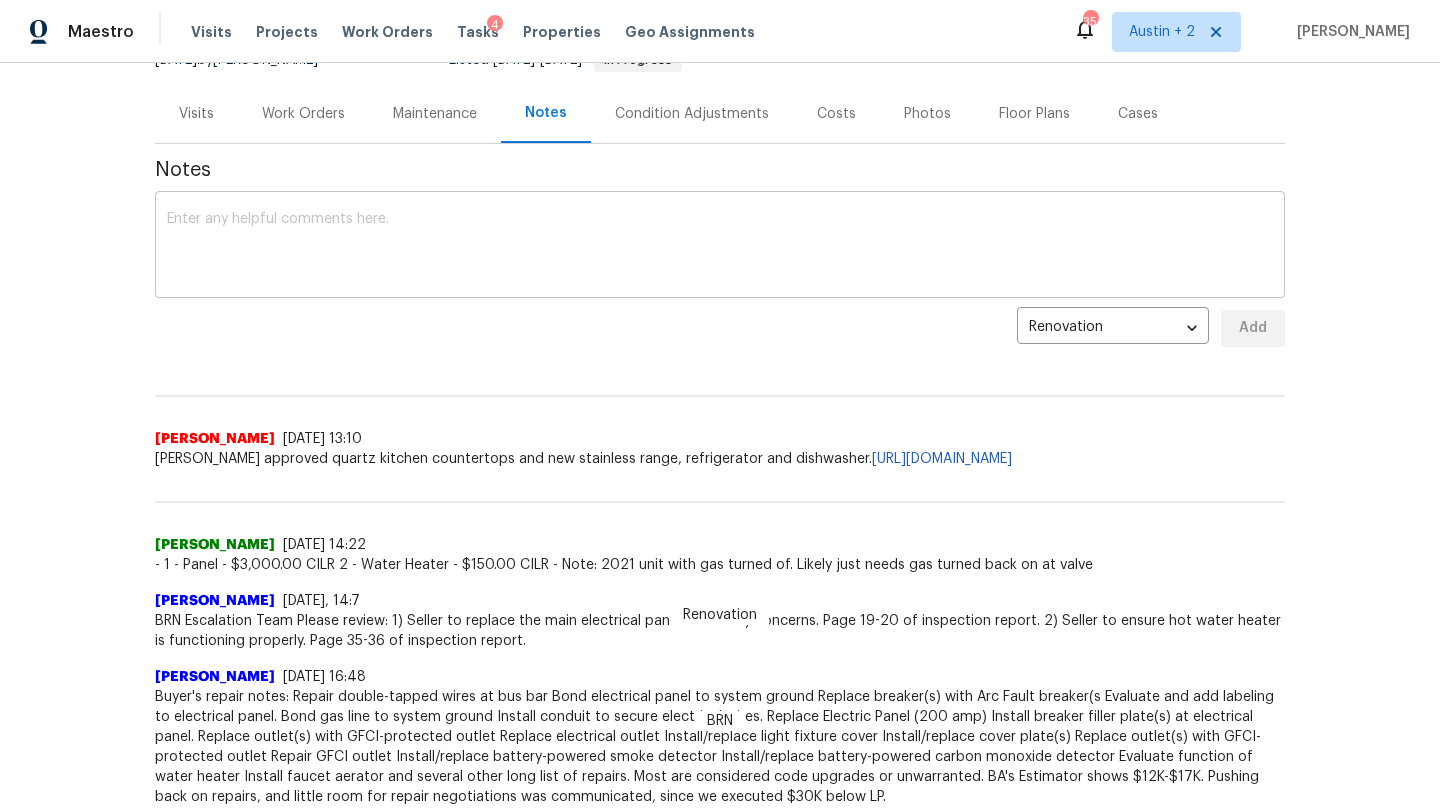 scroll, scrollTop: 0, scrollLeft: 0, axis: both 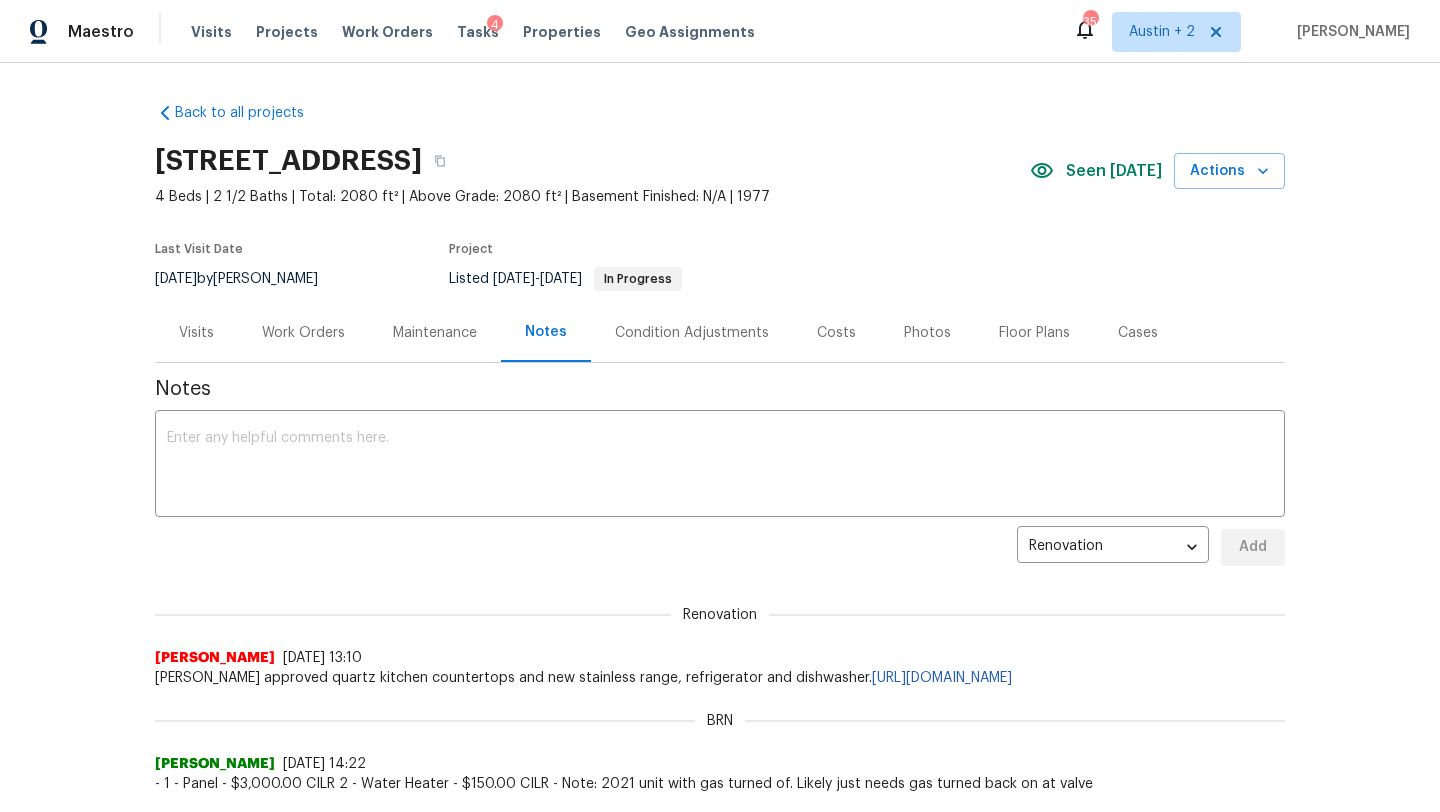 click on "Work Orders" at bounding box center (303, 333) 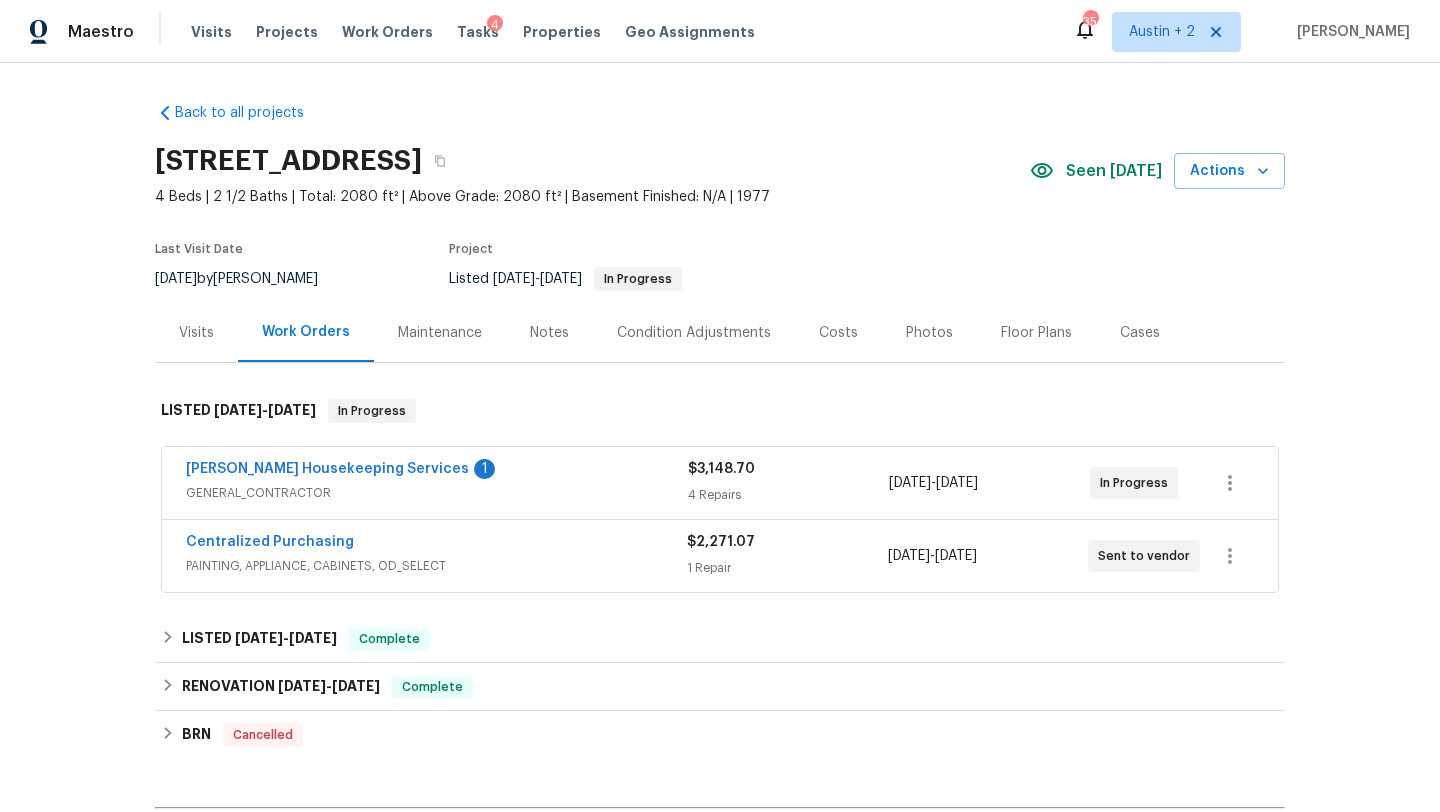 click on "[PERSON_NAME] Housekeeping Services 1" at bounding box center (437, 471) 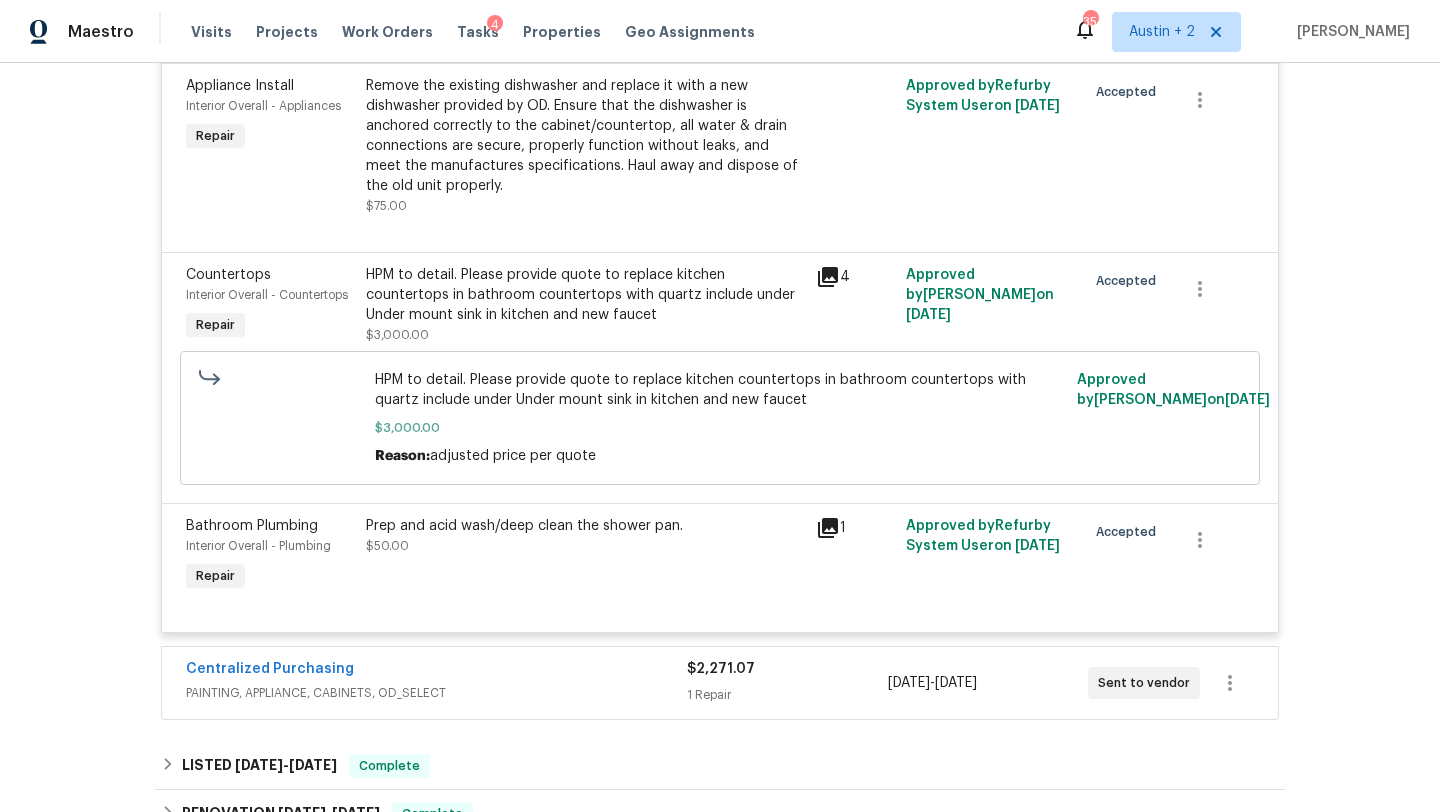 scroll, scrollTop: 646, scrollLeft: 0, axis: vertical 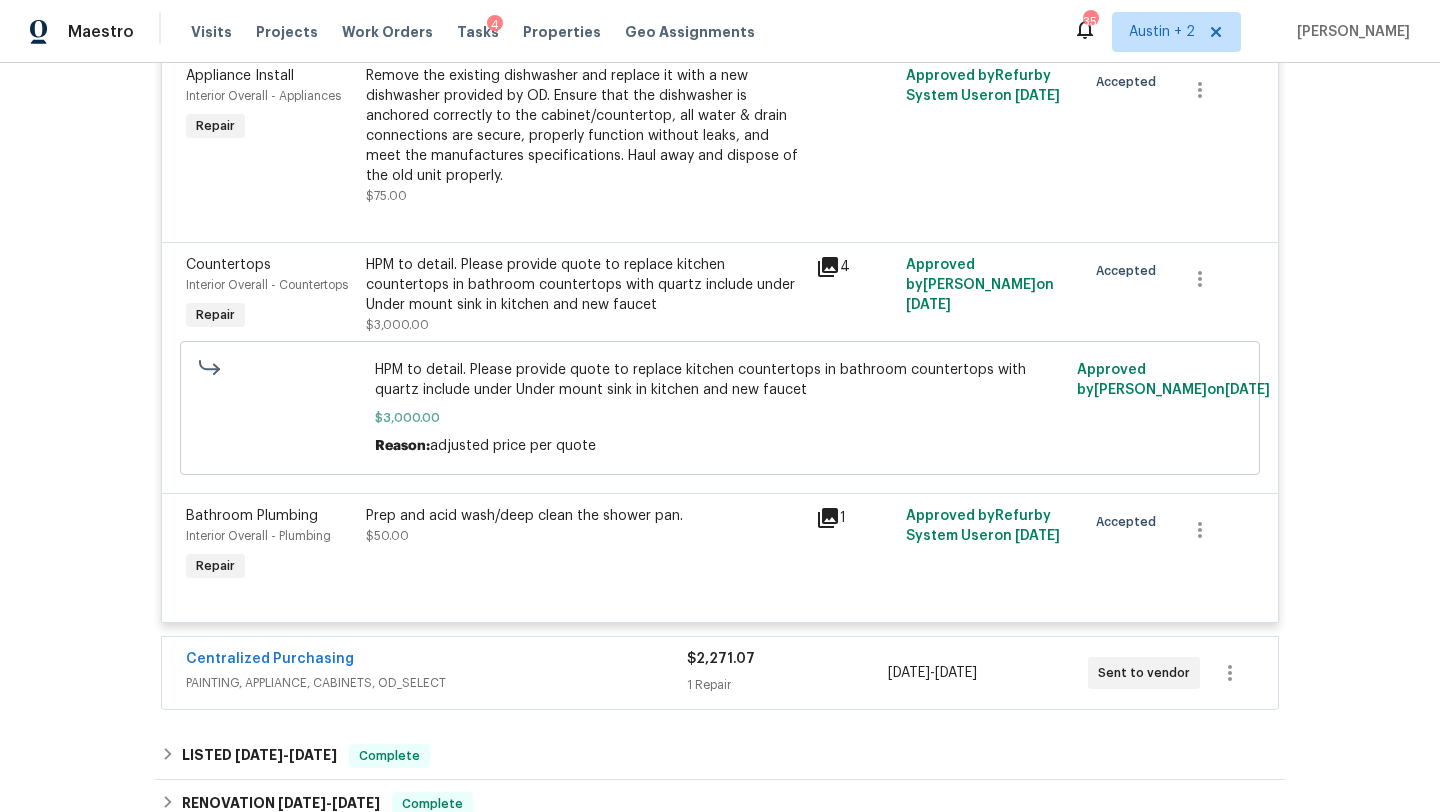 click on "Centralized Purchasing" at bounding box center (436, 661) 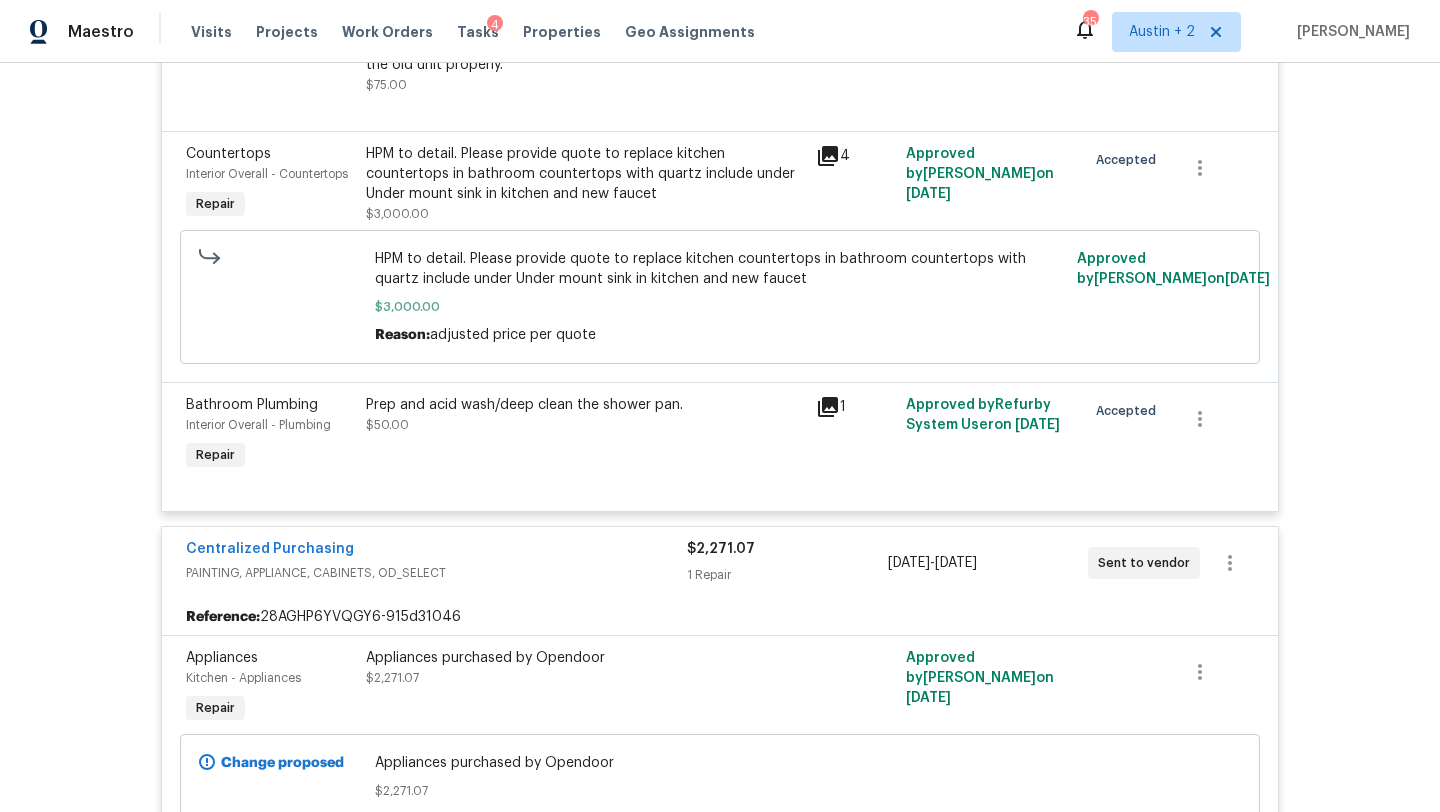 scroll, scrollTop: 0, scrollLeft: 0, axis: both 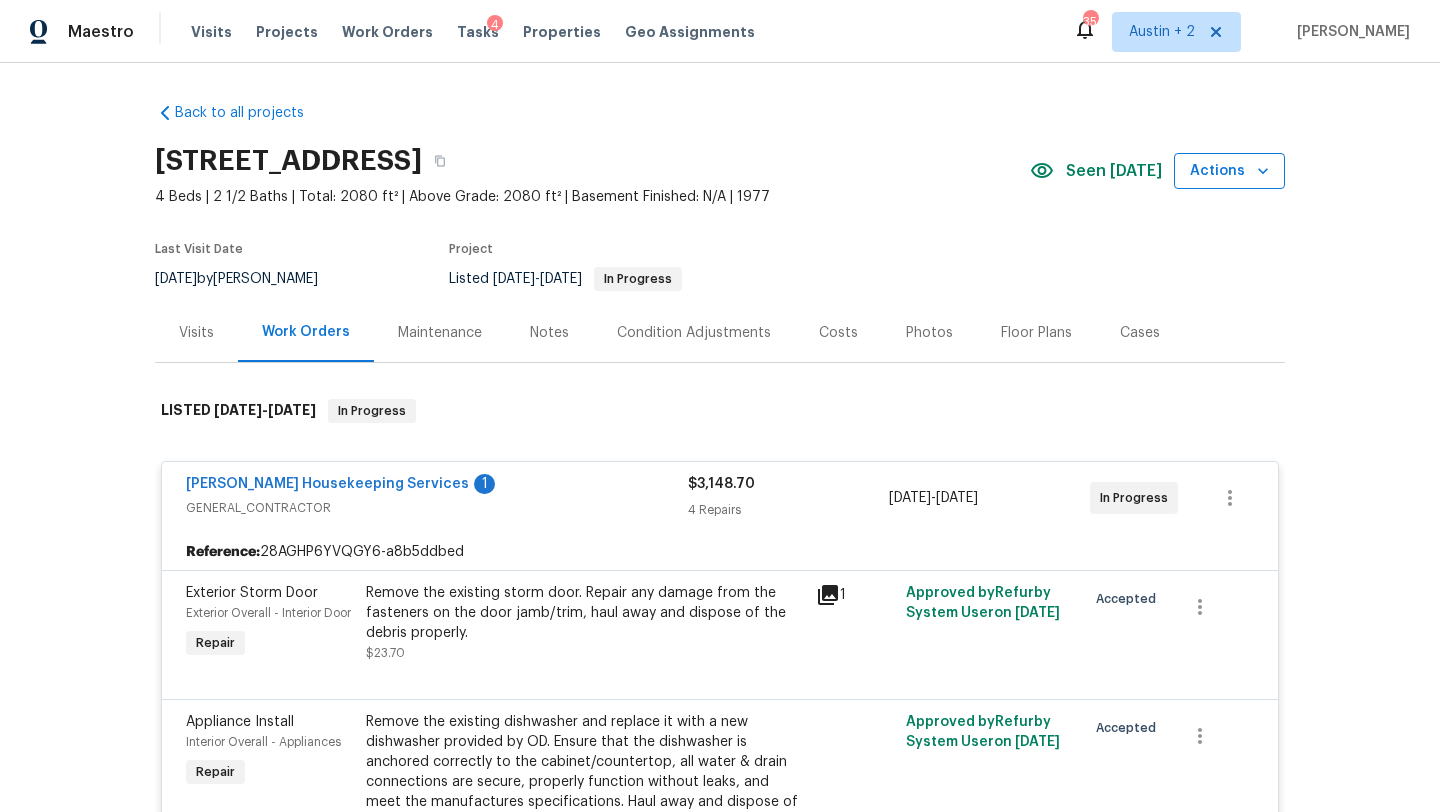 click on "Actions" at bounding box center [1229, 171] 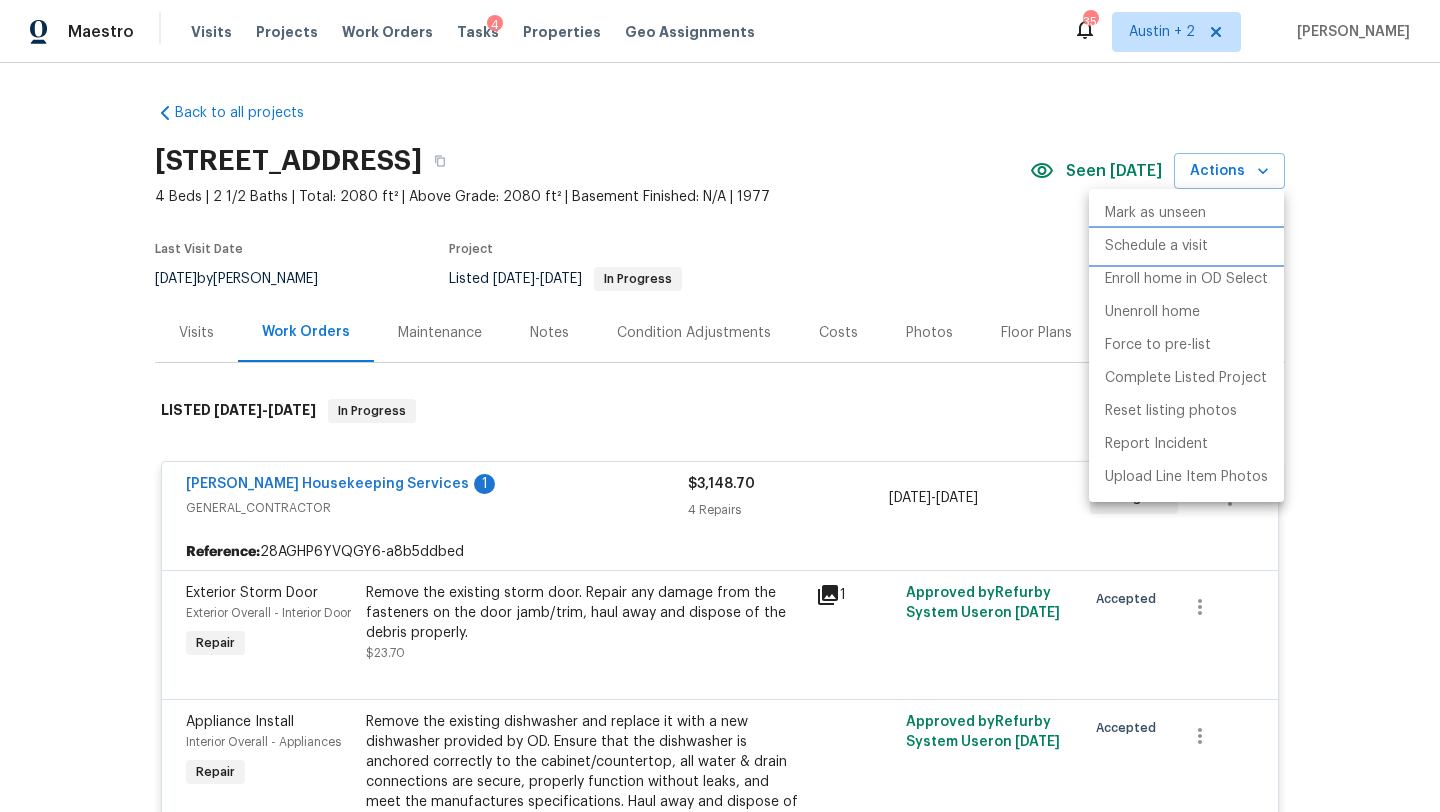 click on "Schedule a visit" at bounding box center (1156, 246) 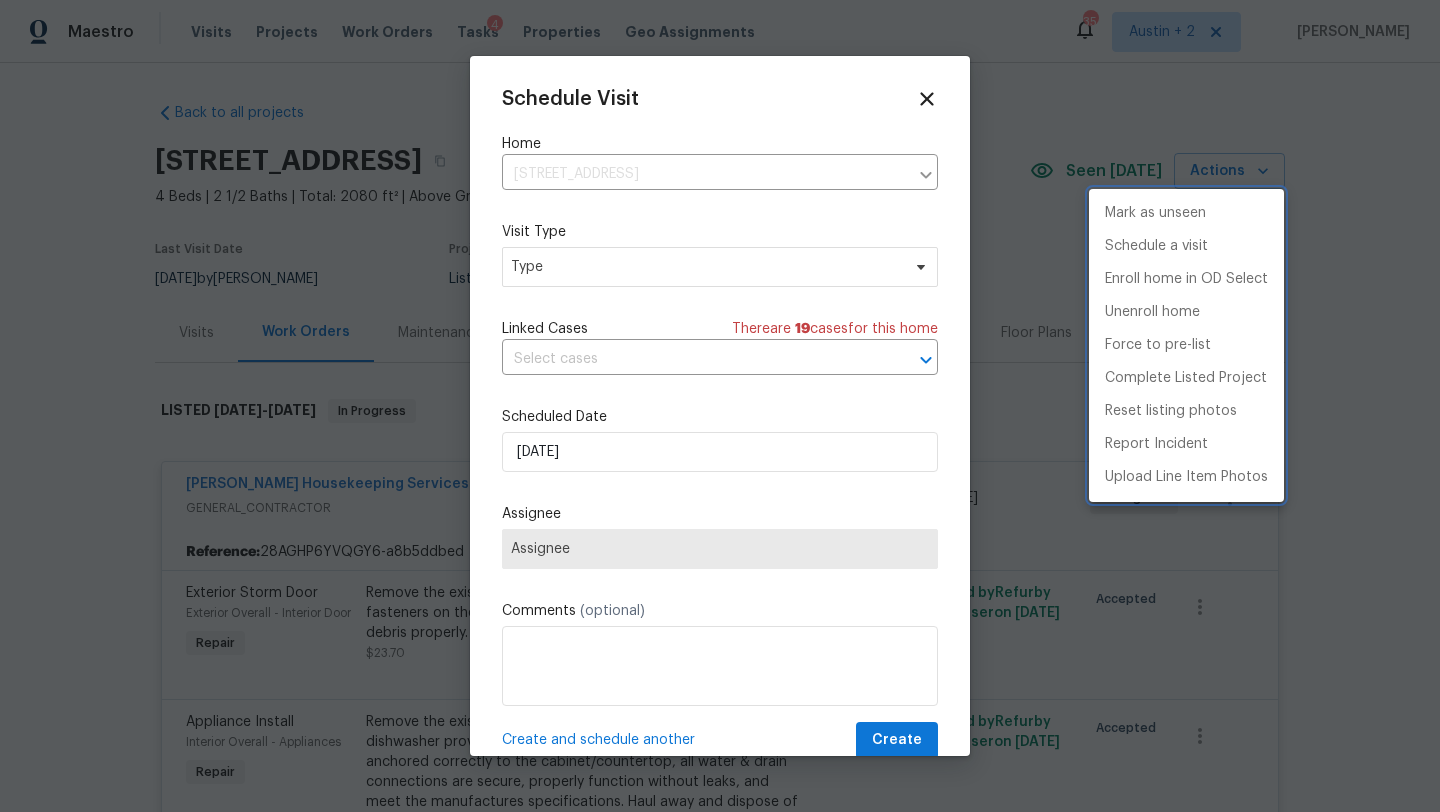 click at bounding box center [720, 406] 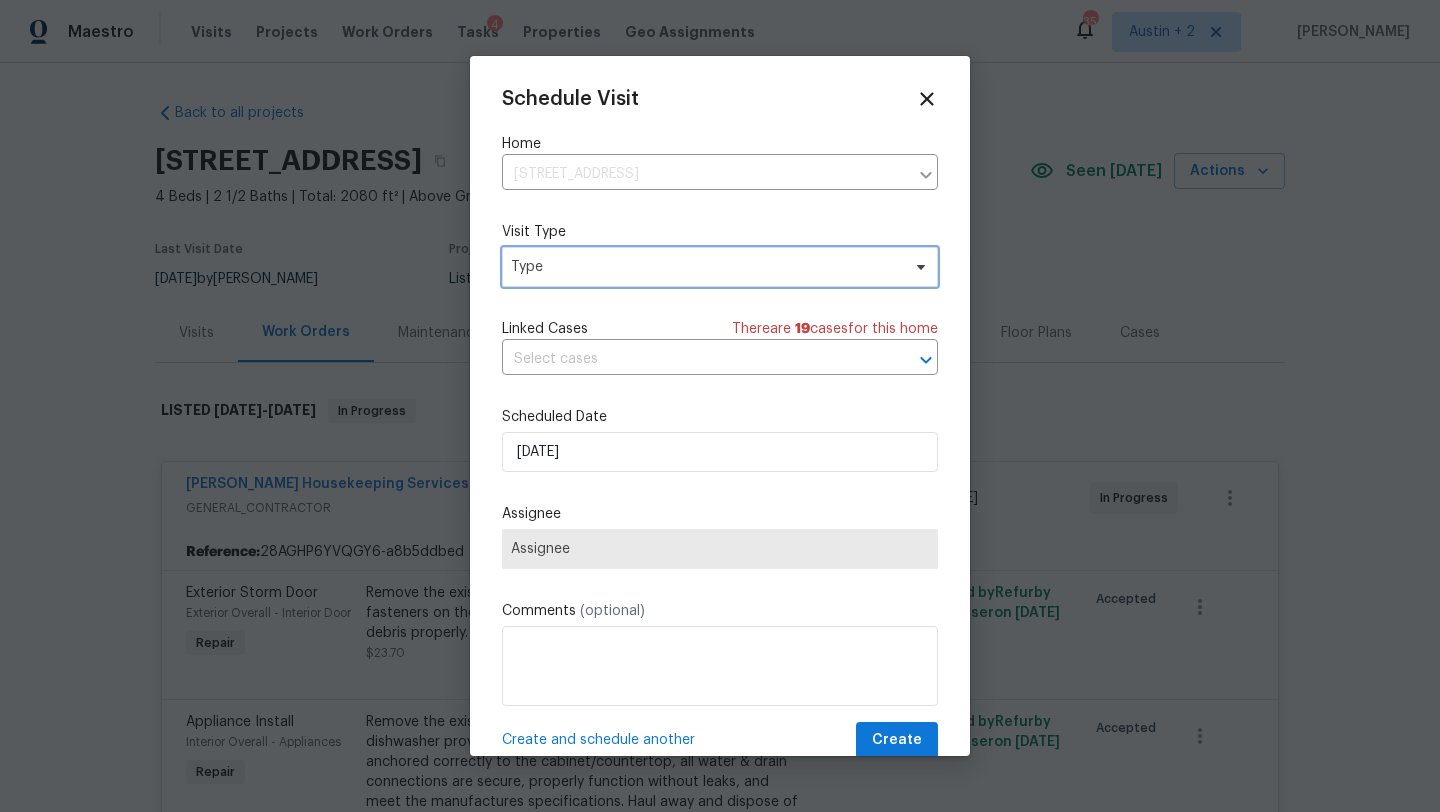 click on "Type" at bounding box center (705, 267) 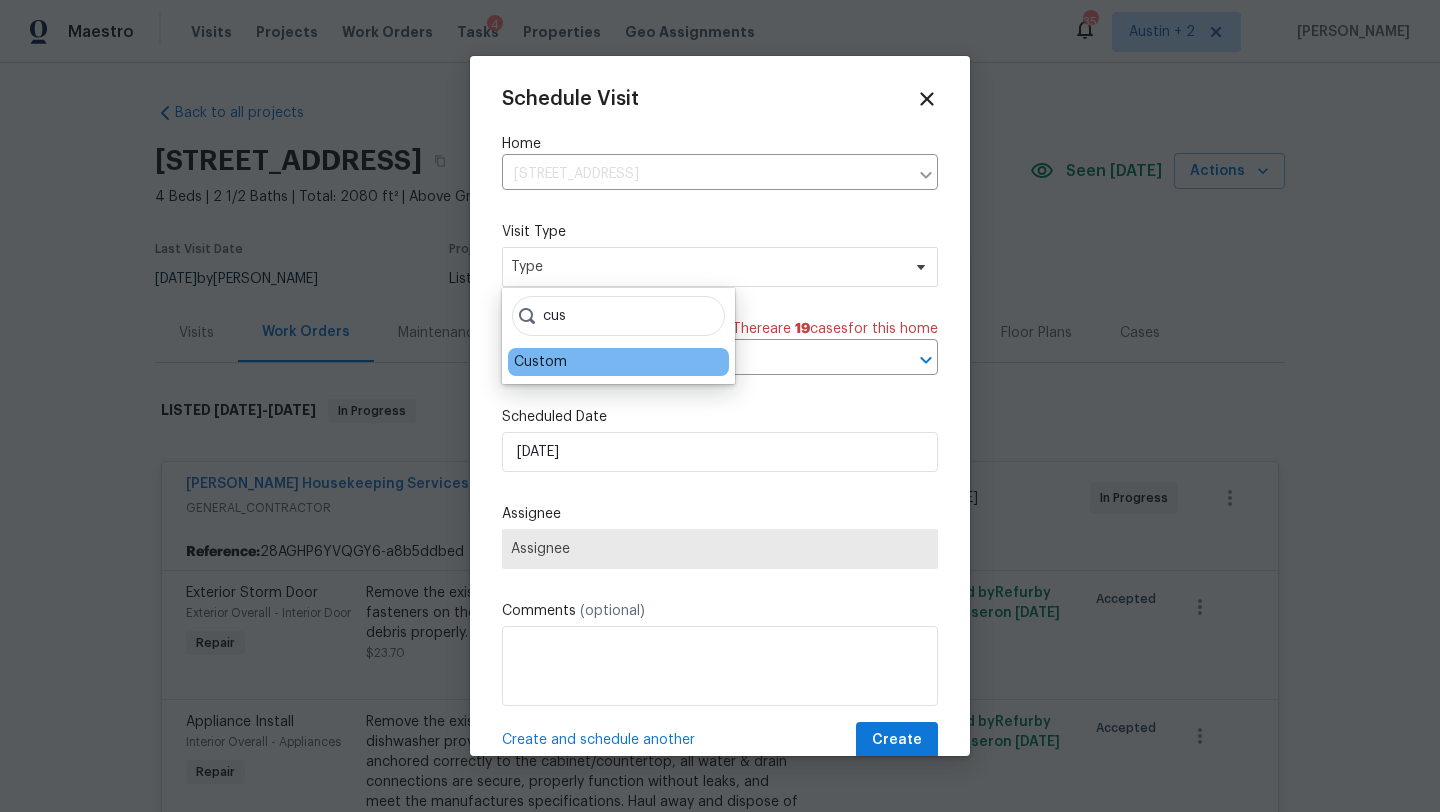 type on "cus" 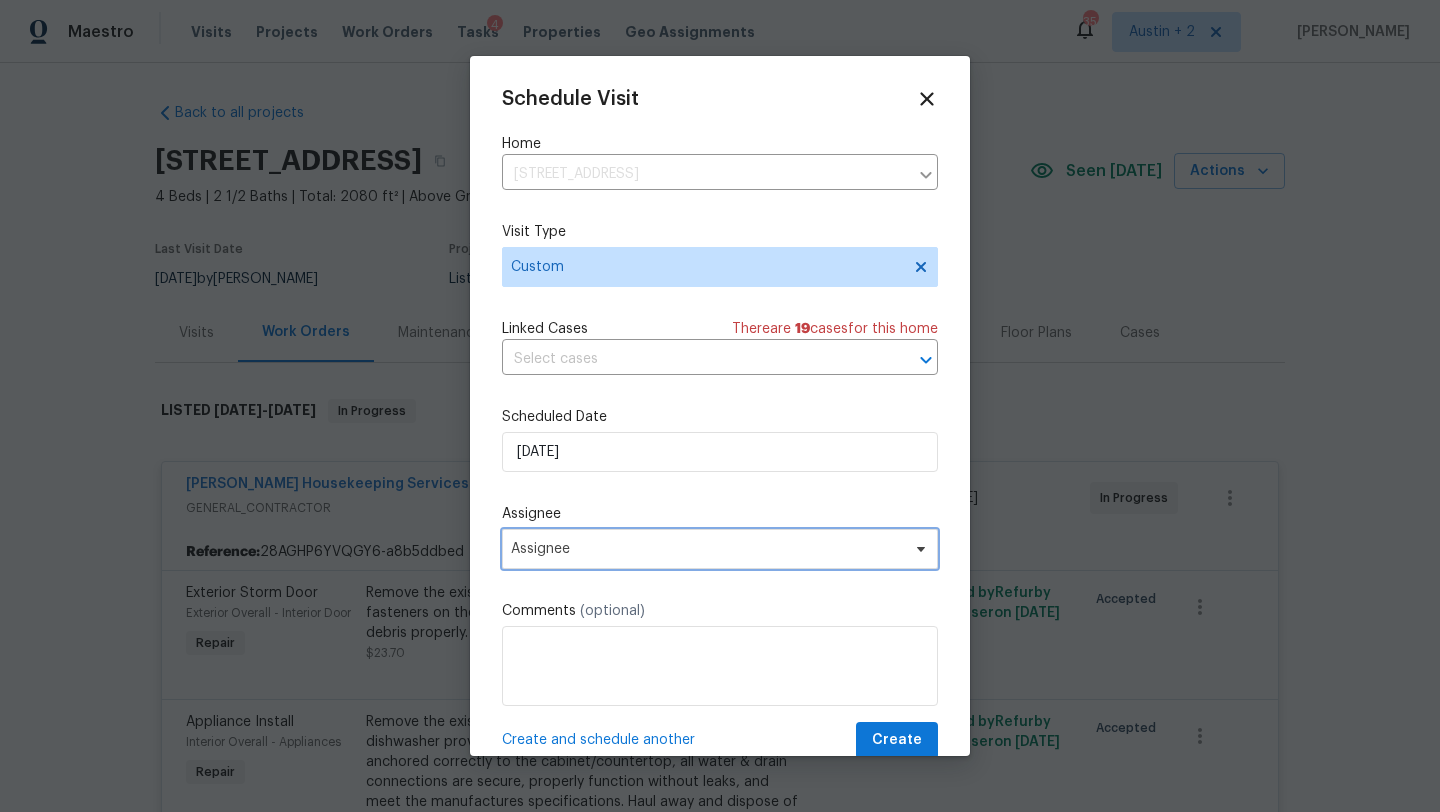 click on "Assignee" at bounding box center (720, 549) 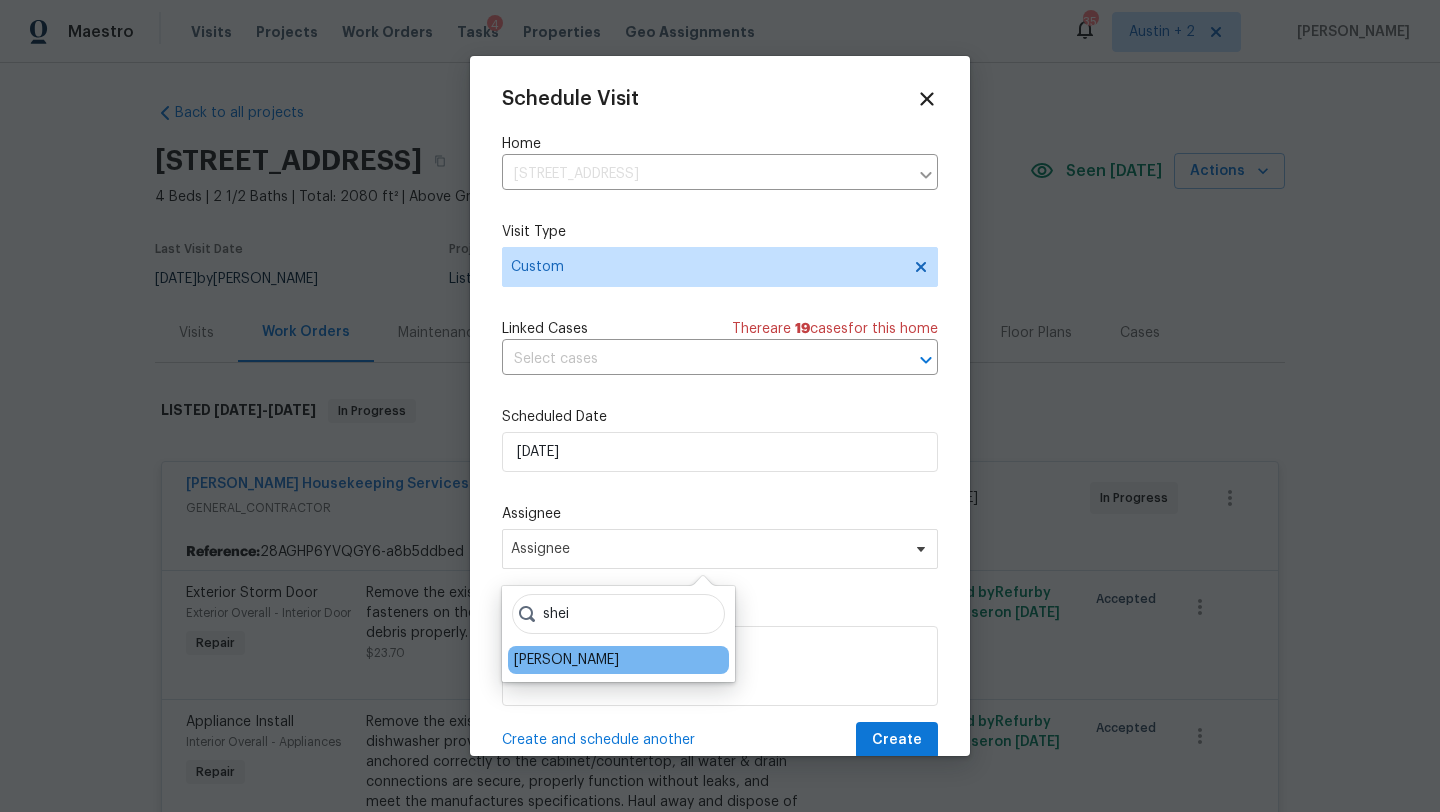 type on "shei" 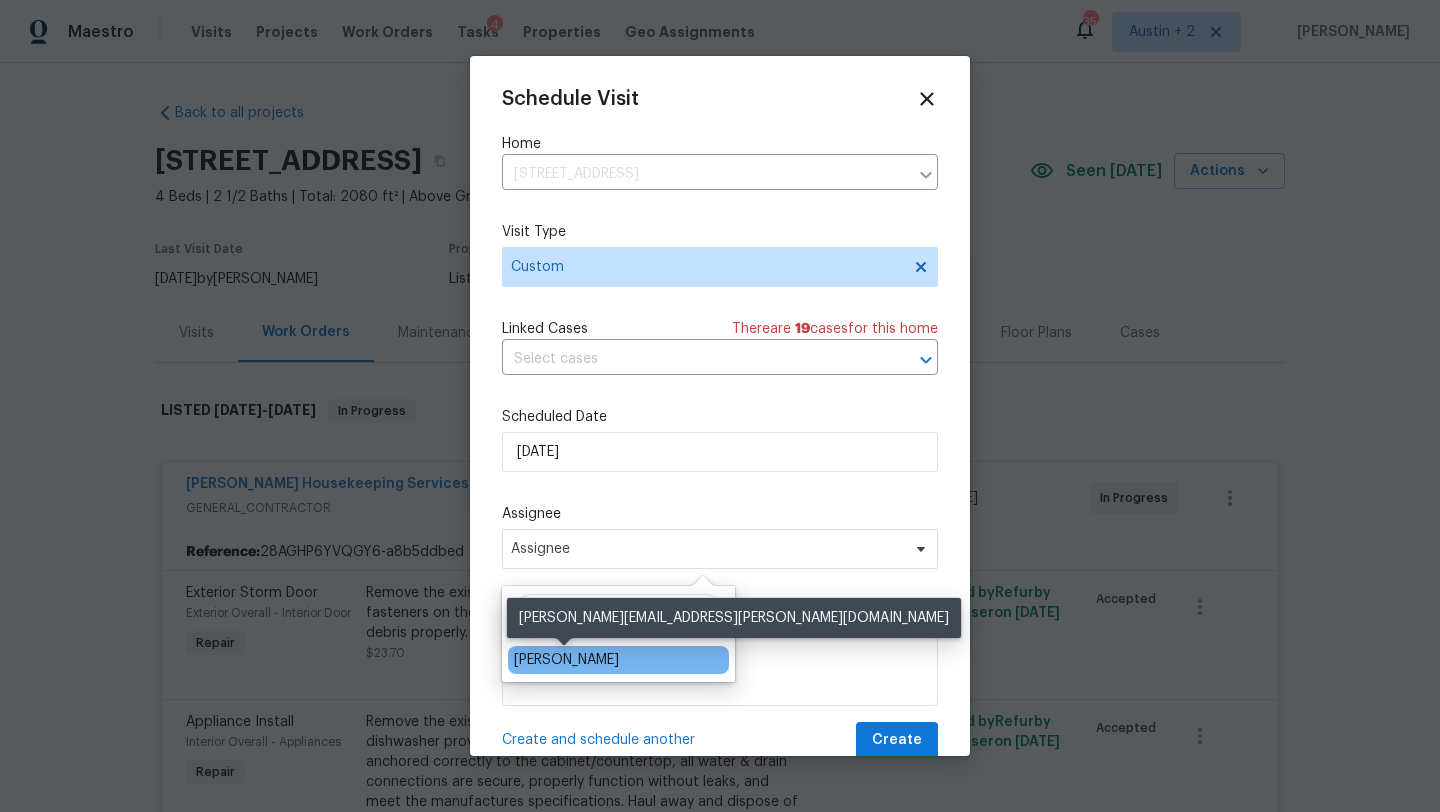 click on "[PERSON_NAME]" at bounding box center (566, 660) 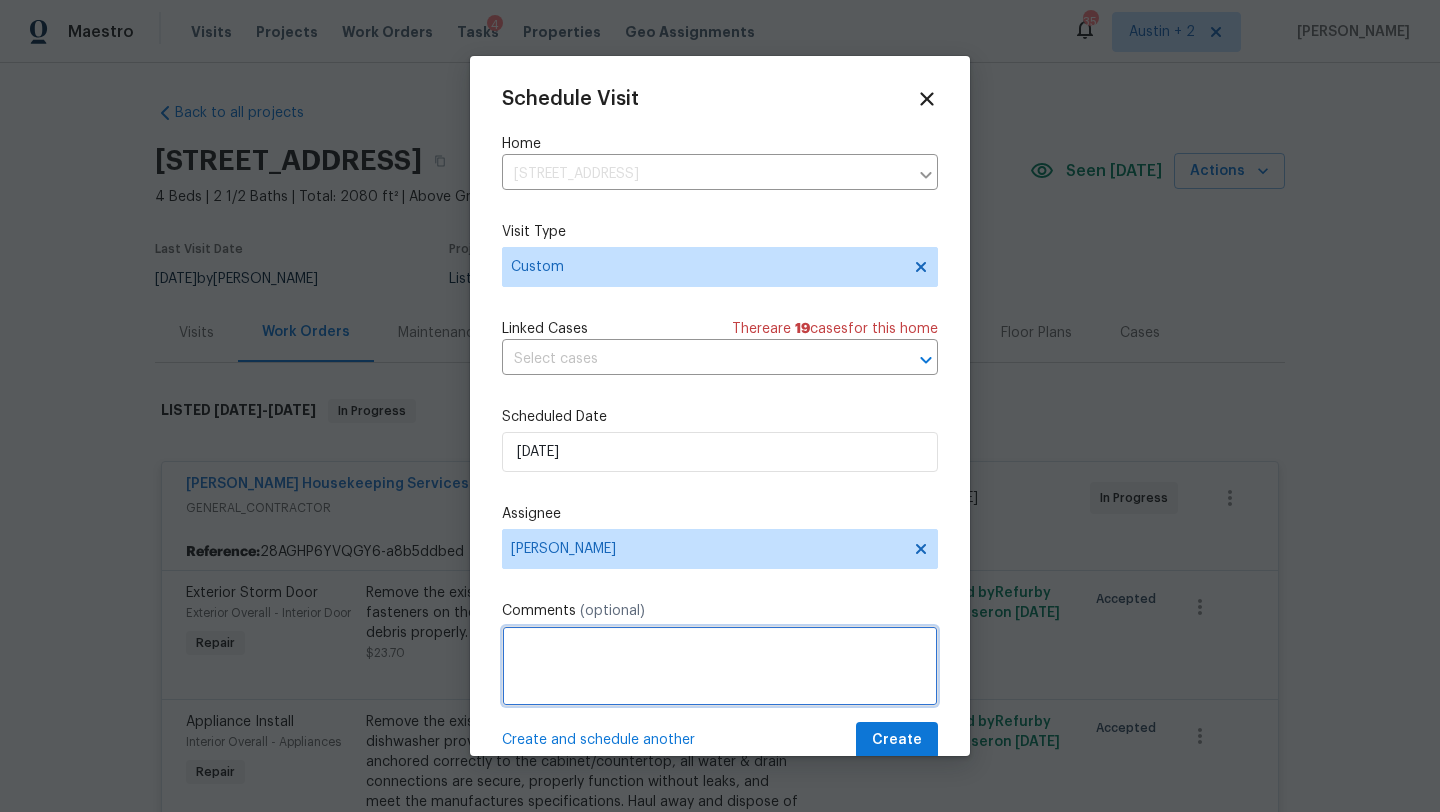 click at bounding box center [720, 666] 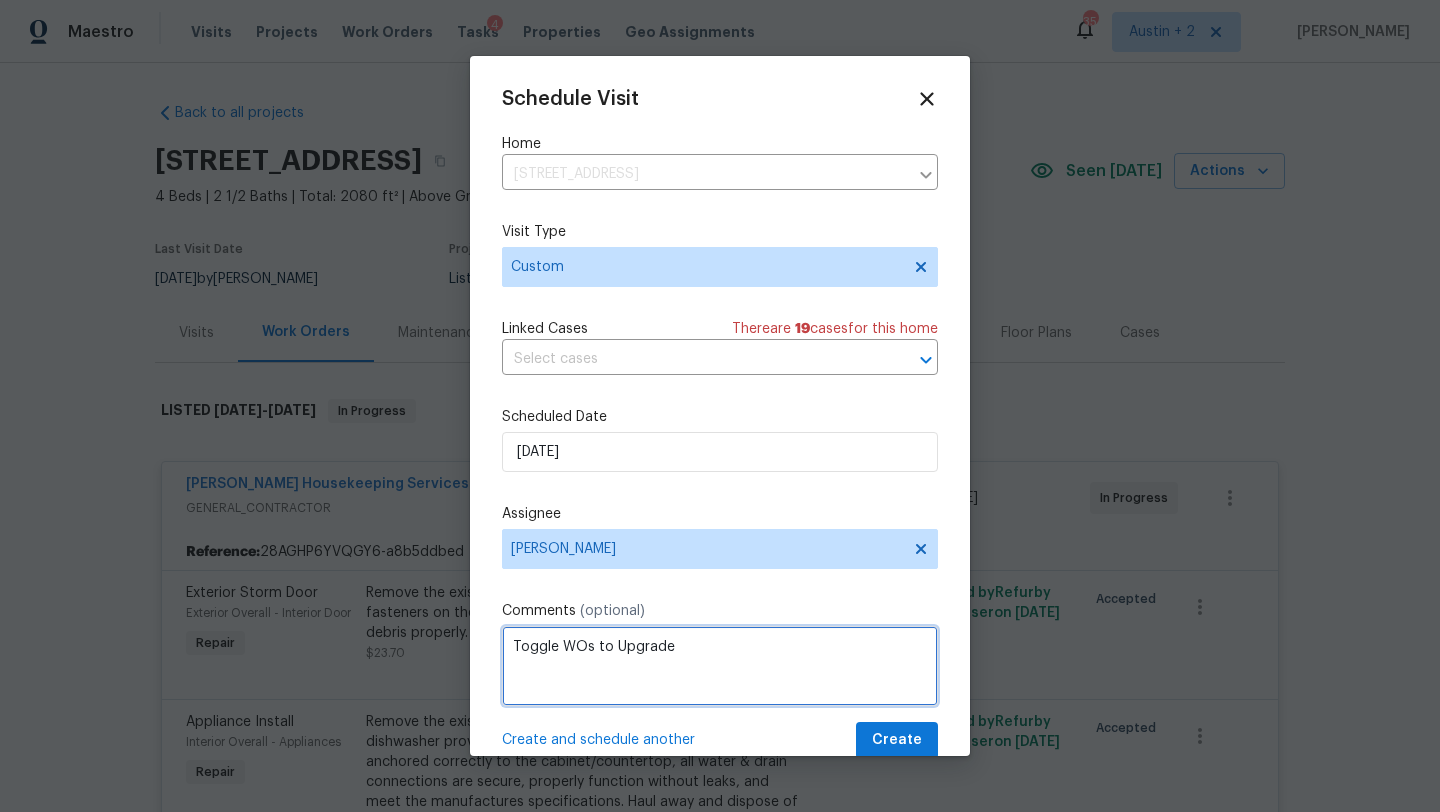 type on "Toggle WOs to Upgrade" 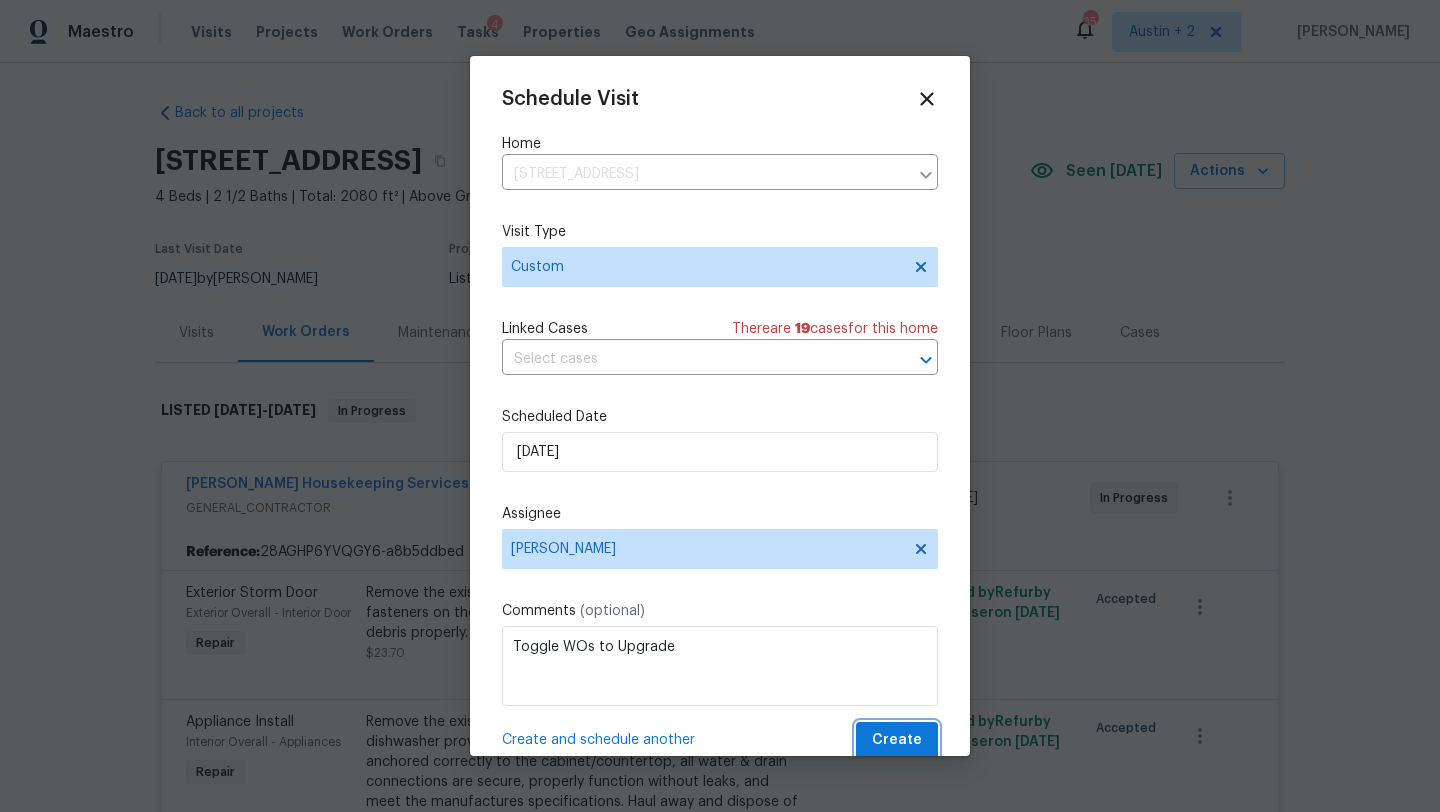 click on "Create" at bounding box center [897, 740] 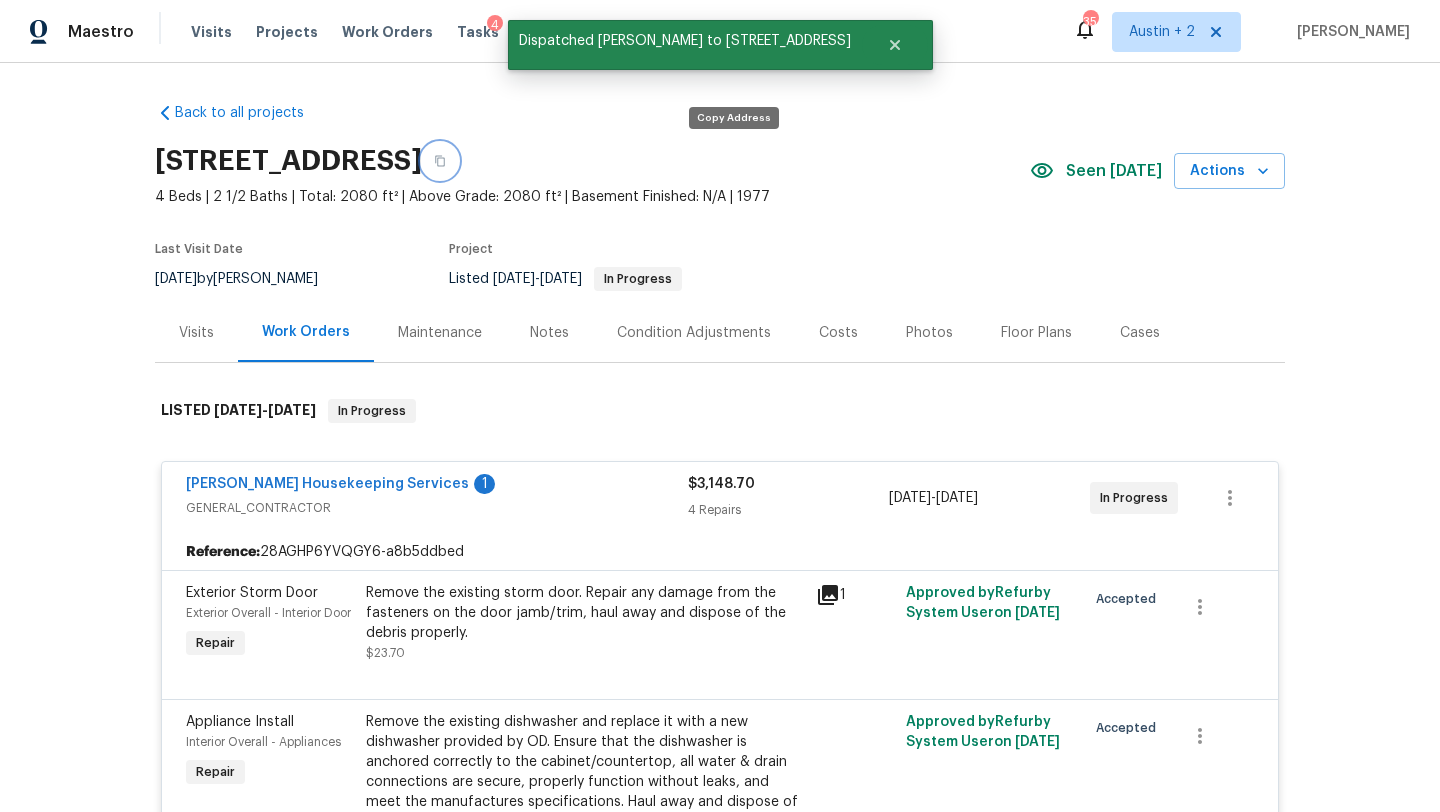 click 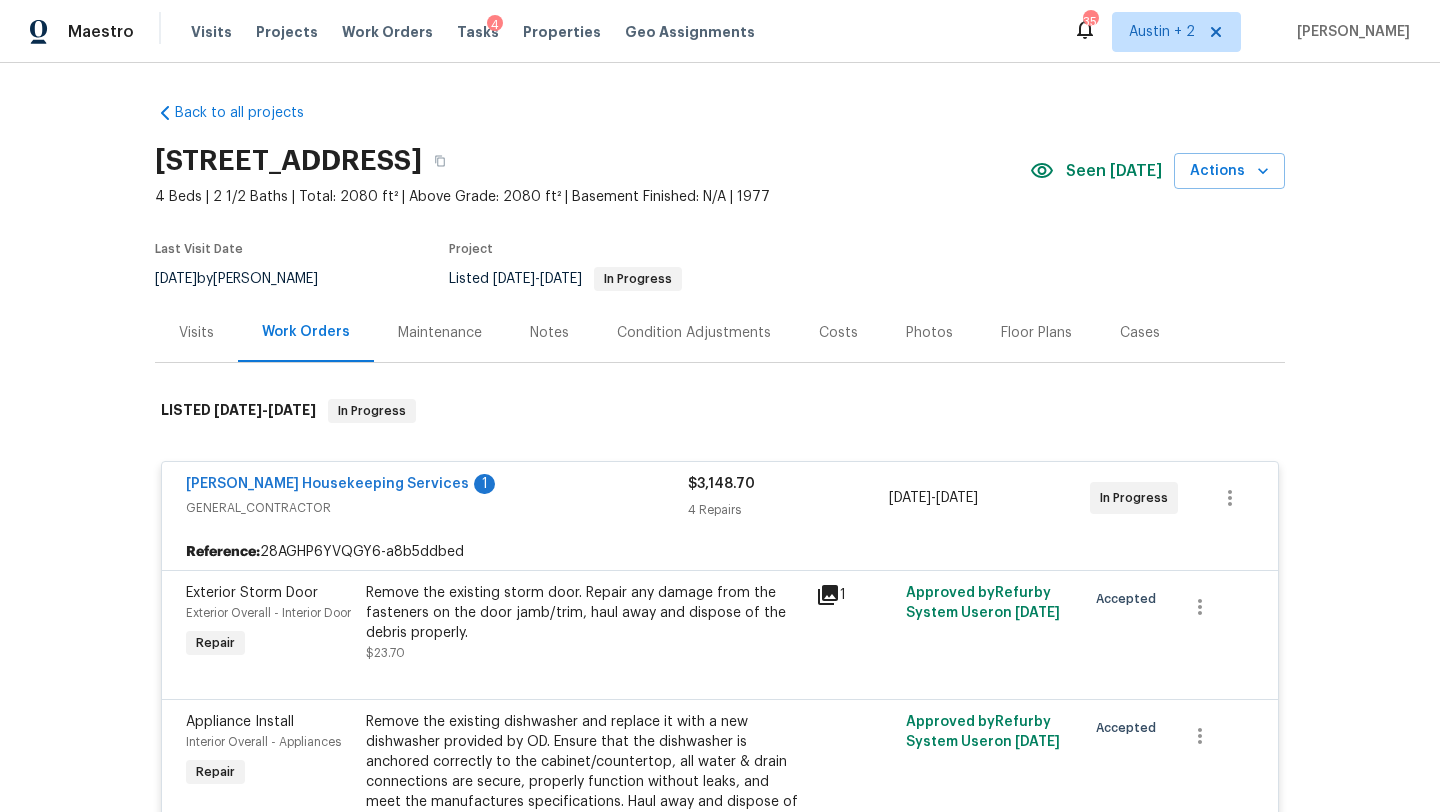 click on "Photos" at bounding box center (929, 333) 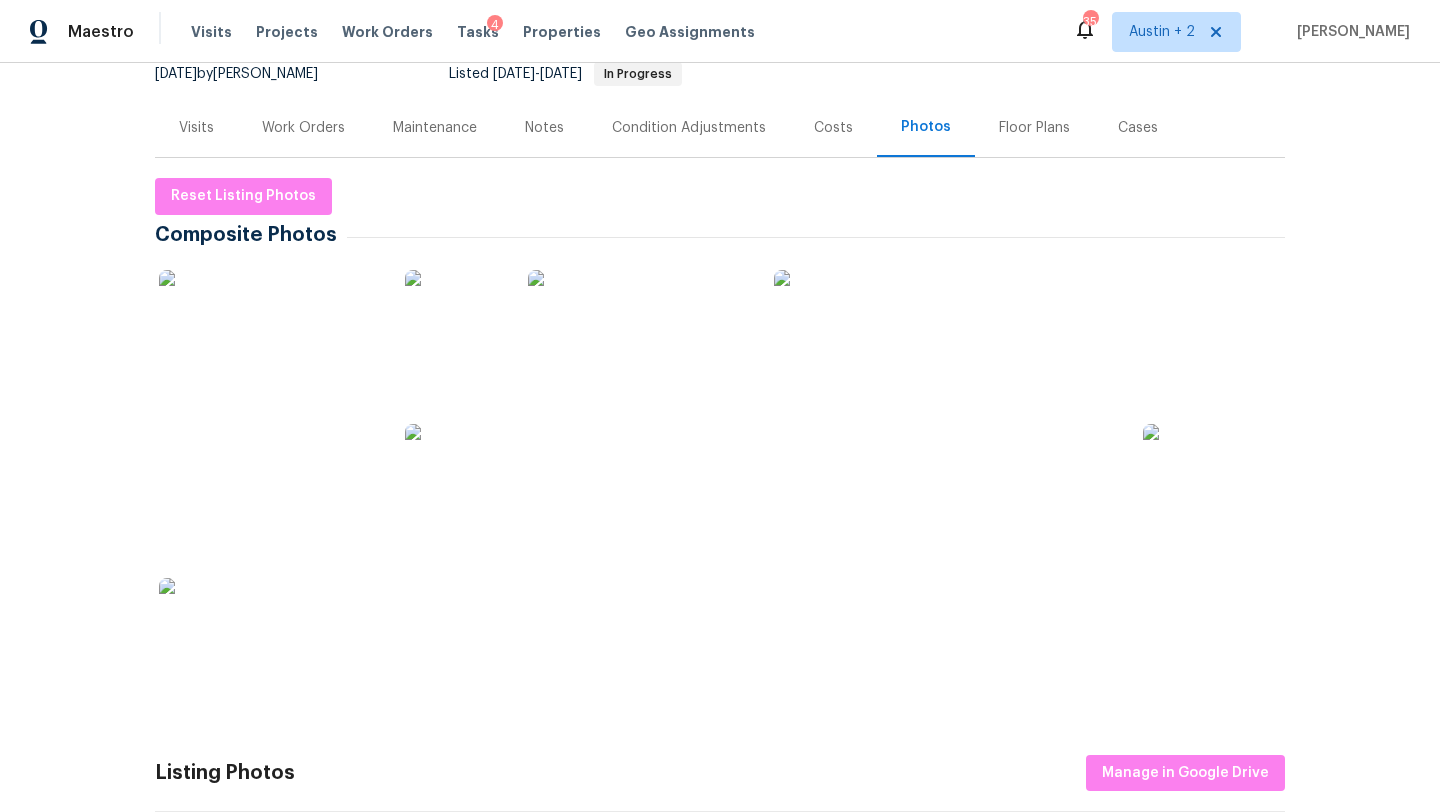scroll, scrollTop: 212, scrollLeft: 0, axis: vertical 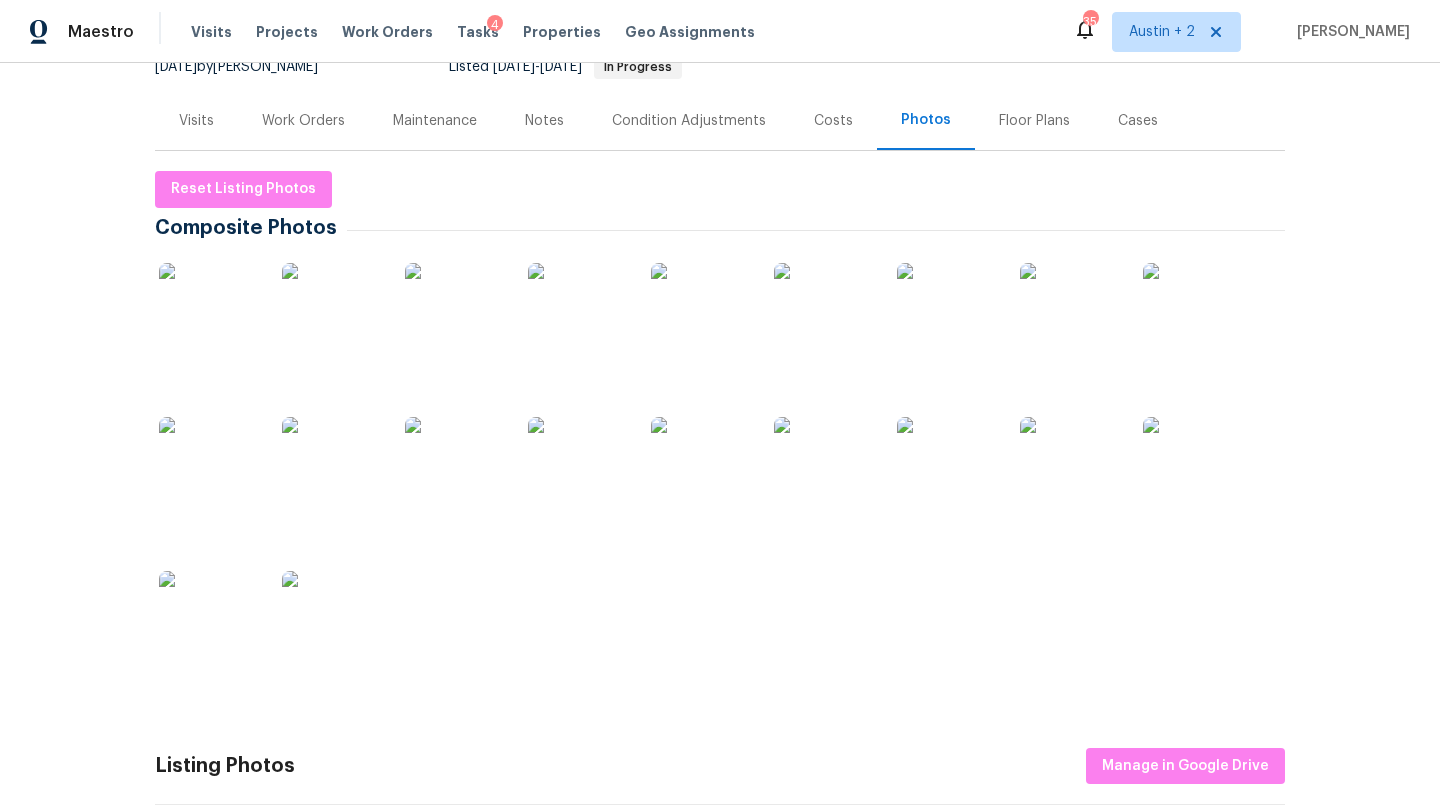 click at bounding box center (209, 313) 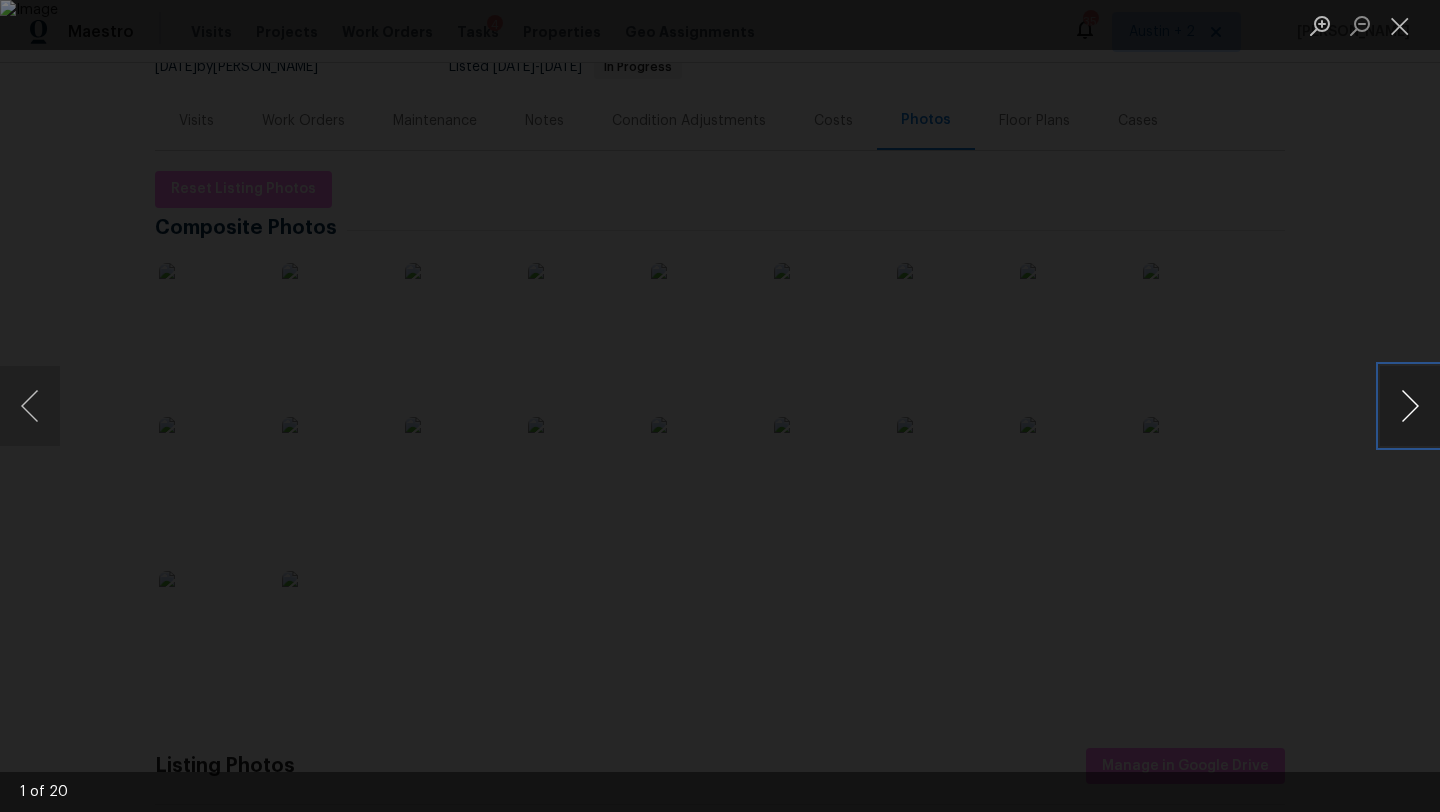 click at bounding box center (1410, 406) 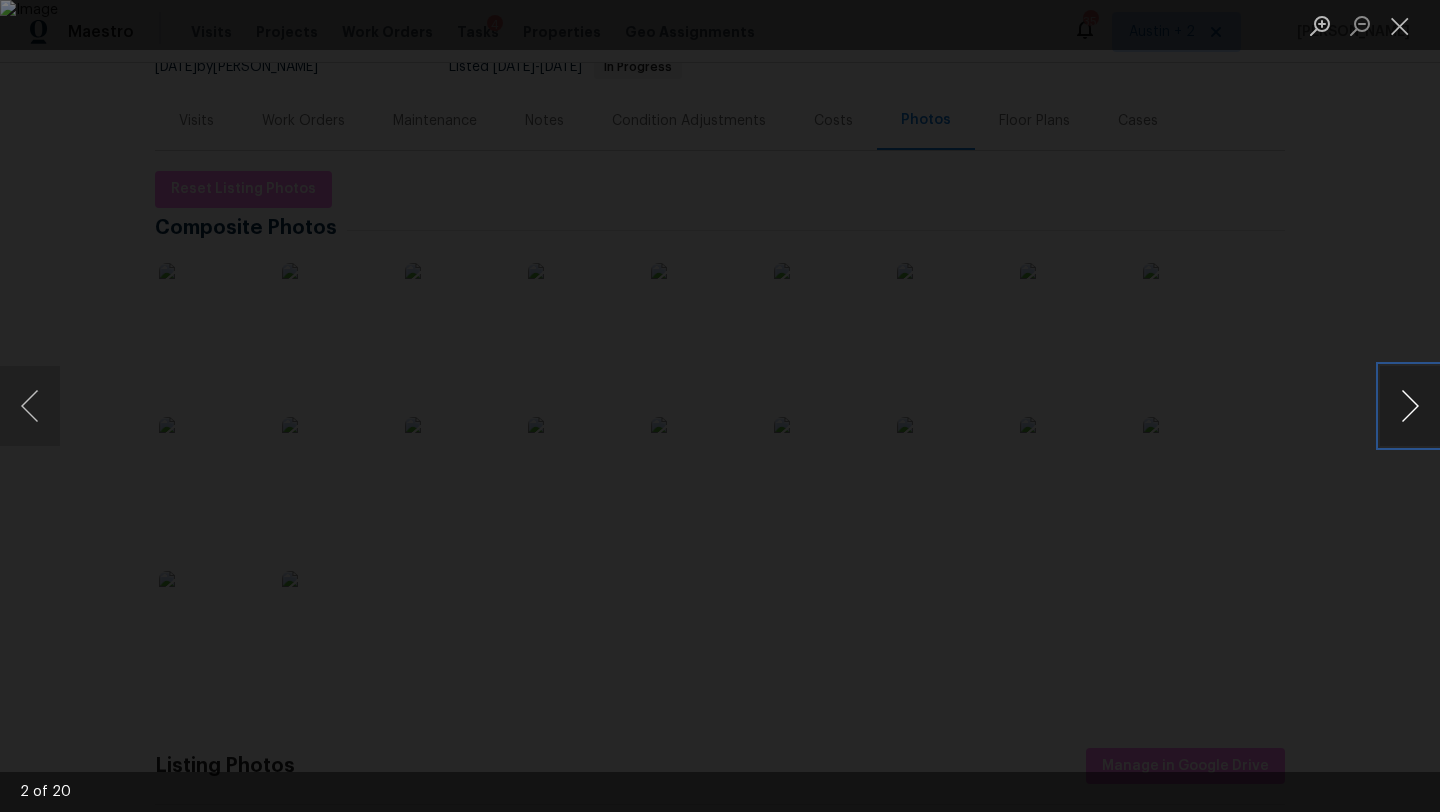 click at bounding box center (1410, 406) 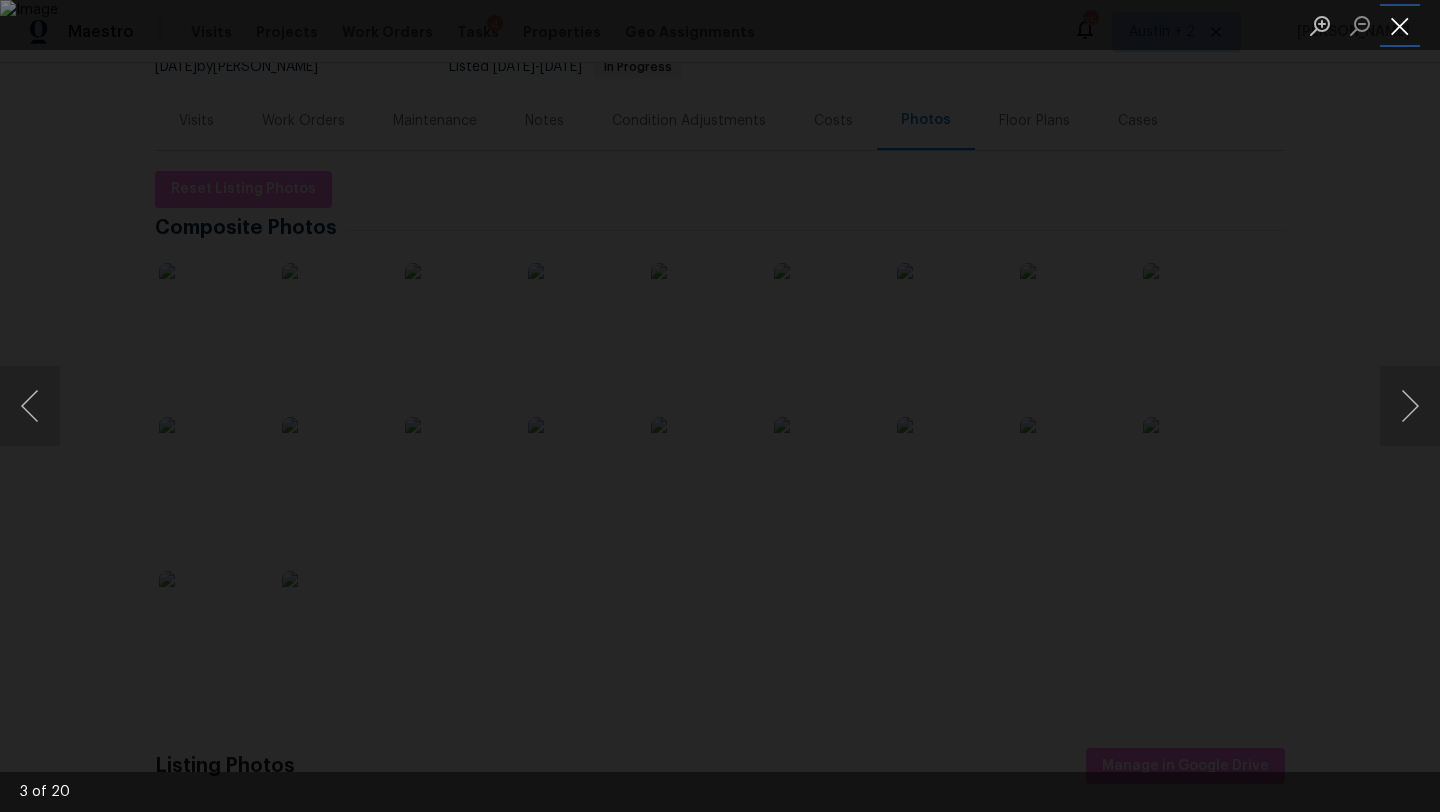 click at bounding box center [1400, 25] 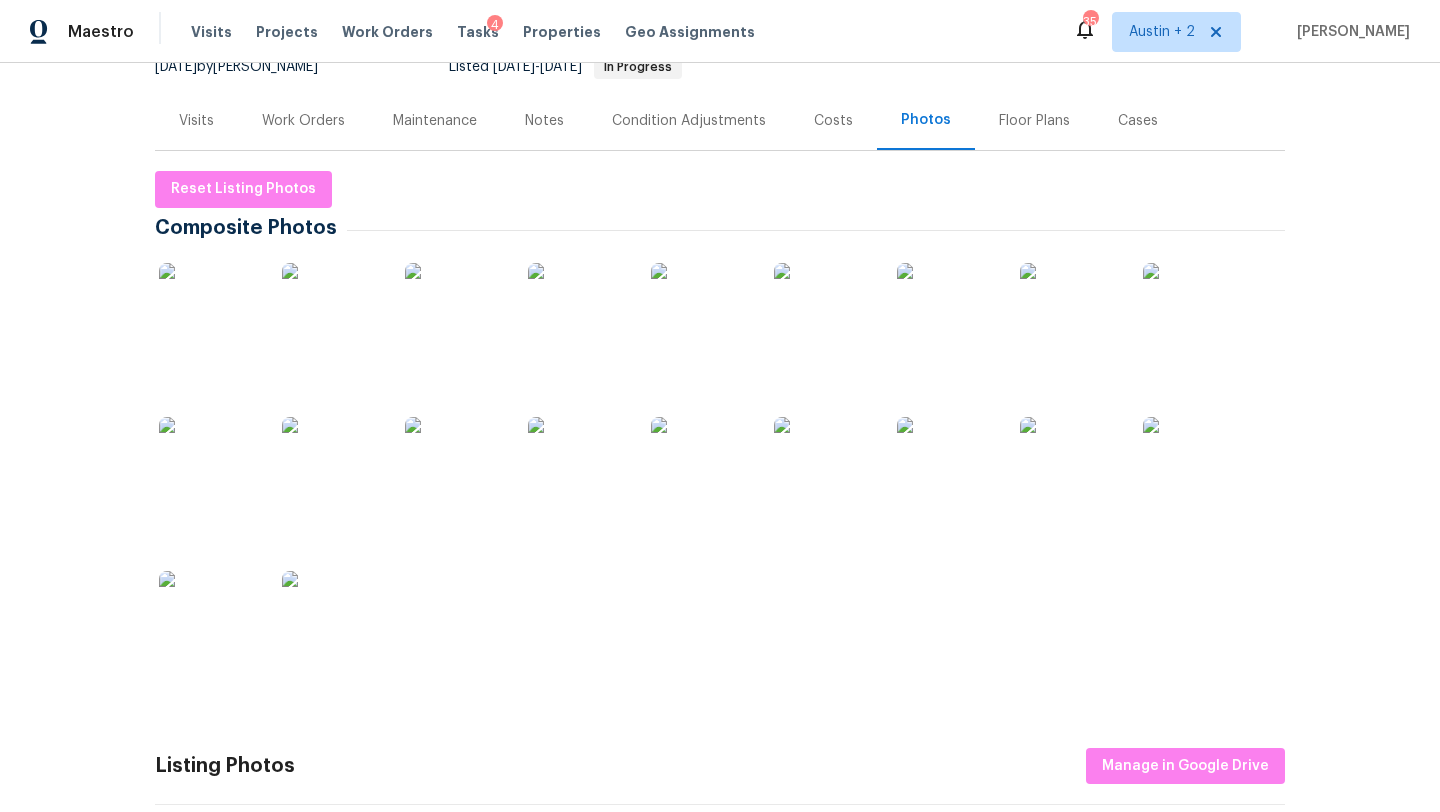 click on "Notes" at bounding box center (544, 121) 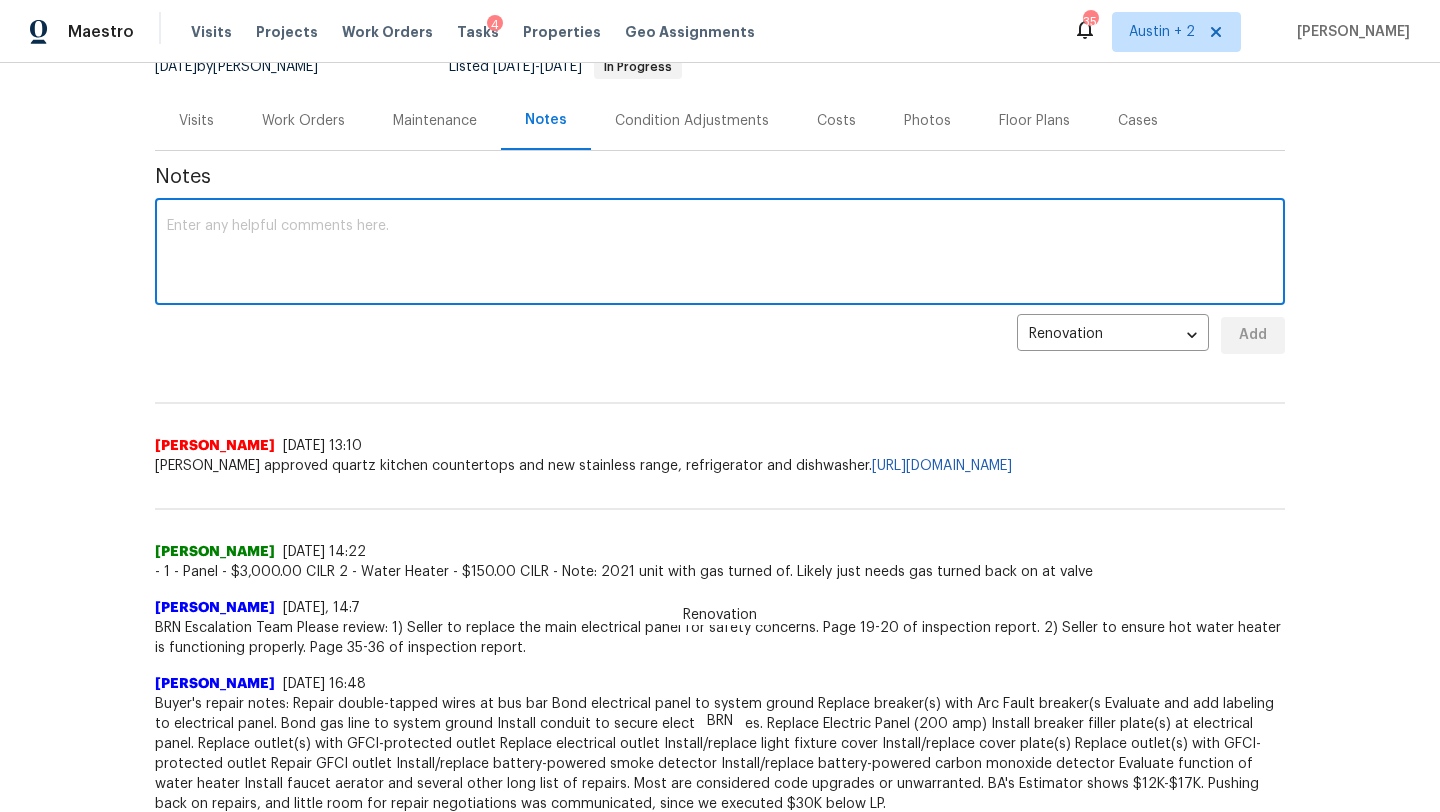 click at bounding box center (720, 254) 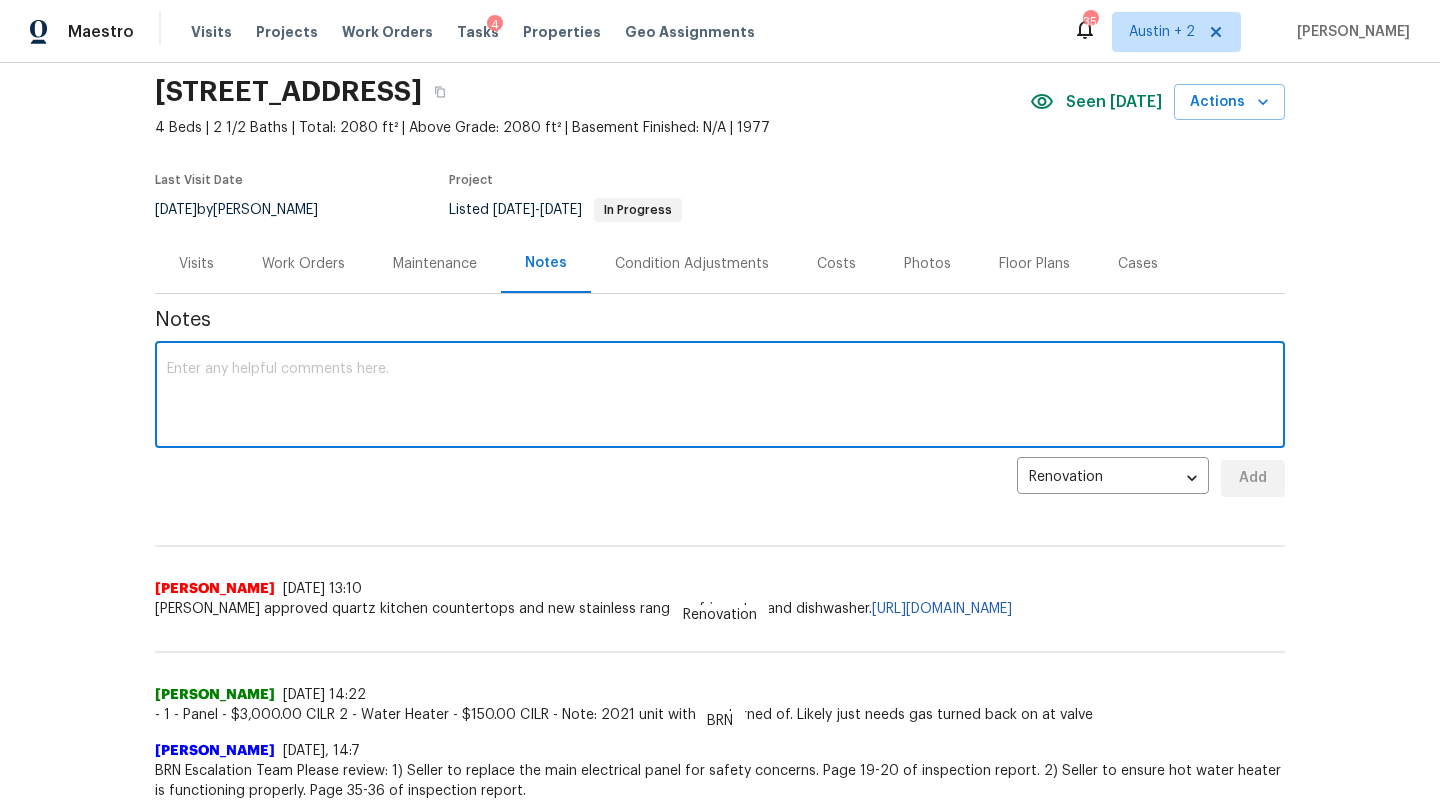 scroll, scrollTop: 0, scrollLeft: 0, axis: both 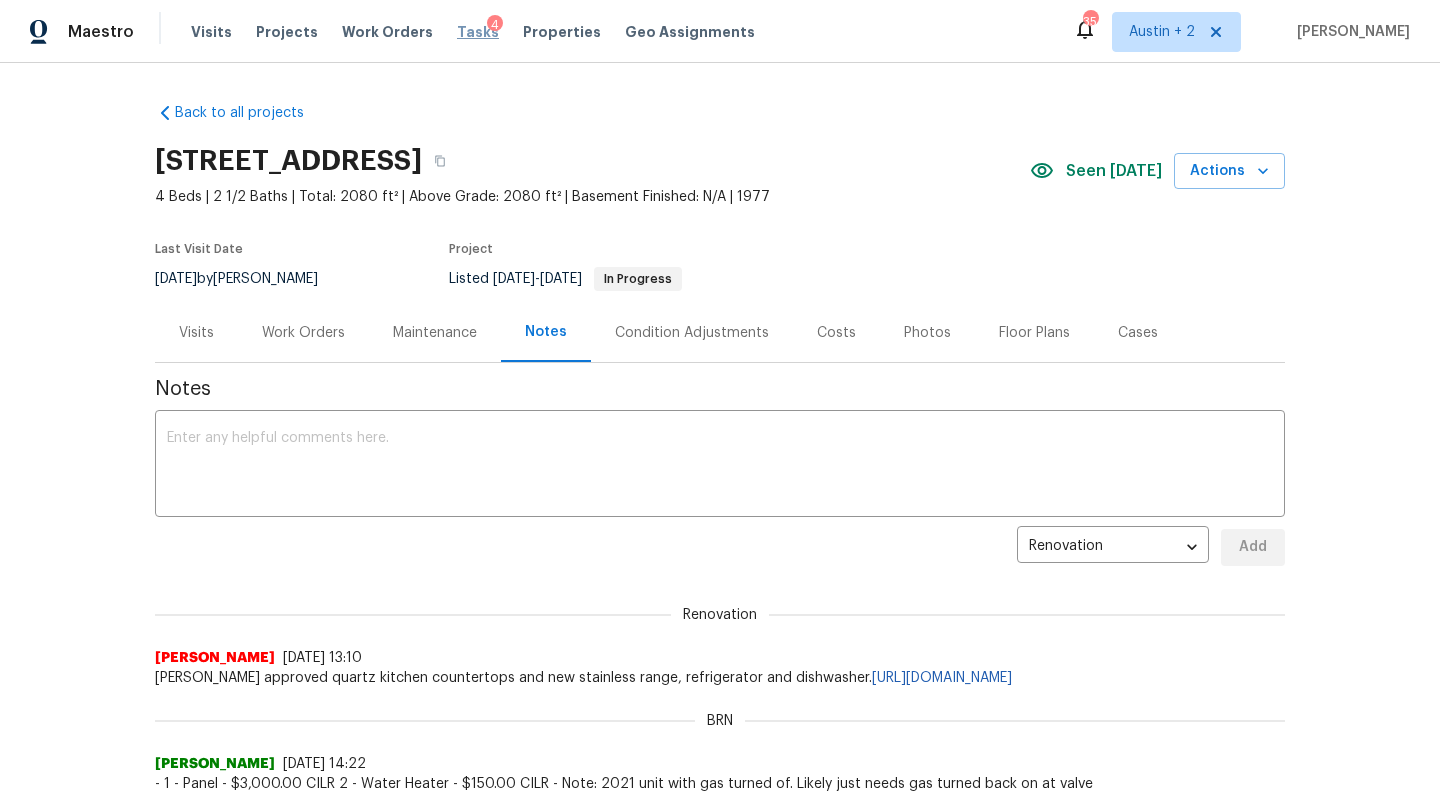 click on "Tasks" at bounding box center (478, 32) 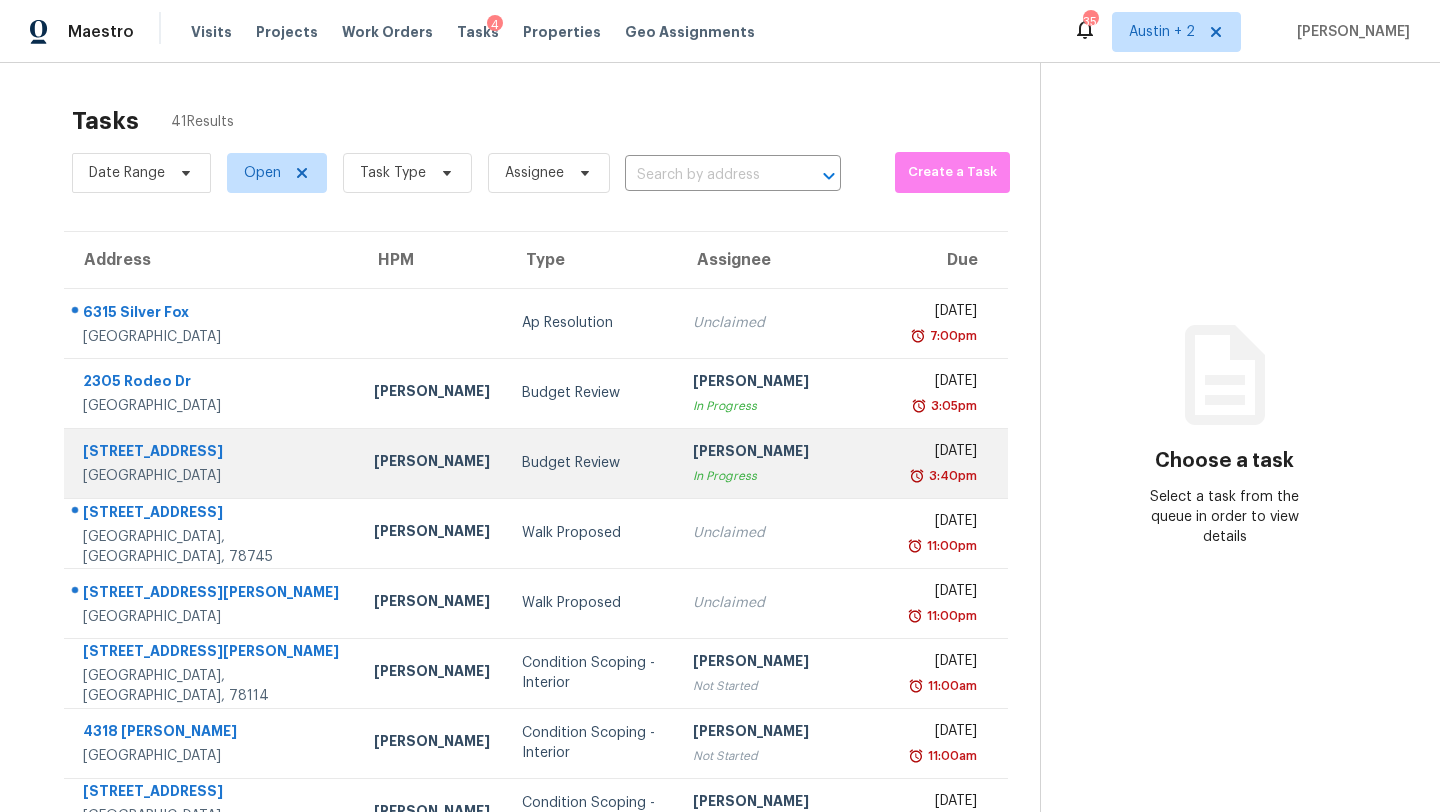 scroll, scrollTop: 229, scrollLeft: 0, axis: vertical 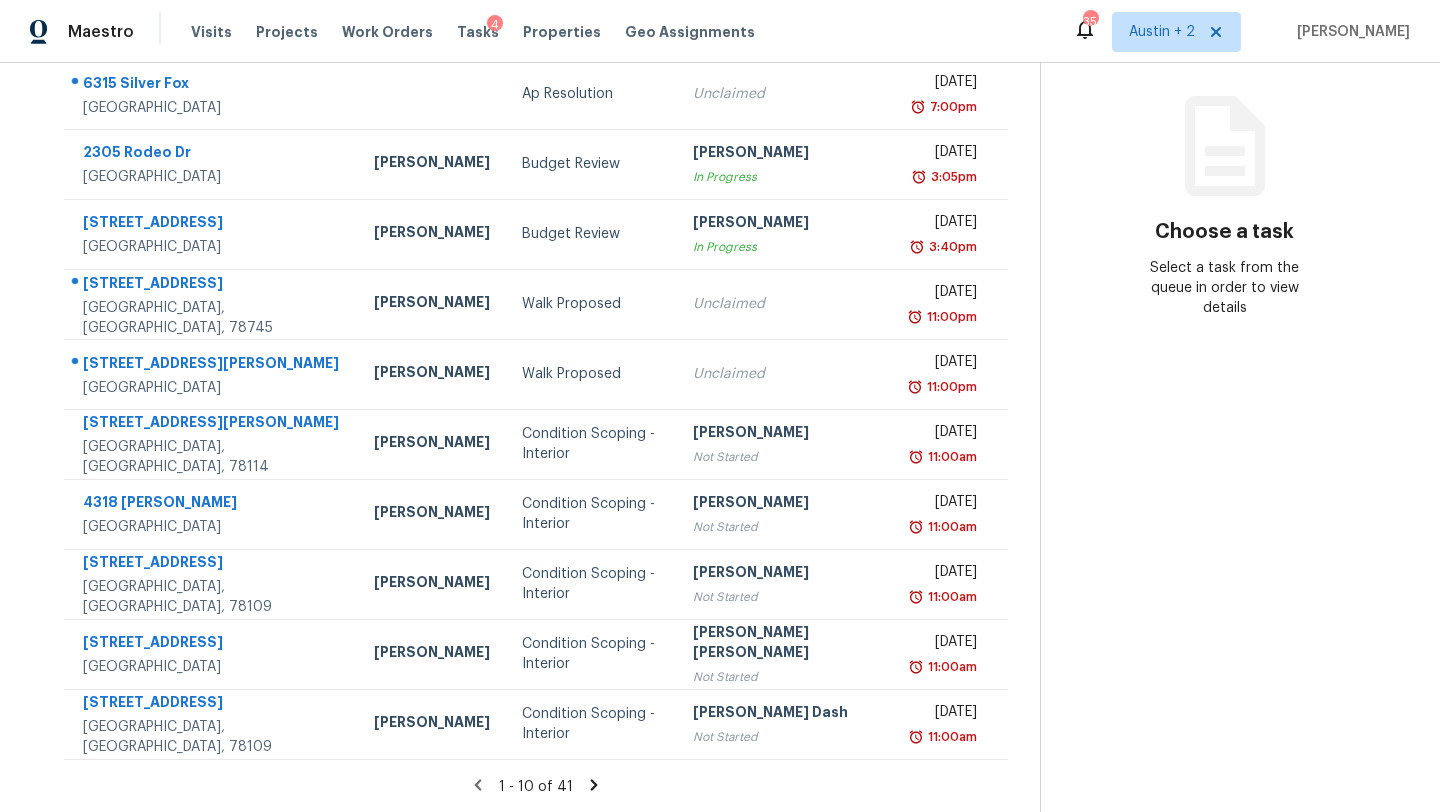 click 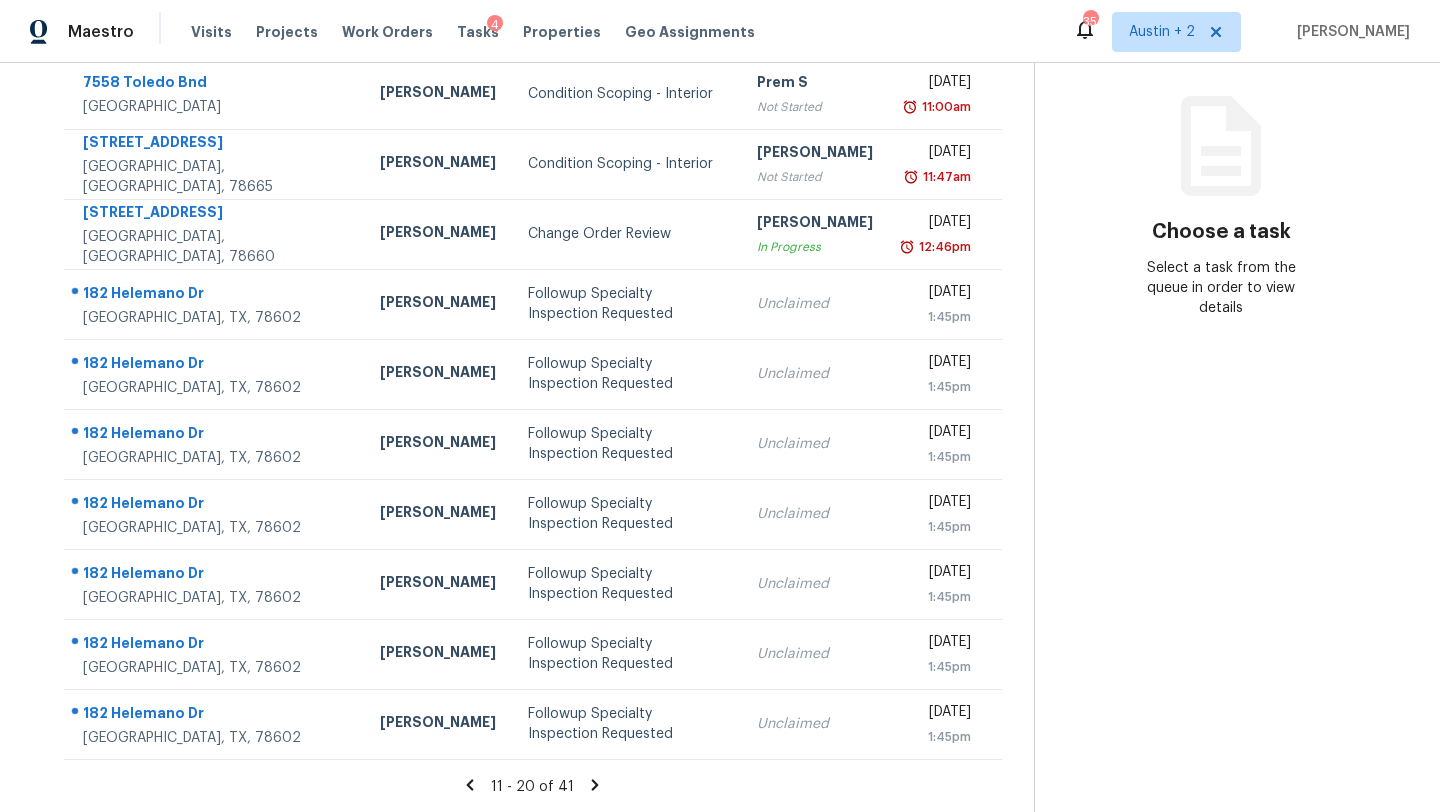 scroll, scrollTop: 0, scrollLeft: 0, axis: both 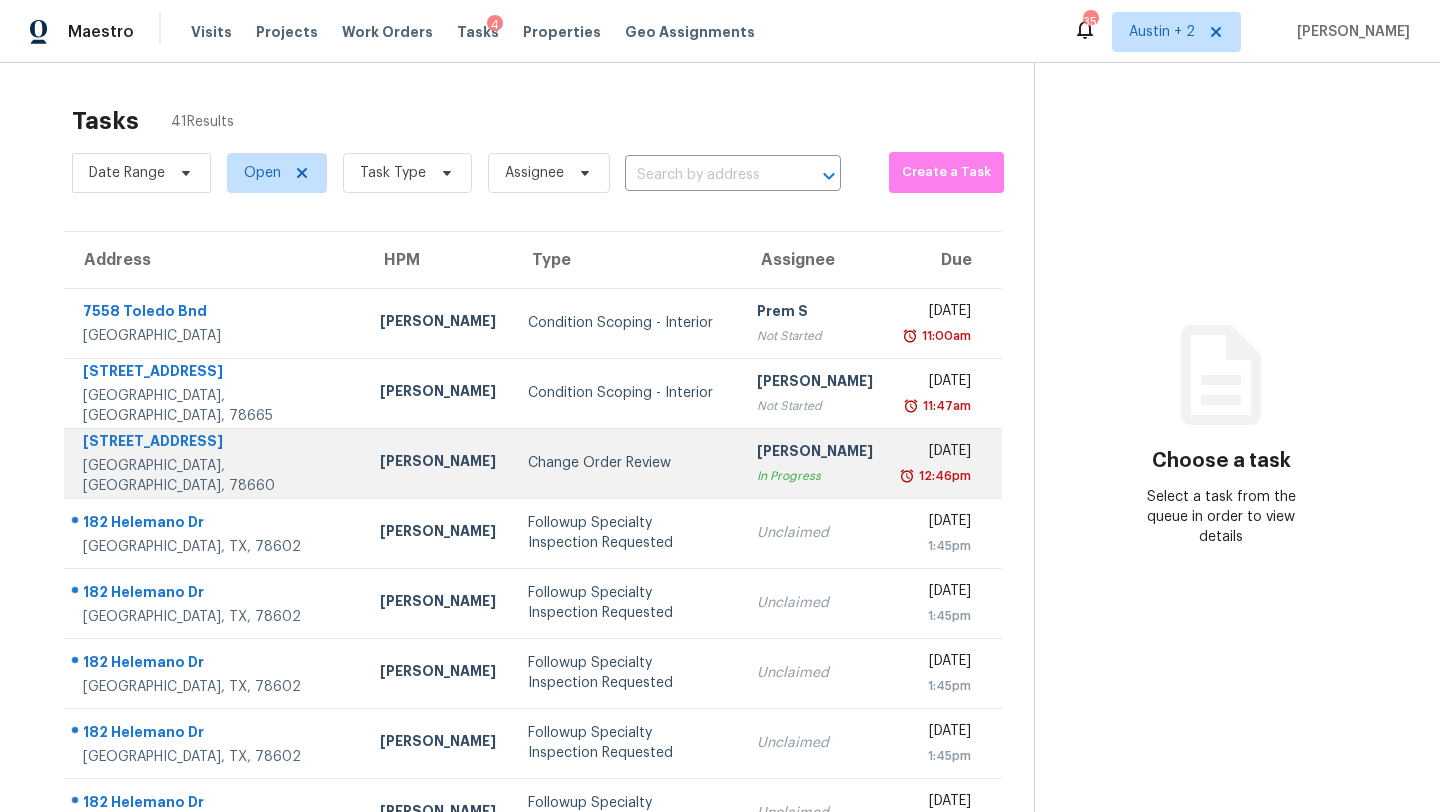 click on "Change Order Review" at bounding box center (626, 463) 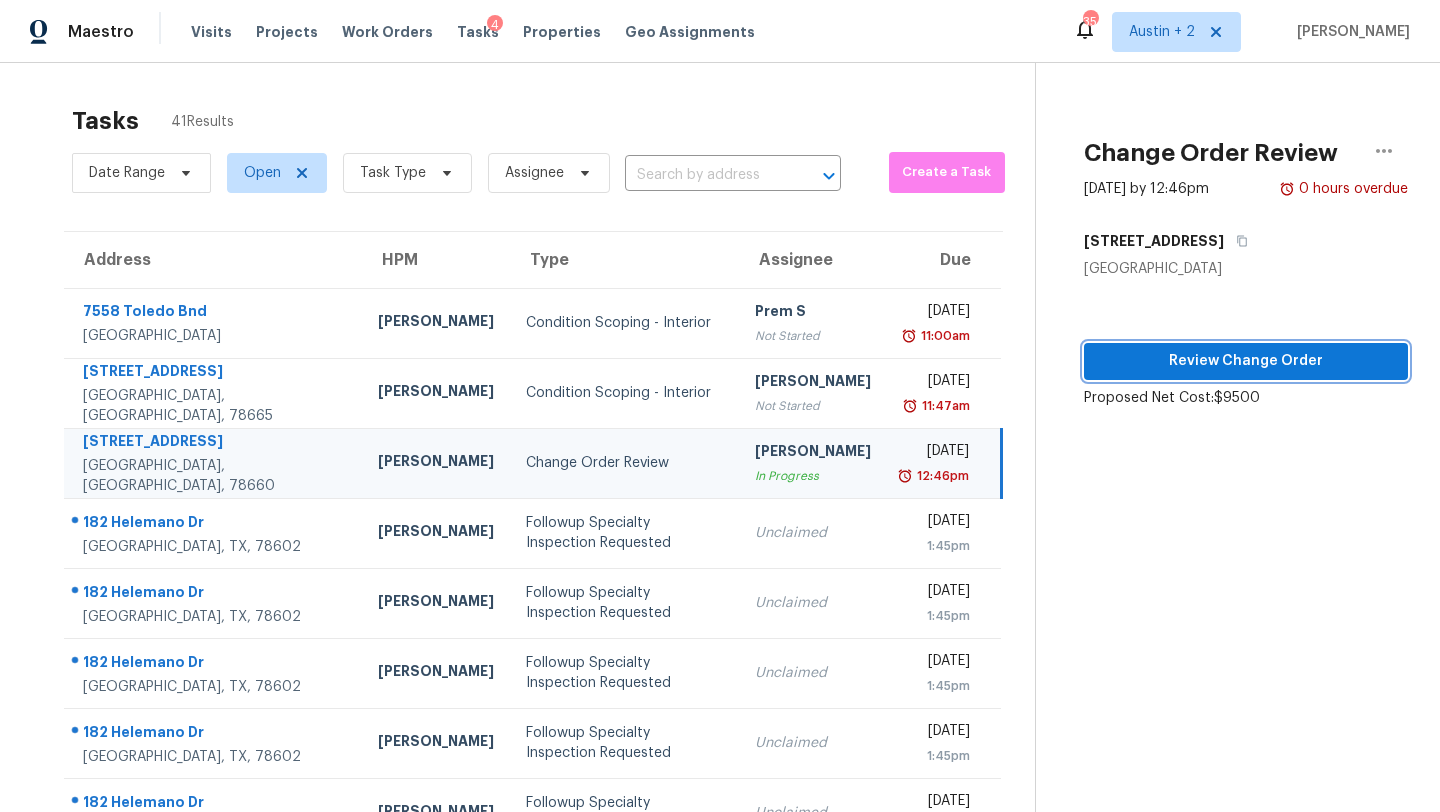 click on "Review Change Order" at bounding box center (1246, 361) 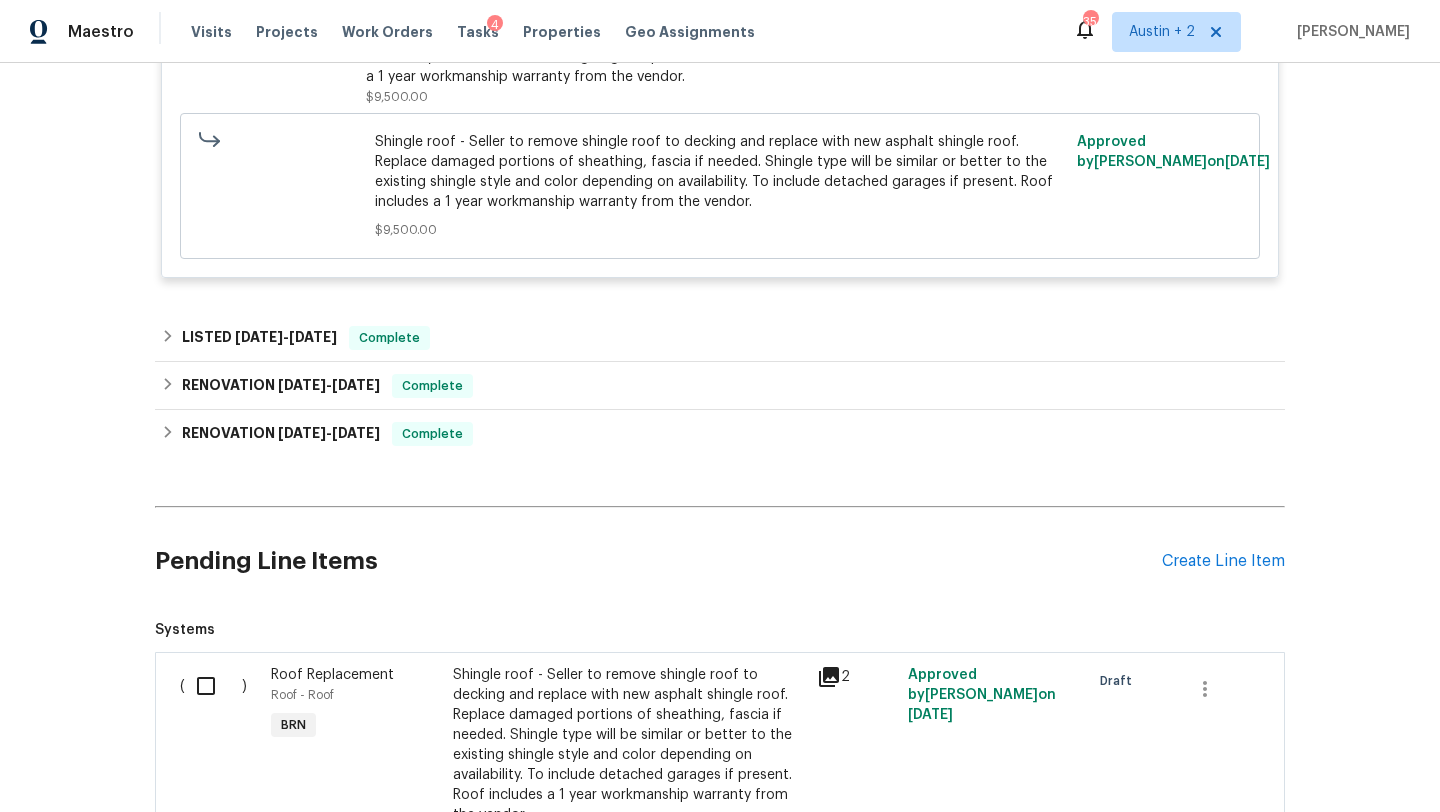 scroll, scrollTop: 443, scrollLeft: 0, axis: vertical 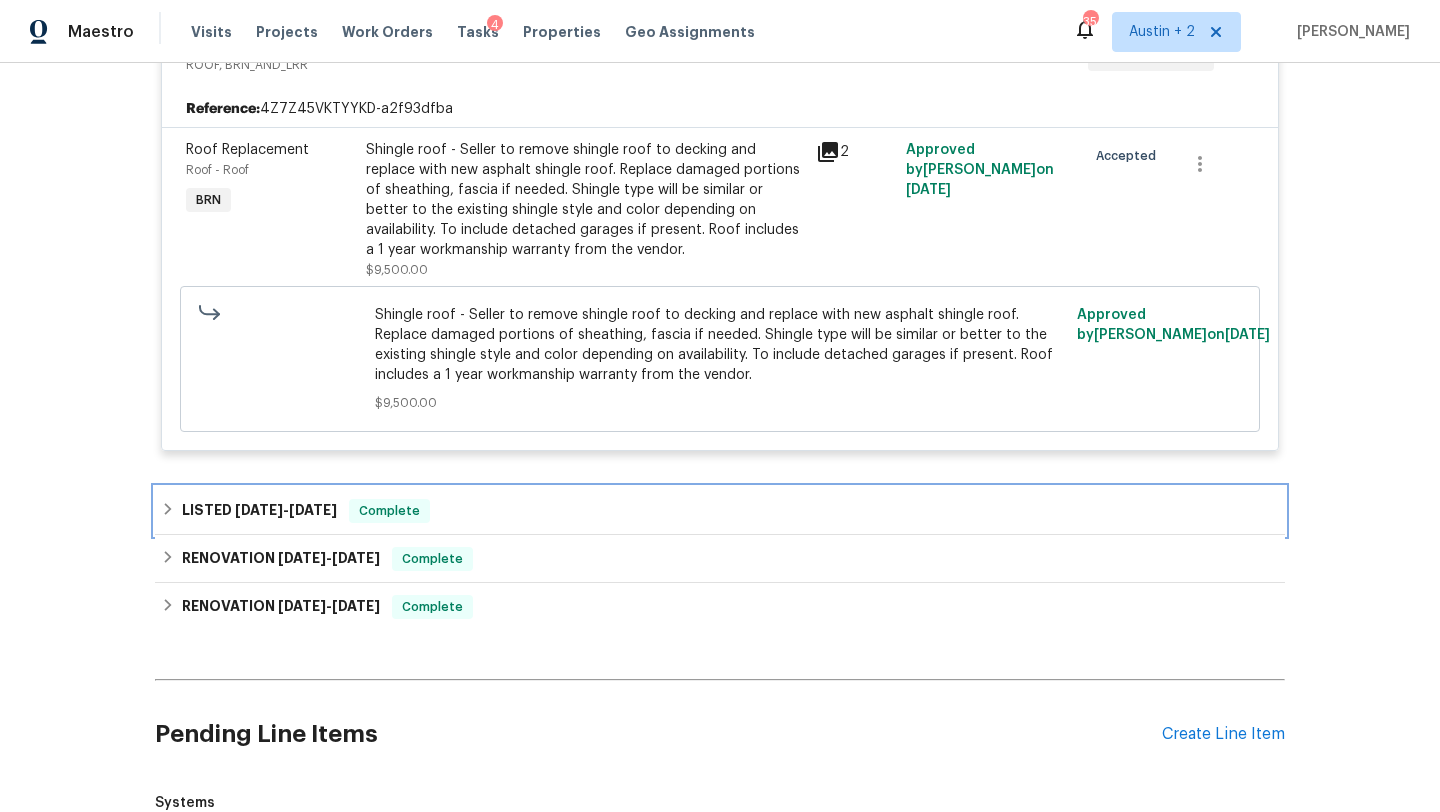 click on "LISTED   [DATE]  -  [DATE] Complete" at bounding box center (720, 511) 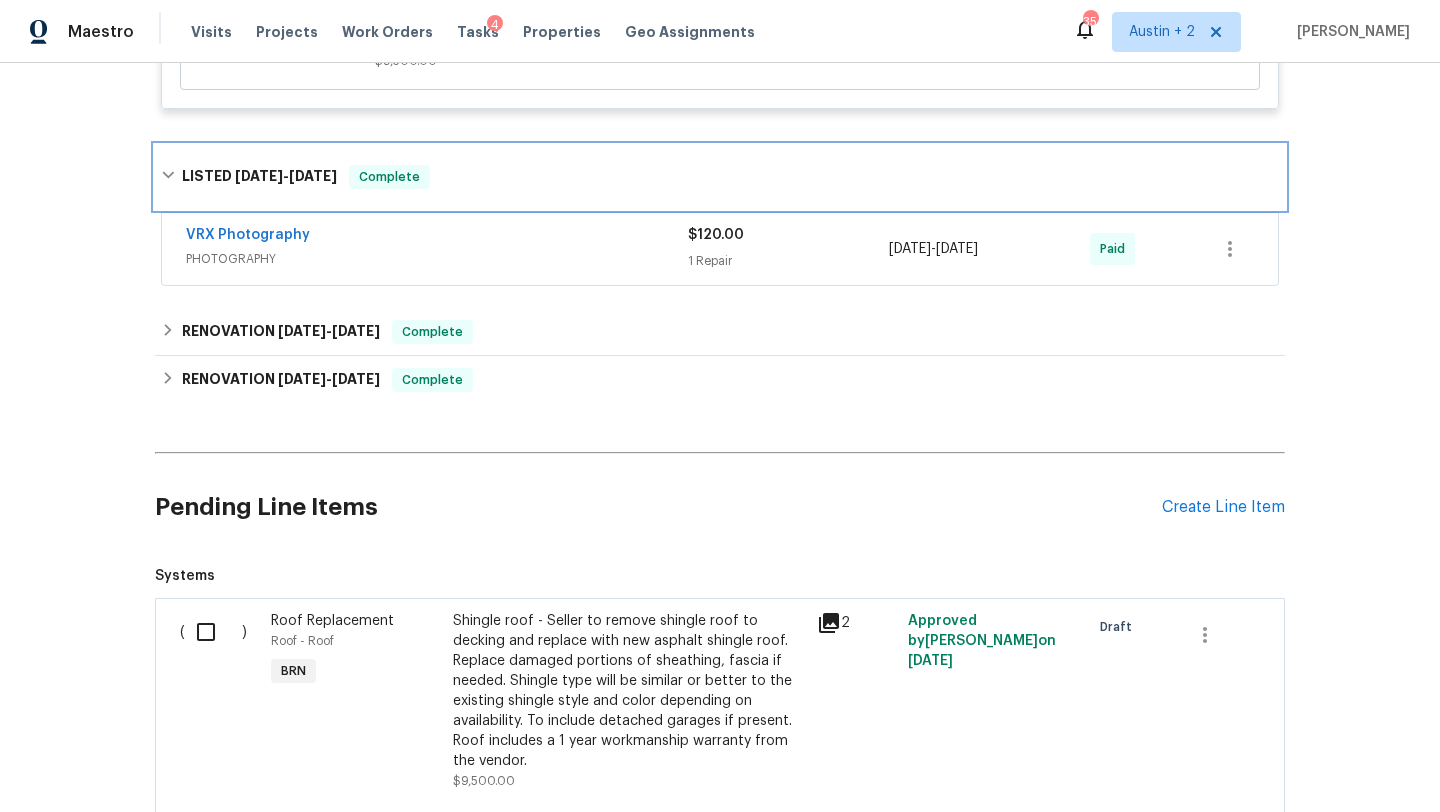 scroll, scrollTop: 786, scrollLeft: 0, axis: vertical 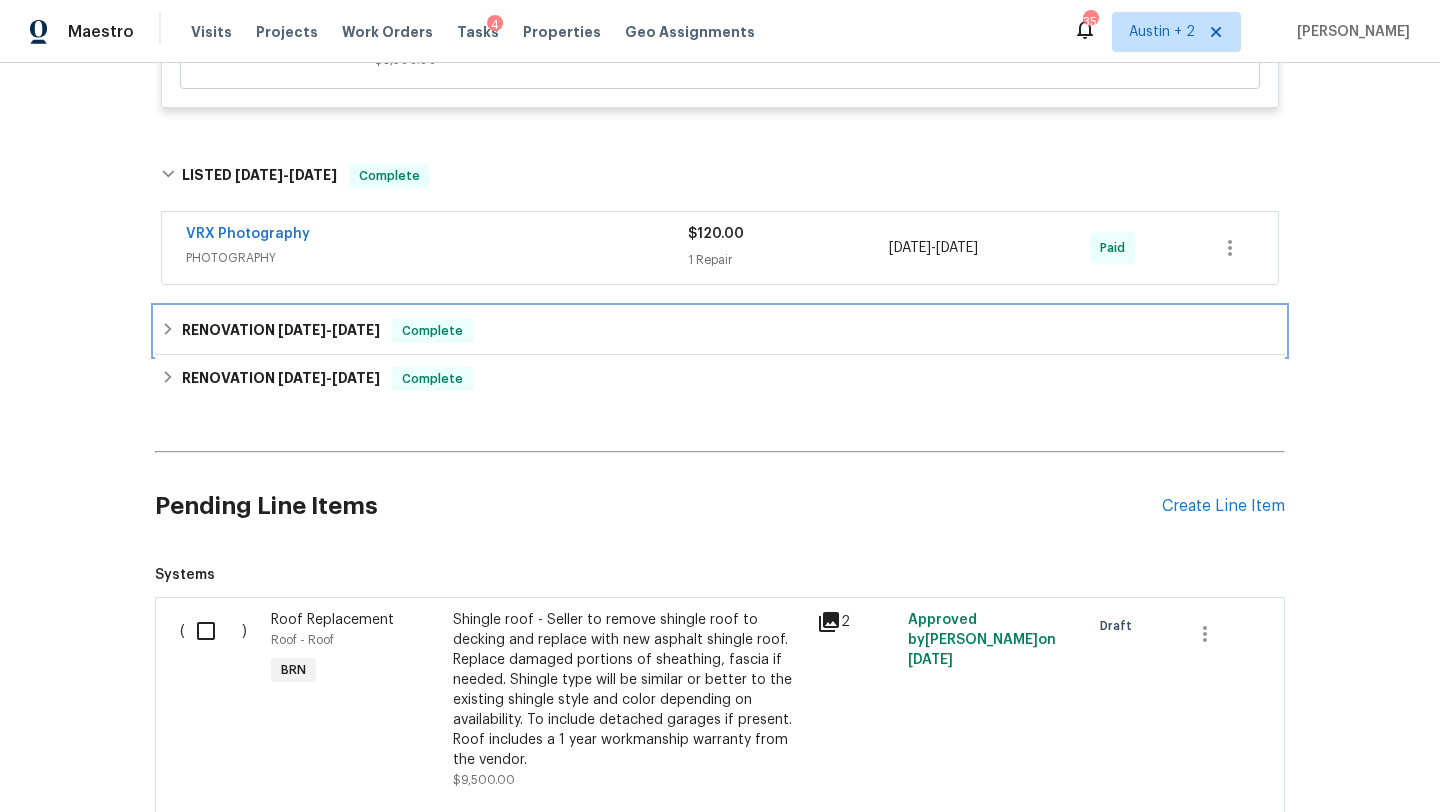click on "RENOVATION   [DATE]  -  [DATE] Complete" at bounding box center (720, 331) 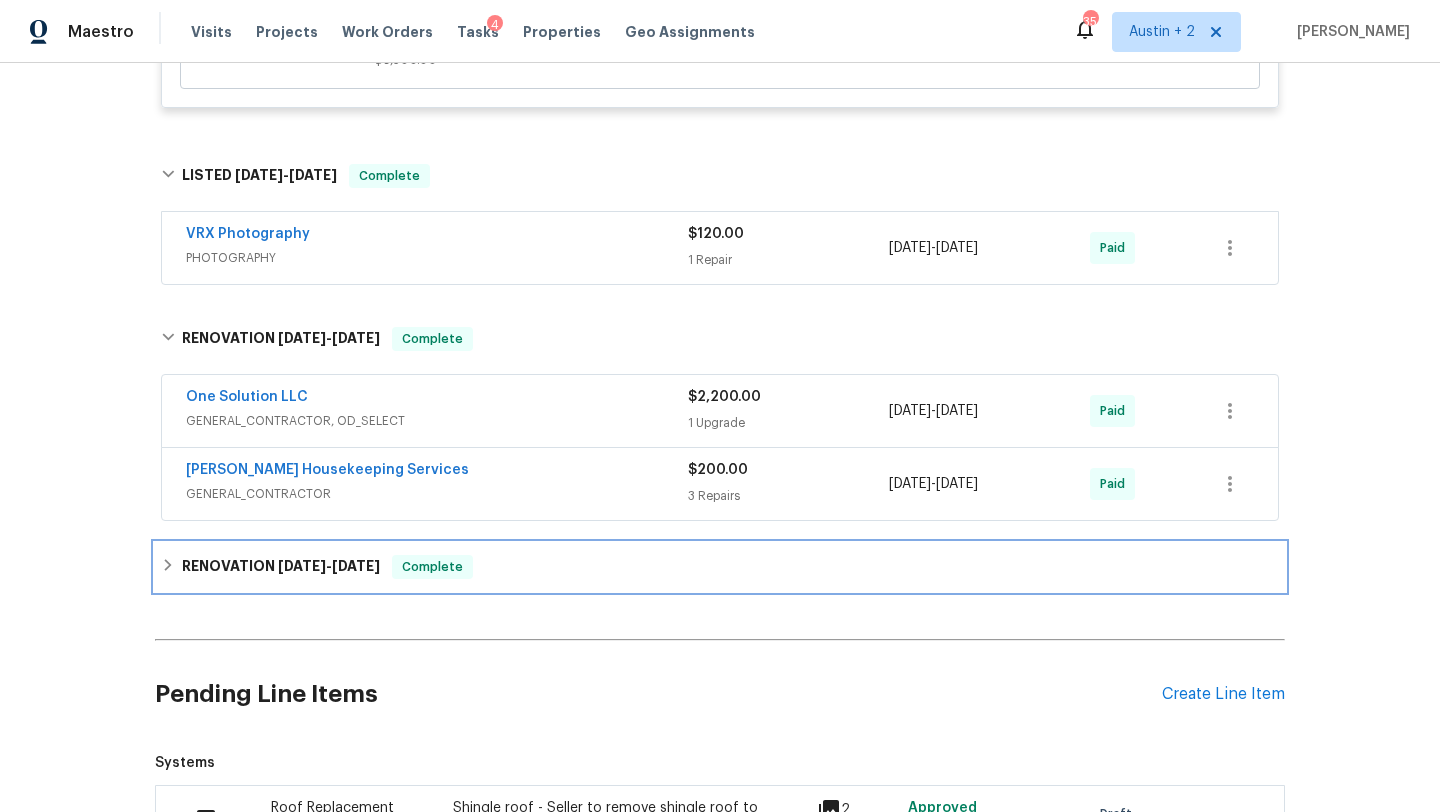 click on "RENOVATION   [DATE]  -  [DATE] Complete" at bounding box center (720, 567) 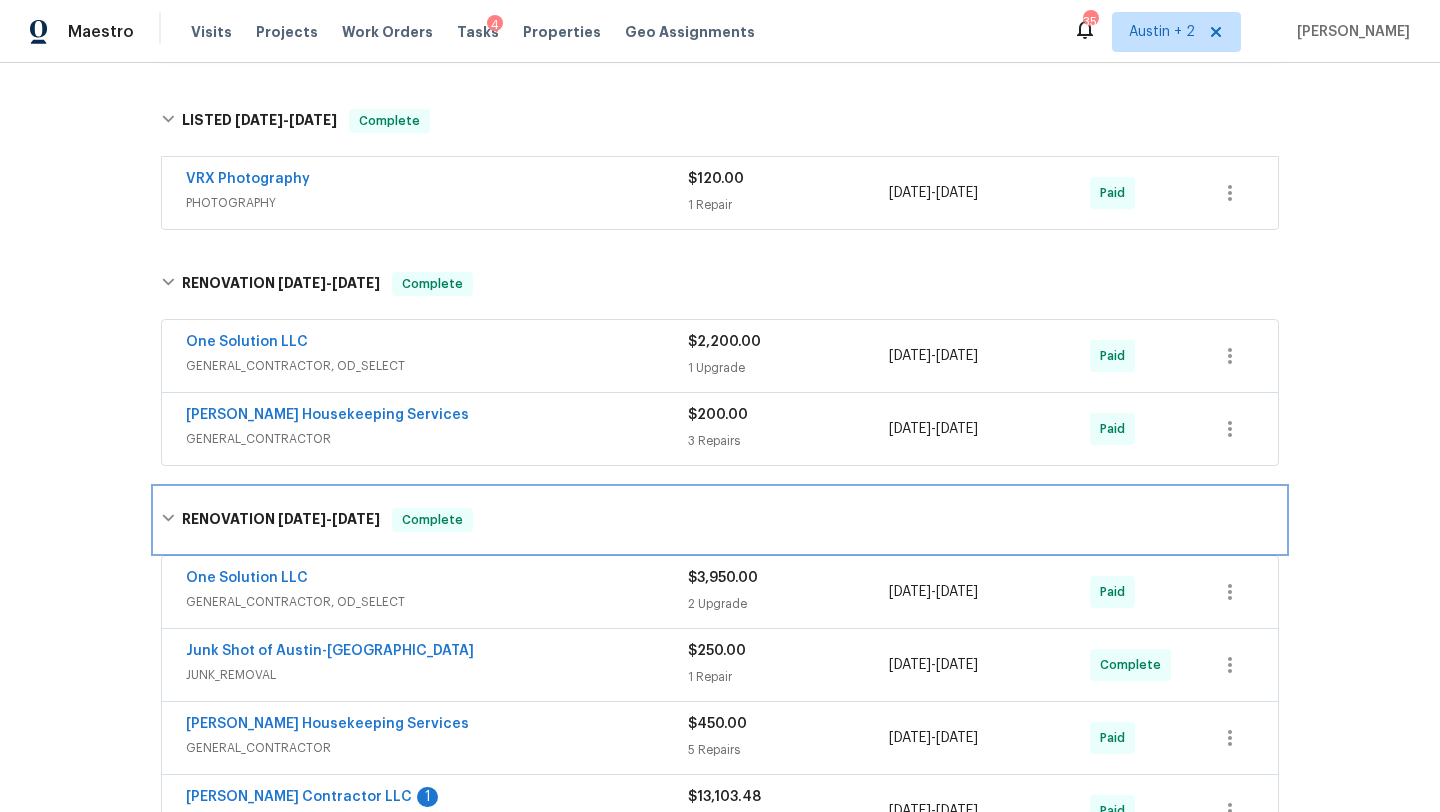 scroll, scrollTop: 0, scrollLeft: 0, axis: both 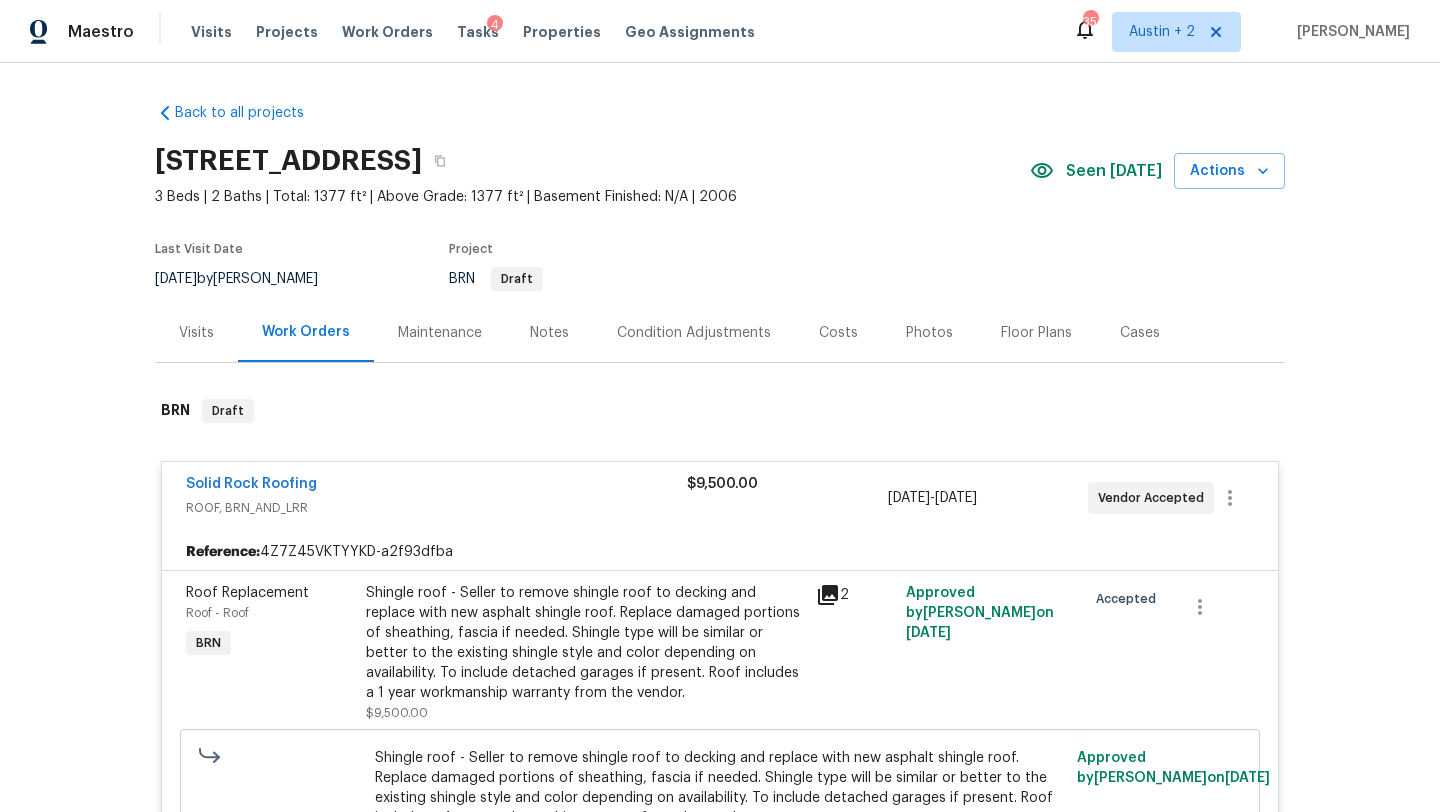 click on "Notes" at bounding box center [549, 333] 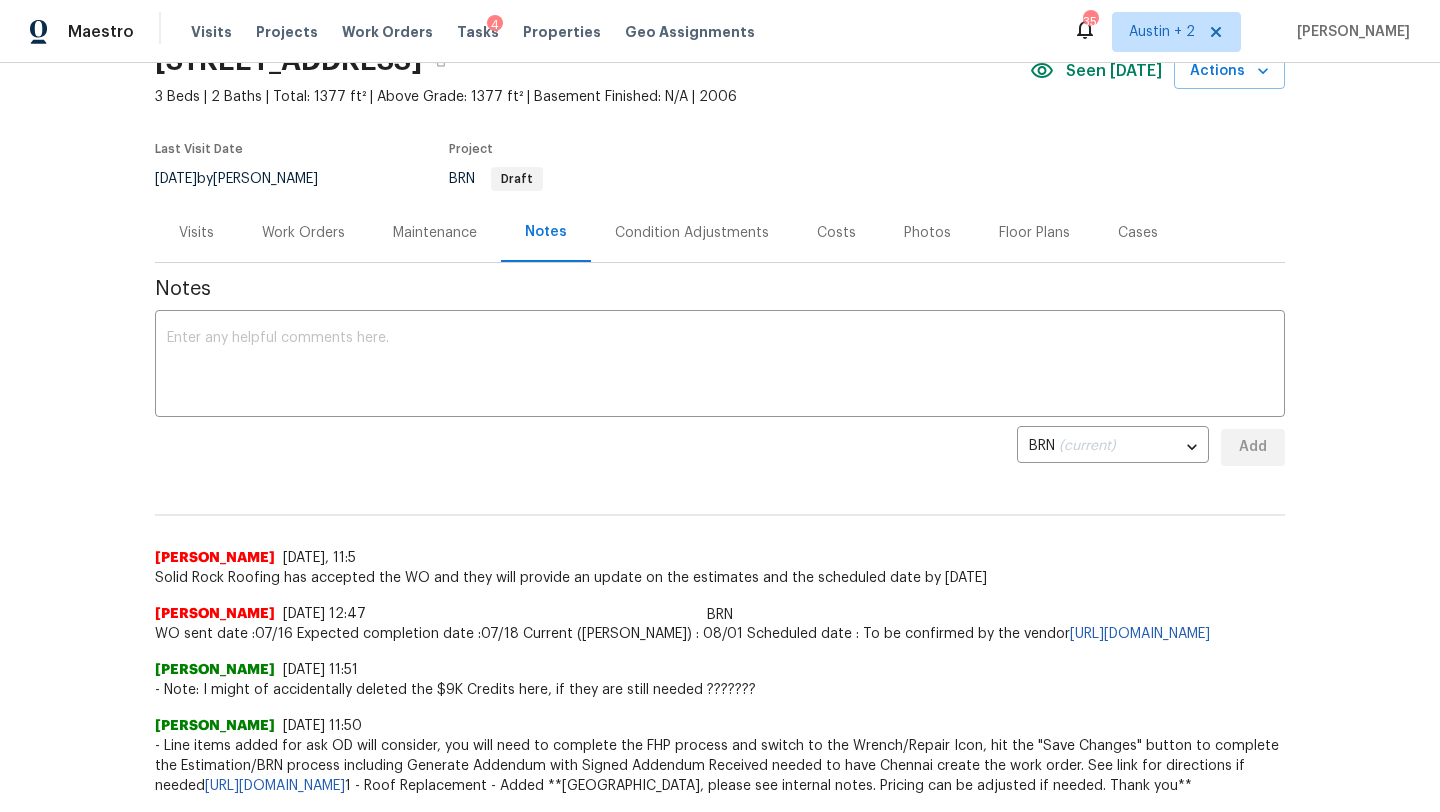 scroll, scrollTop: 0, scrollLeft: 0, axis: both 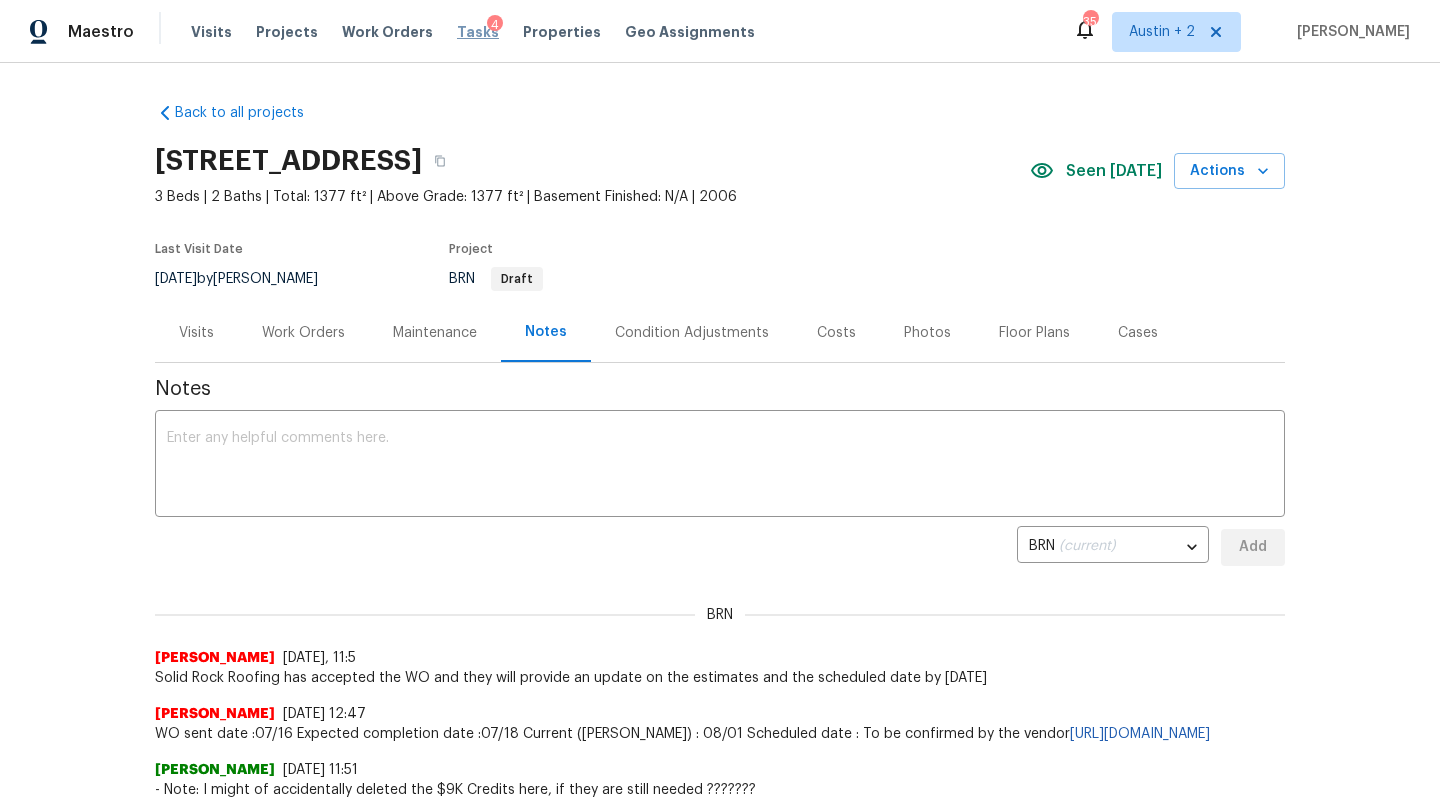click on "Tasks" at bounding box center [478, 32] 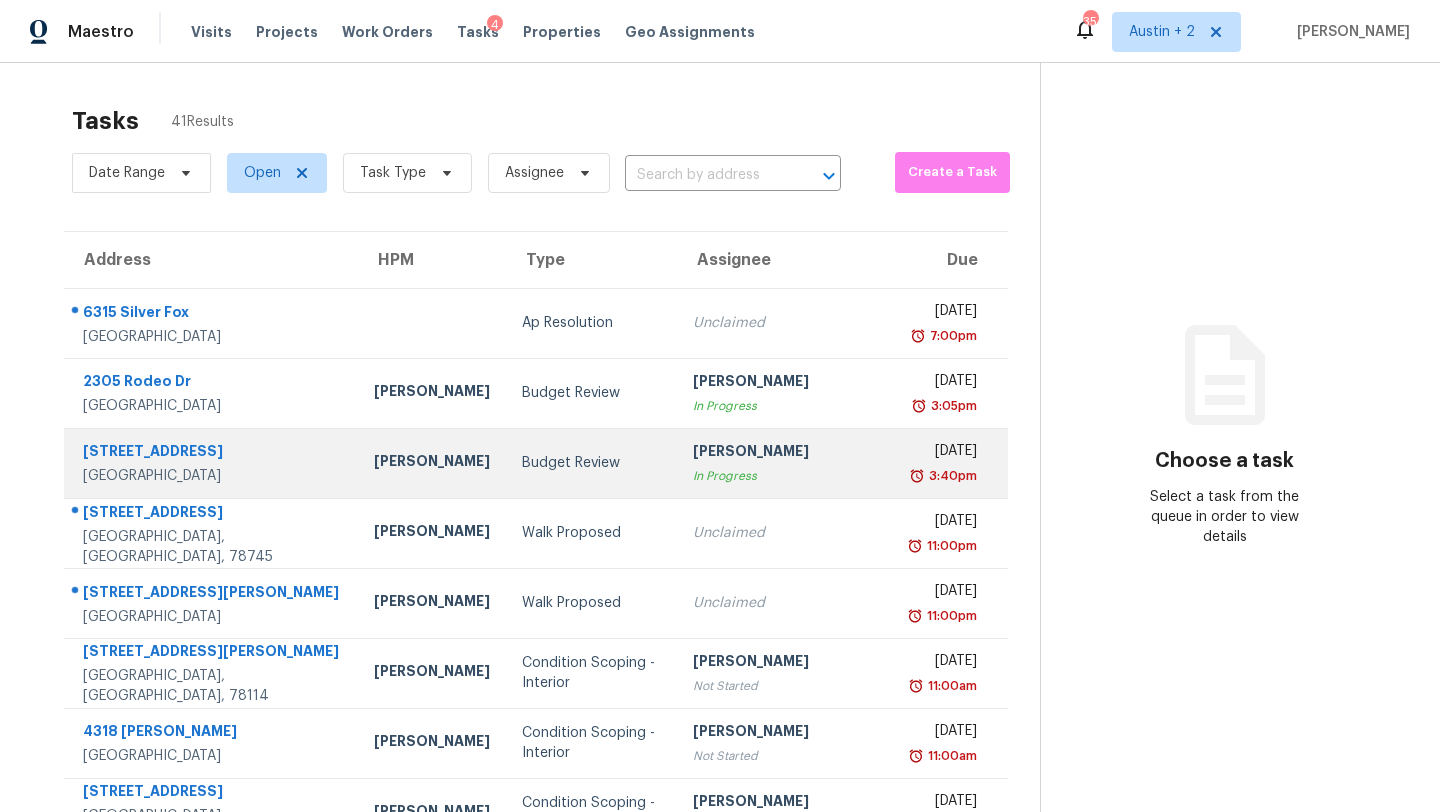 click on "Budget Review" at bounding box center [591, 463] 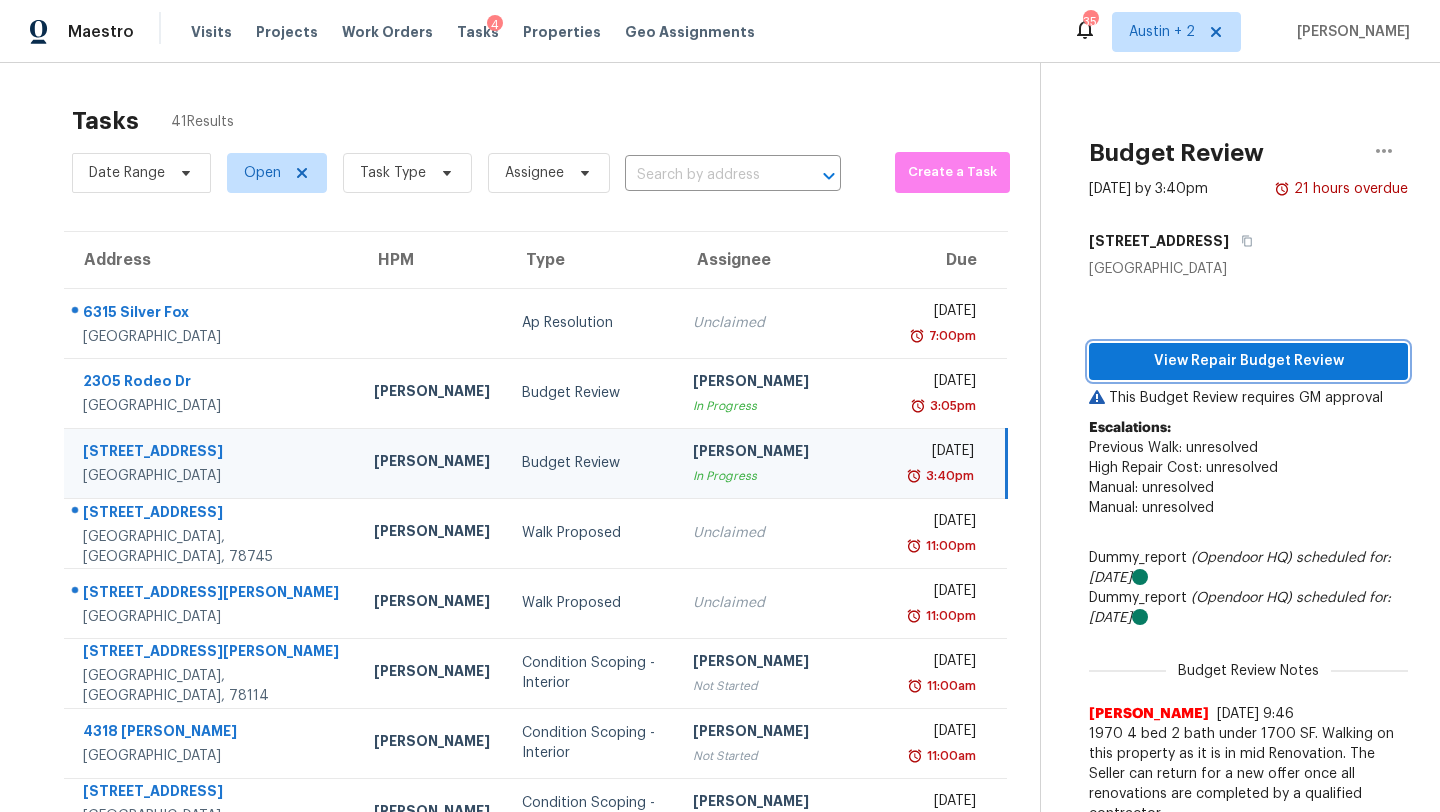 click on "View Repair Budget Review" at bounding box center [1248, 361] 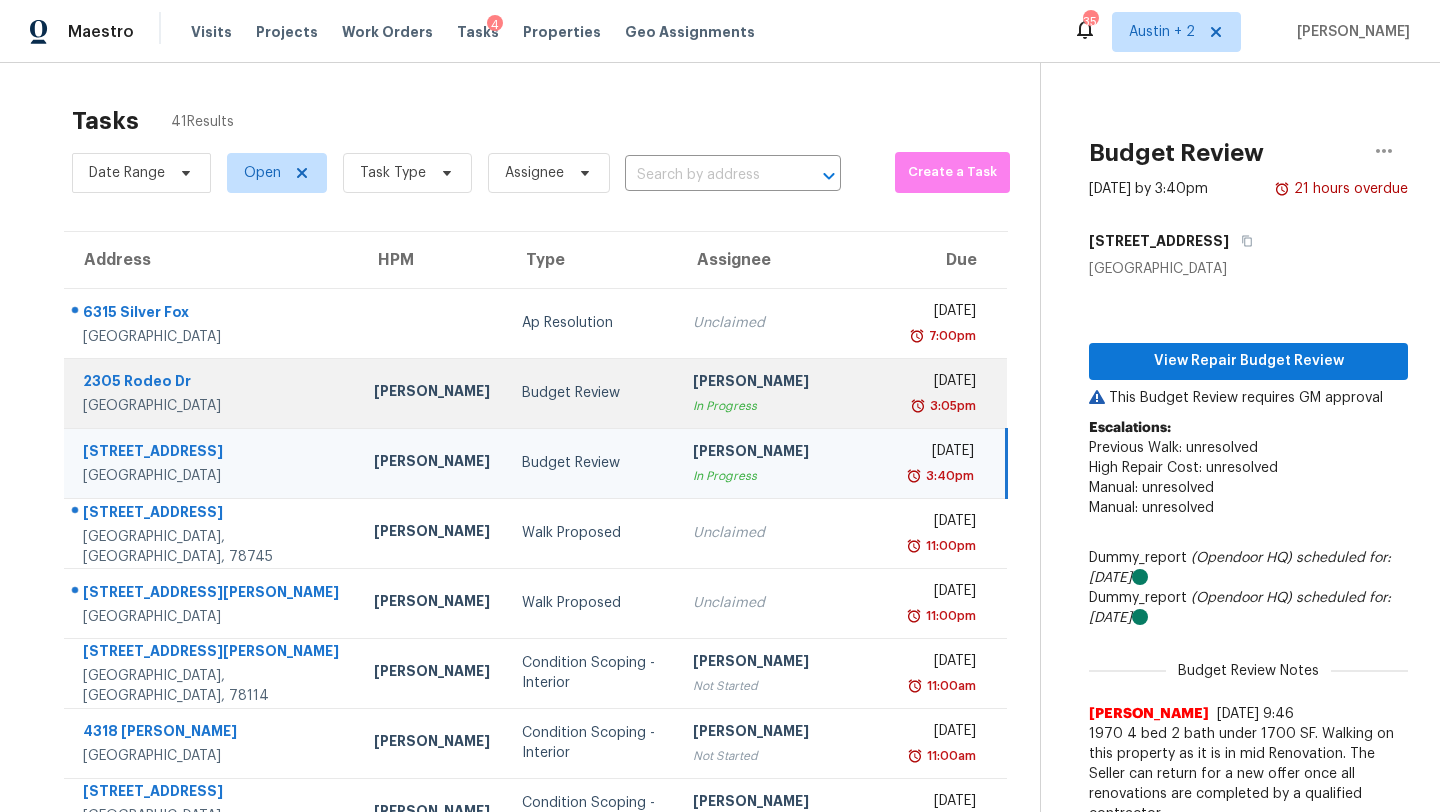 click on "Budget Review" at bounding box center [591, 393] 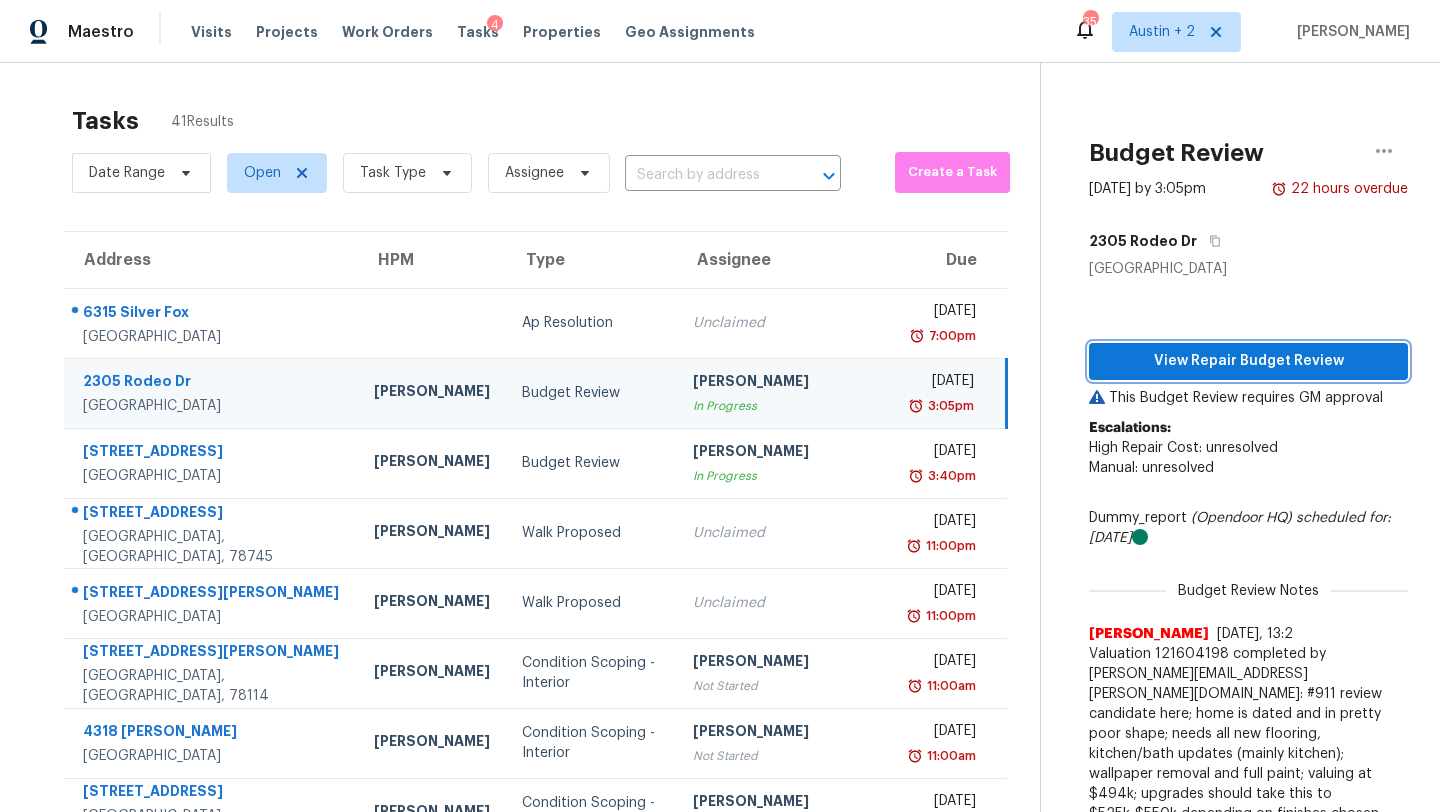 click on "View Repair Budget Review" at bounding box center [1248, 361] 